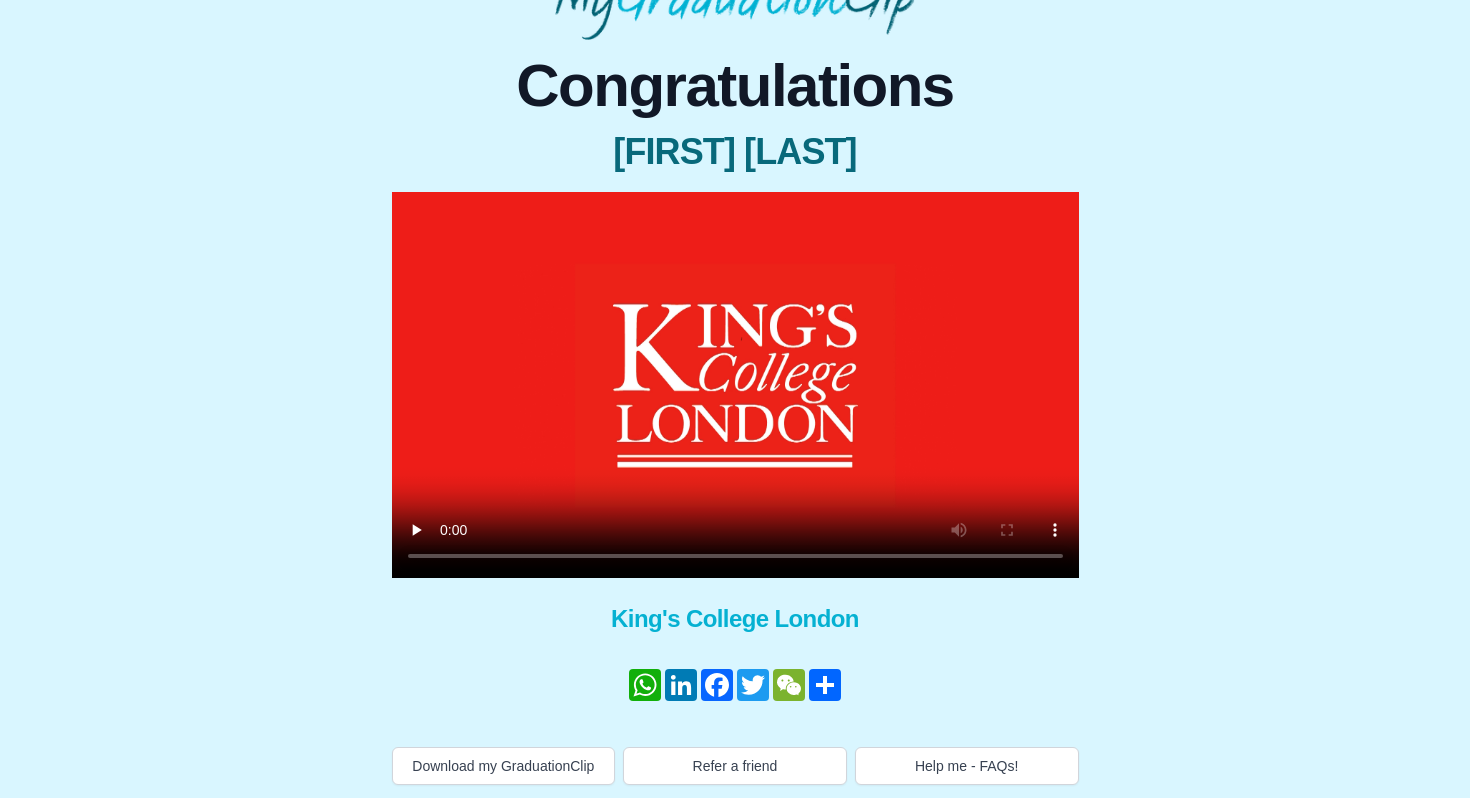 scroll, scrollTop: 135, scrollLeft: 0, axis: vertical 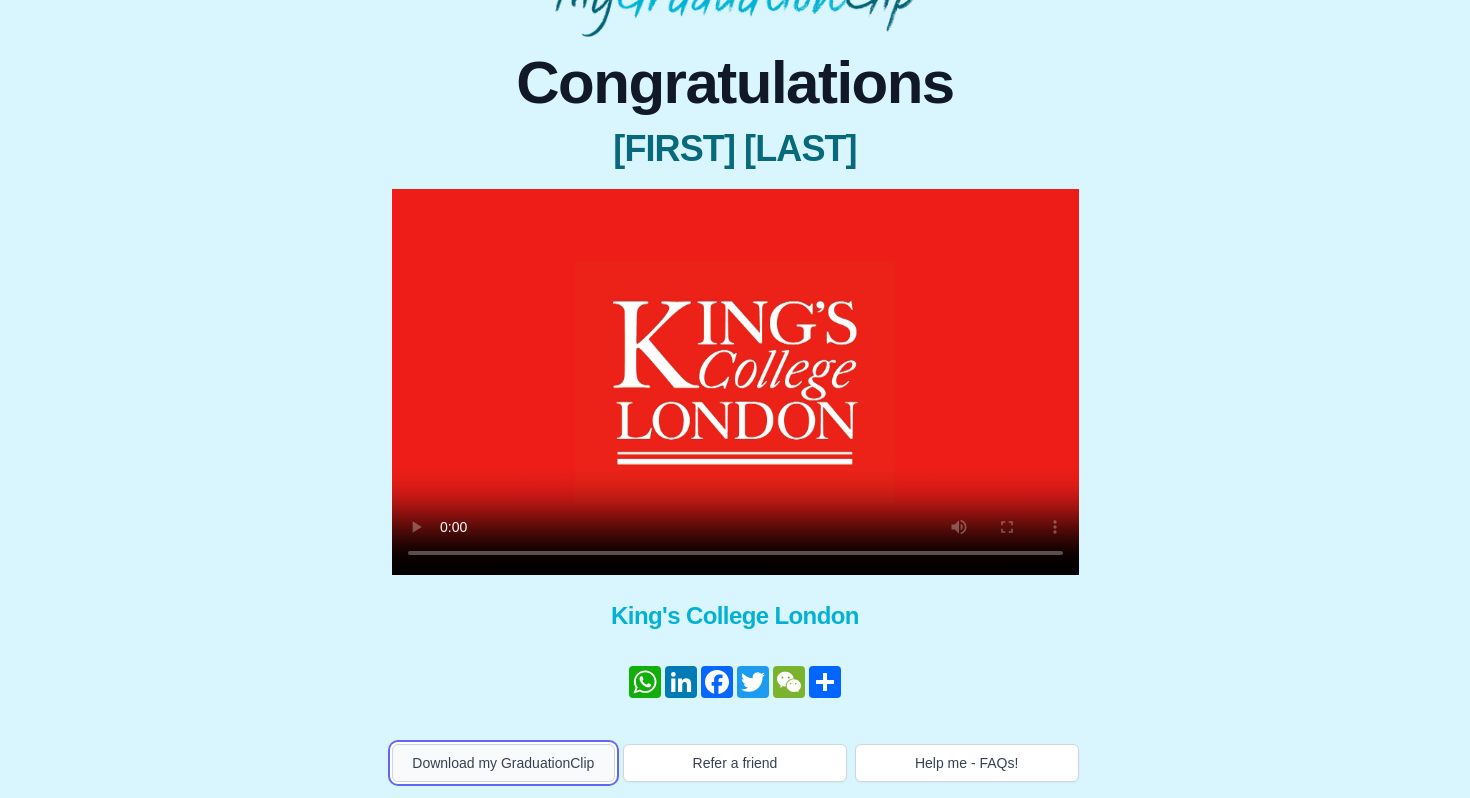click on "Download my GraduationClip" at bounding box center (504, 763) 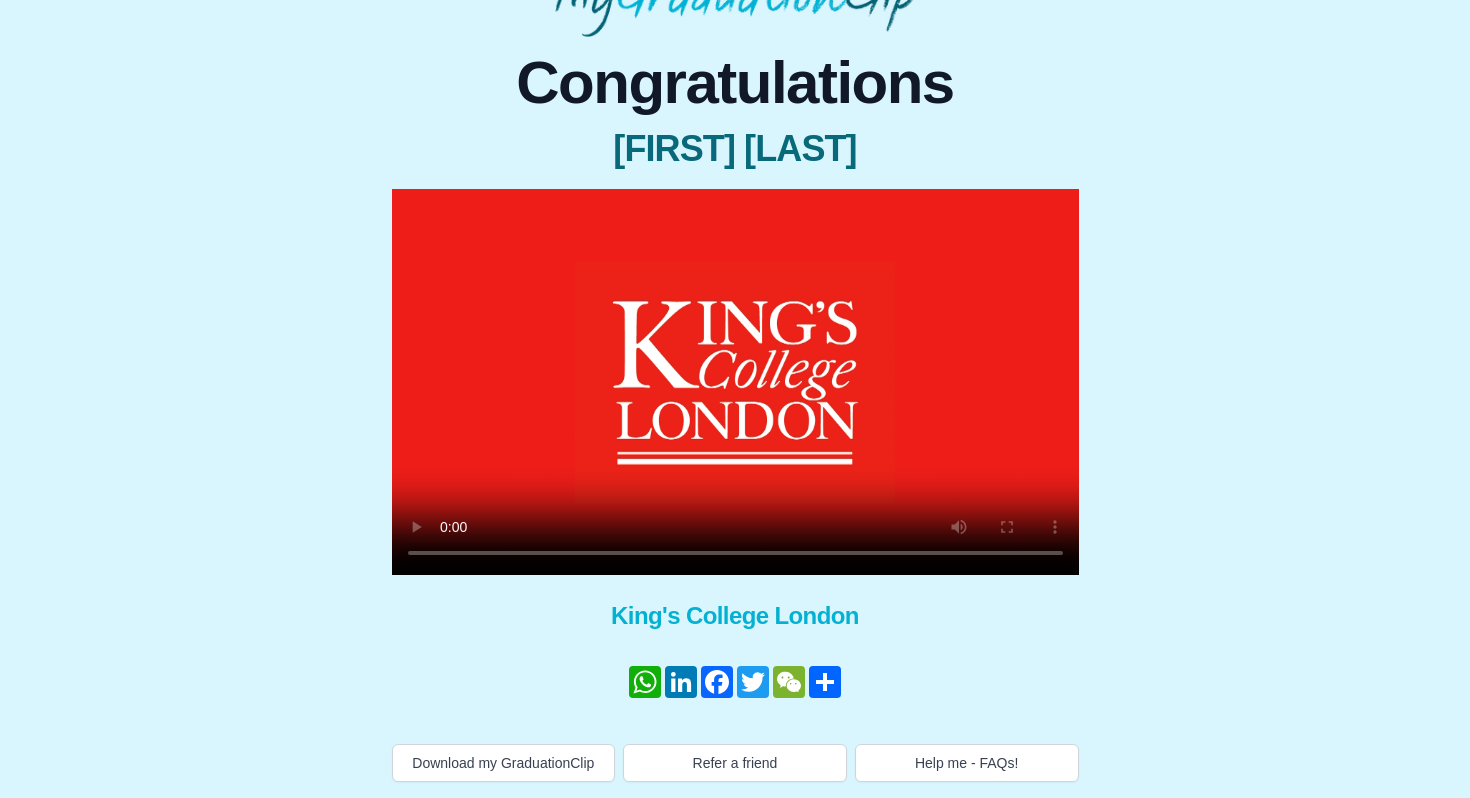 type 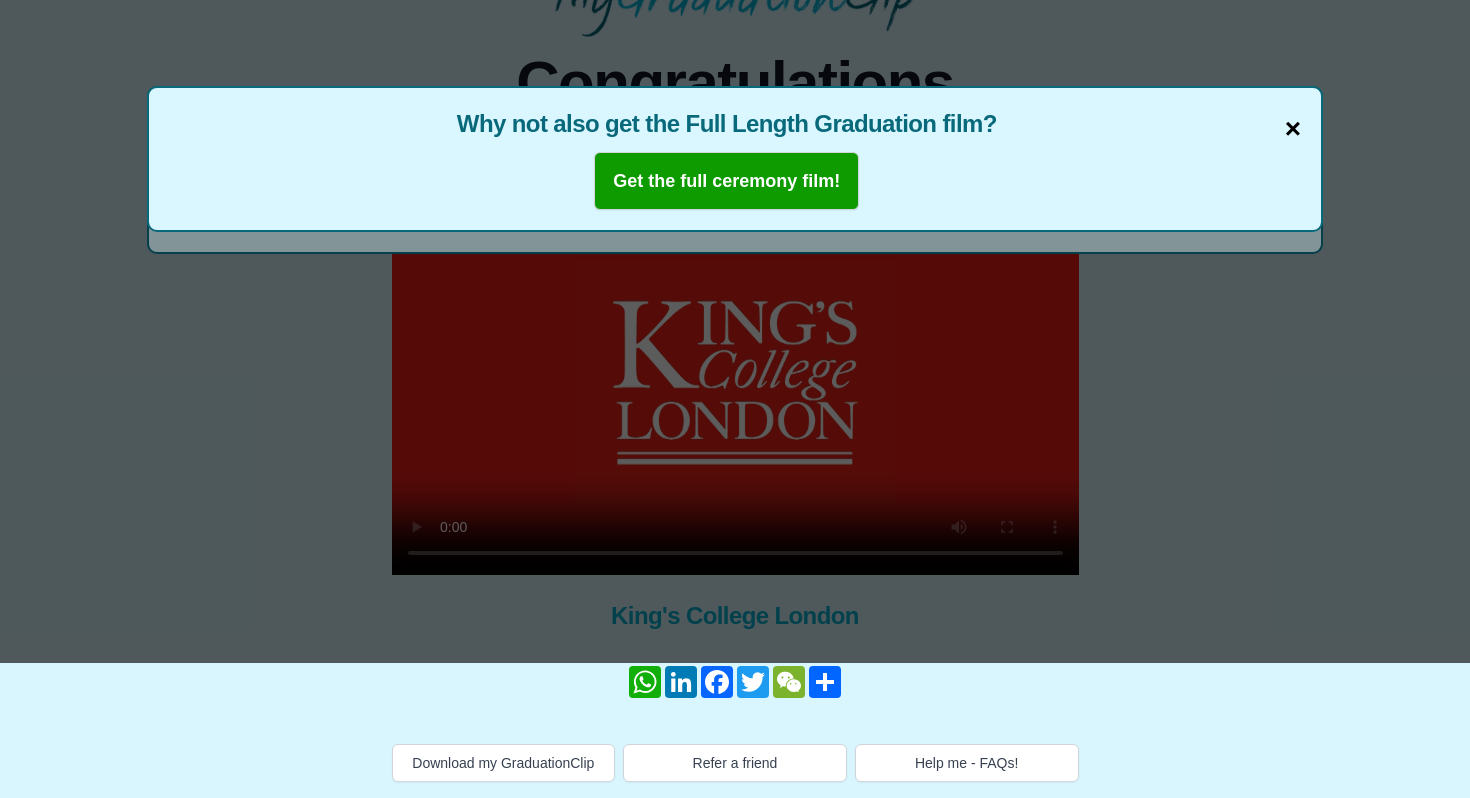click on "×" at bounding box center (1293, 129) 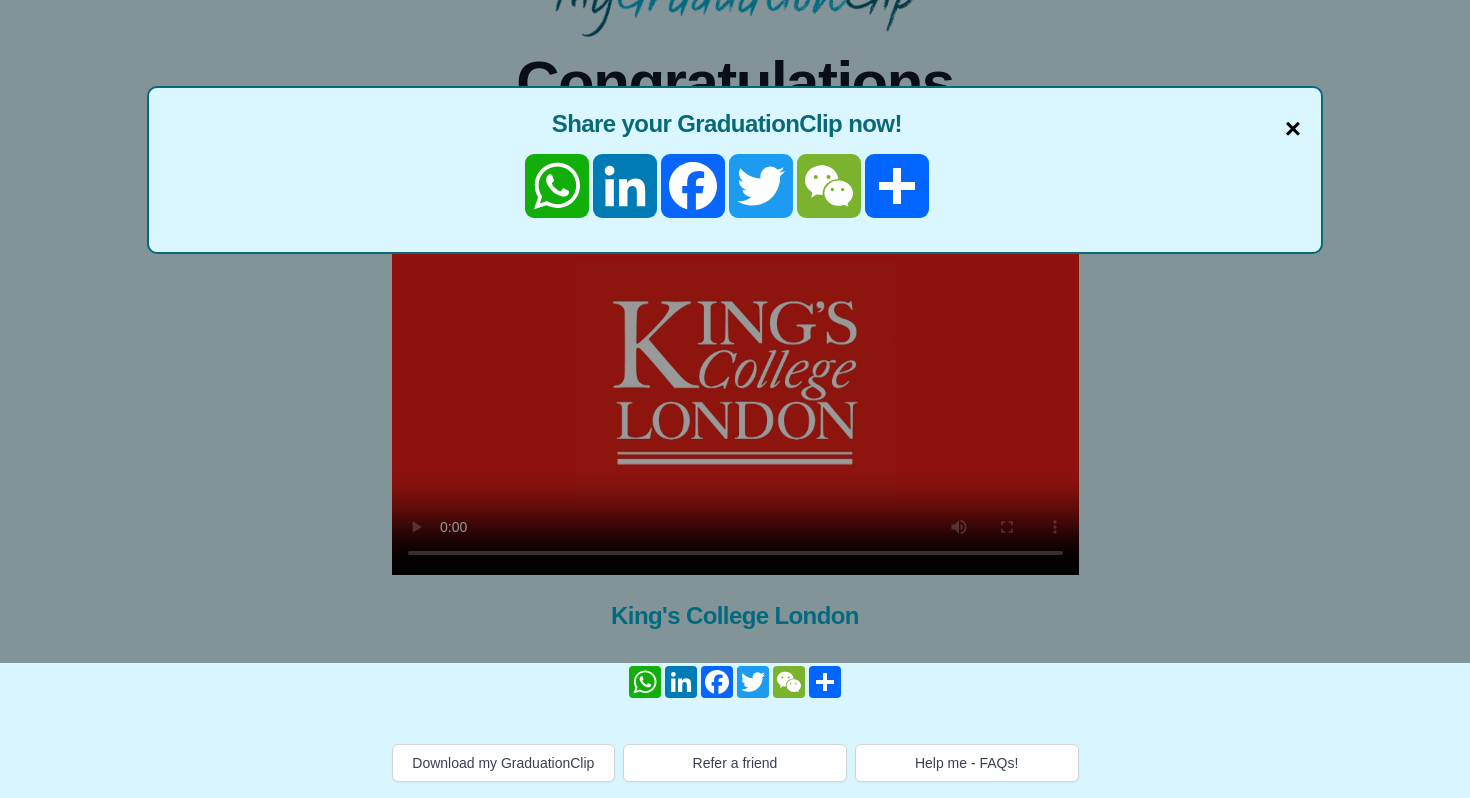 click on "×" at bounding box center [1293, 129] 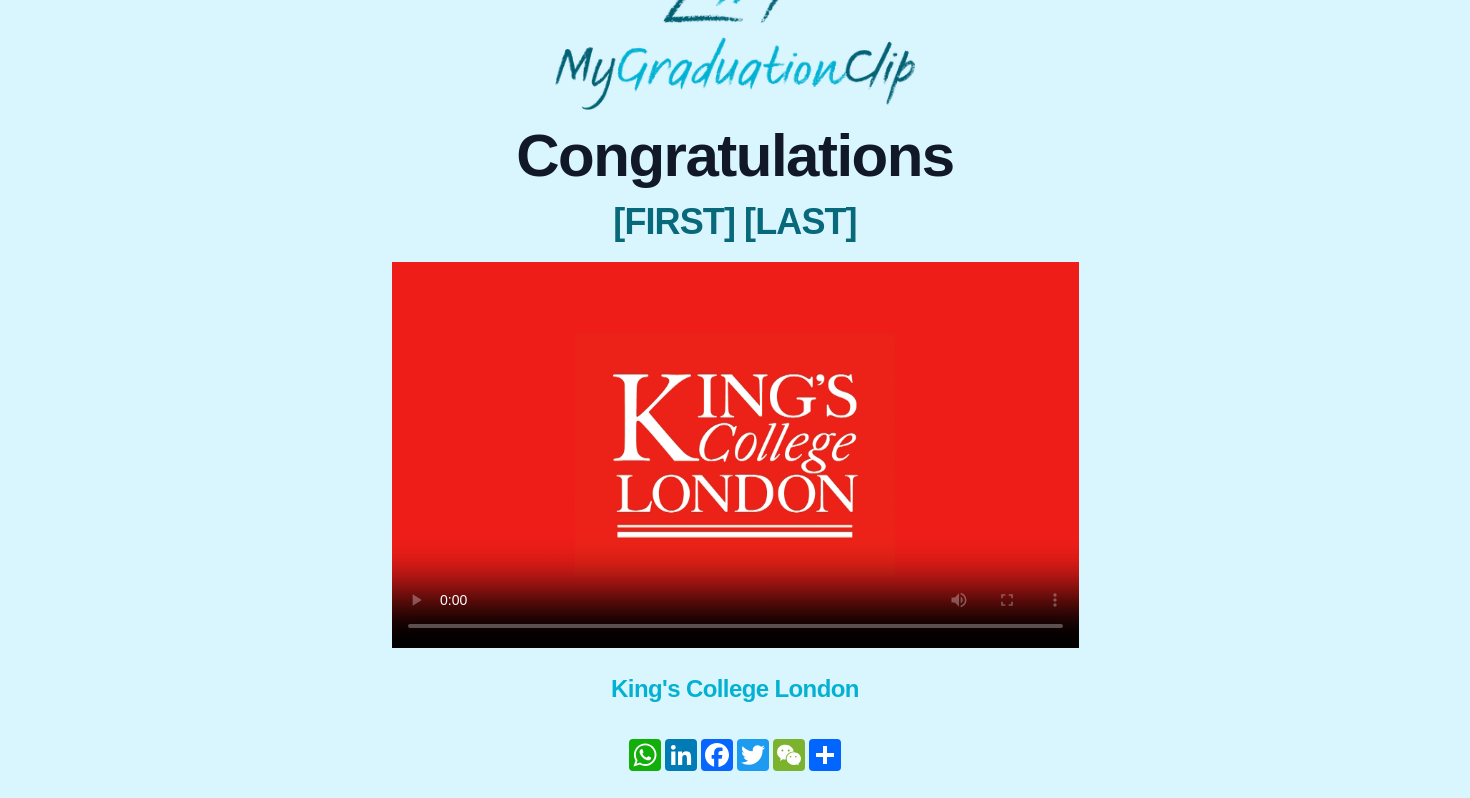 scroll, scrollTop: 0, scrollLeft: 0, axis: both 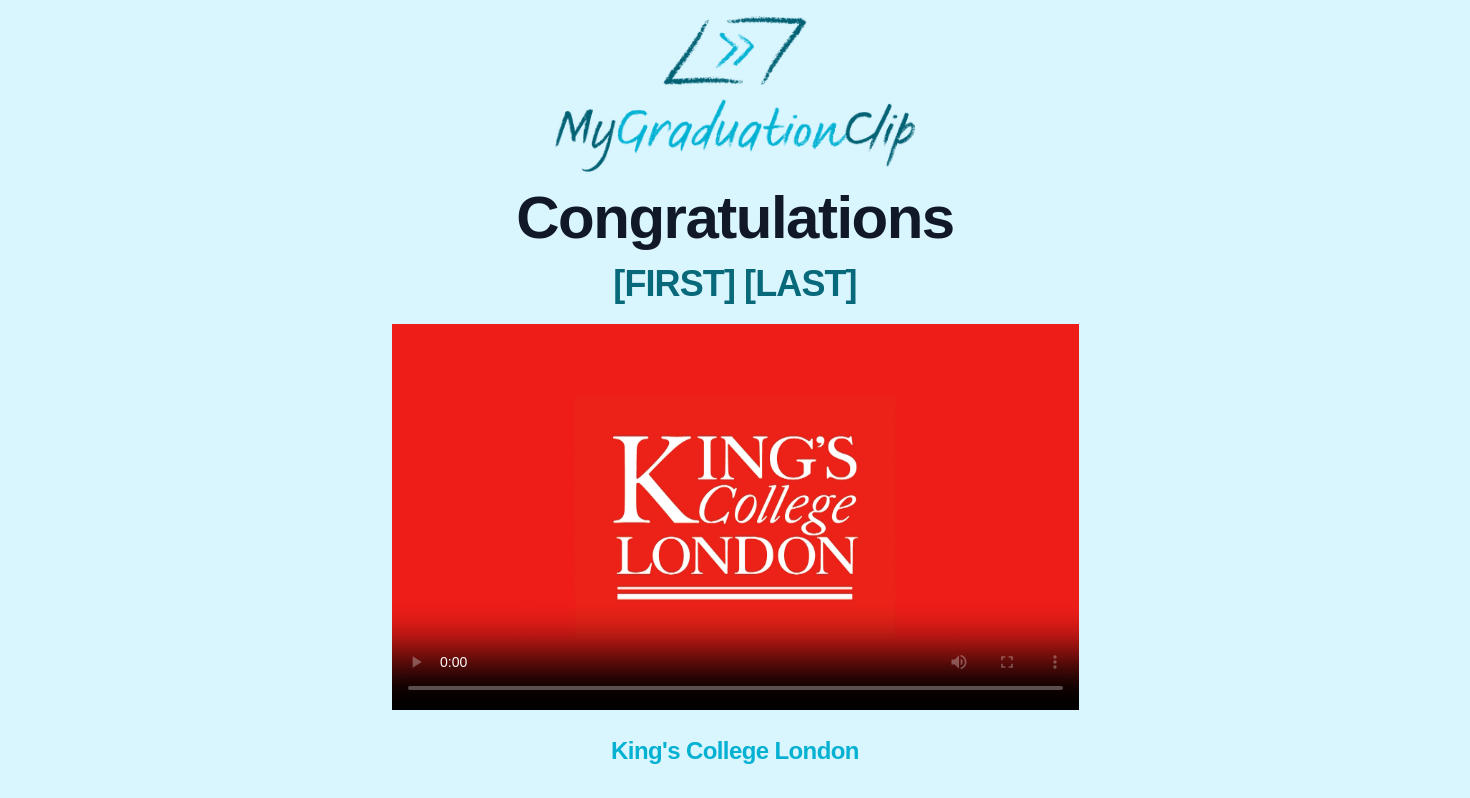 click on "Pamela Kelly" at bounding box center (735, 284) 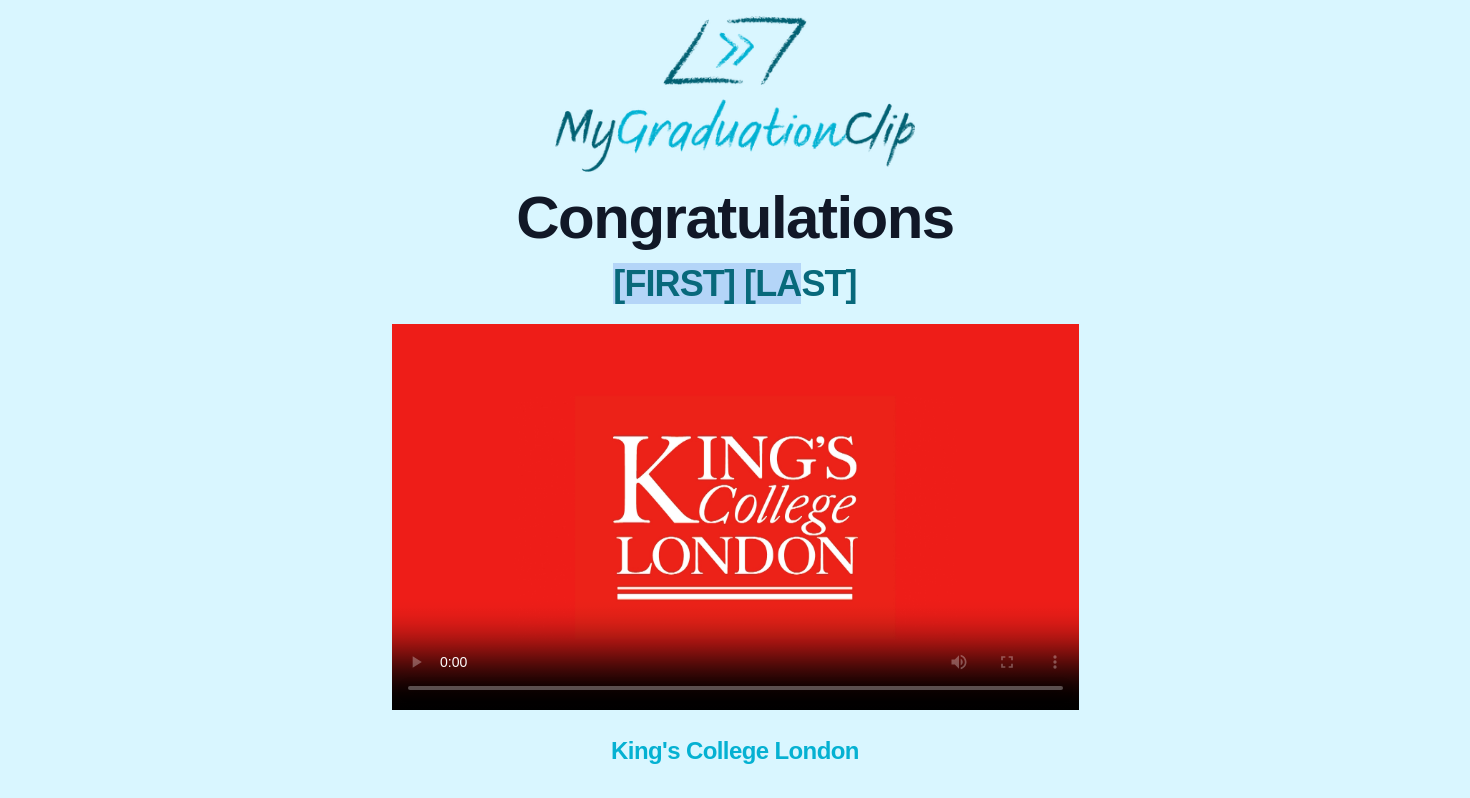 drag, startPoint x: 645, startPoint y: 277, endPoint x: 570, endPoint y: 277, distance: 75 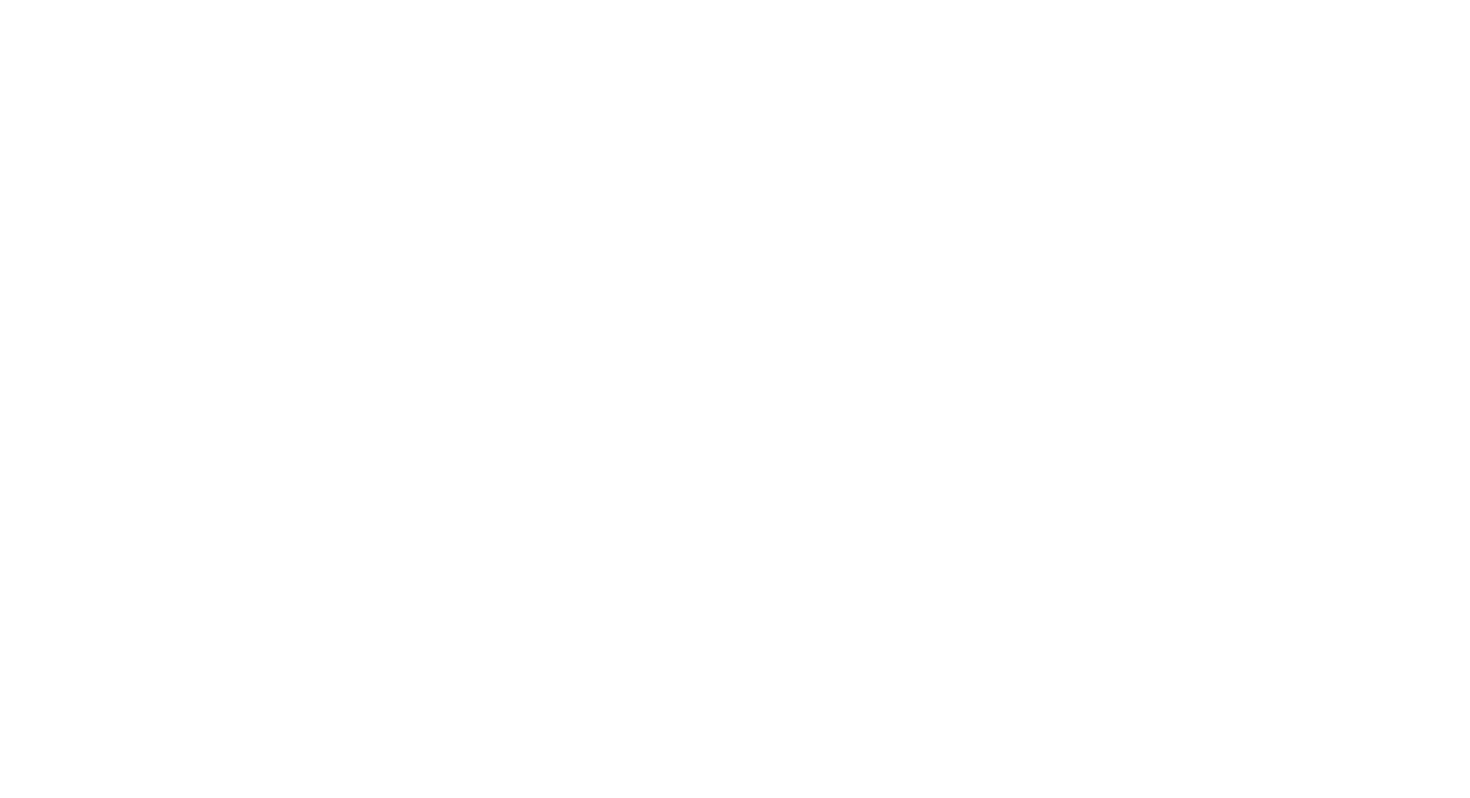 scroll, scrollTop: 0, scrollLeft: 0, axis: both 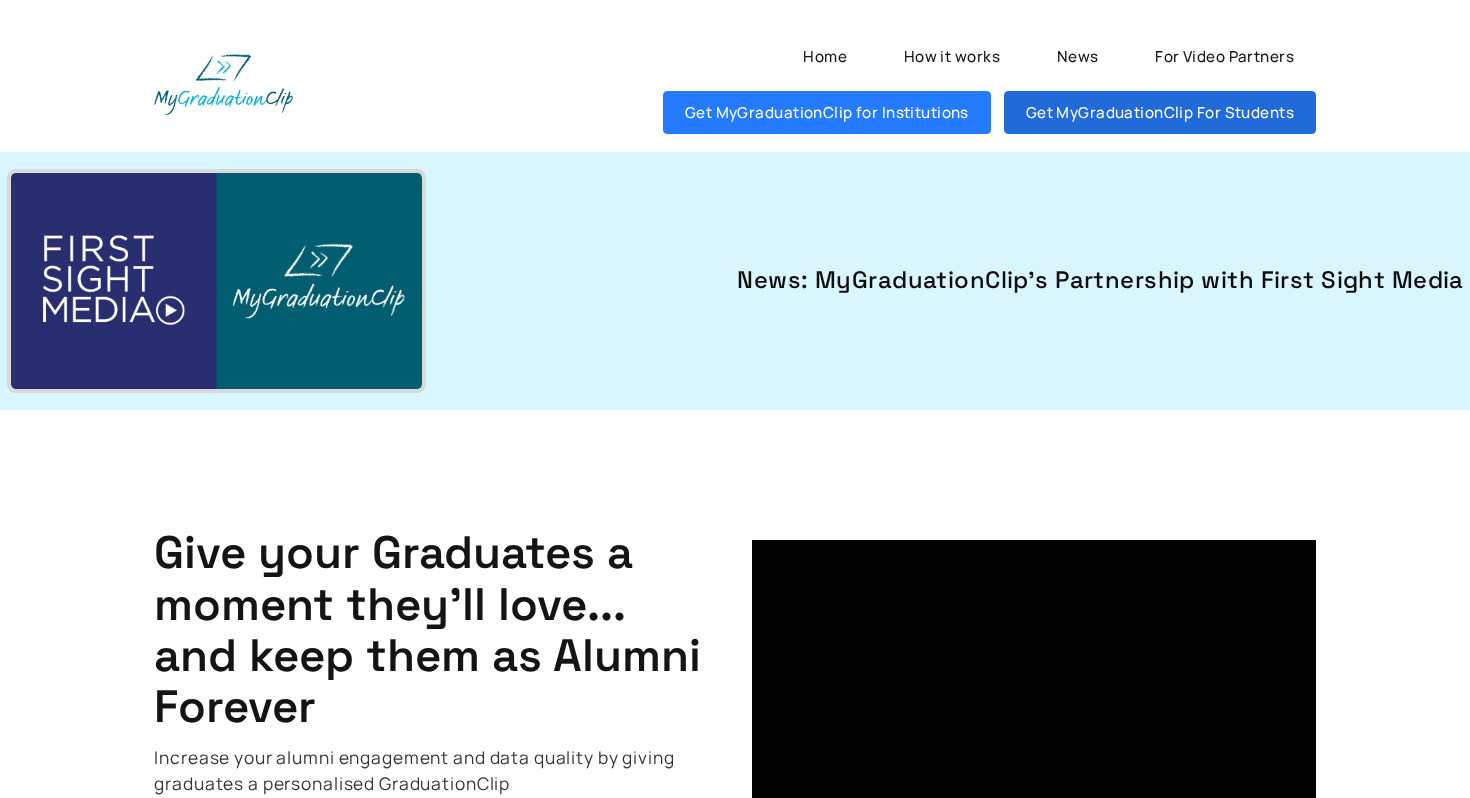 click on "Get MyGraduationClip For Students" at bounding box center [1160, 112] 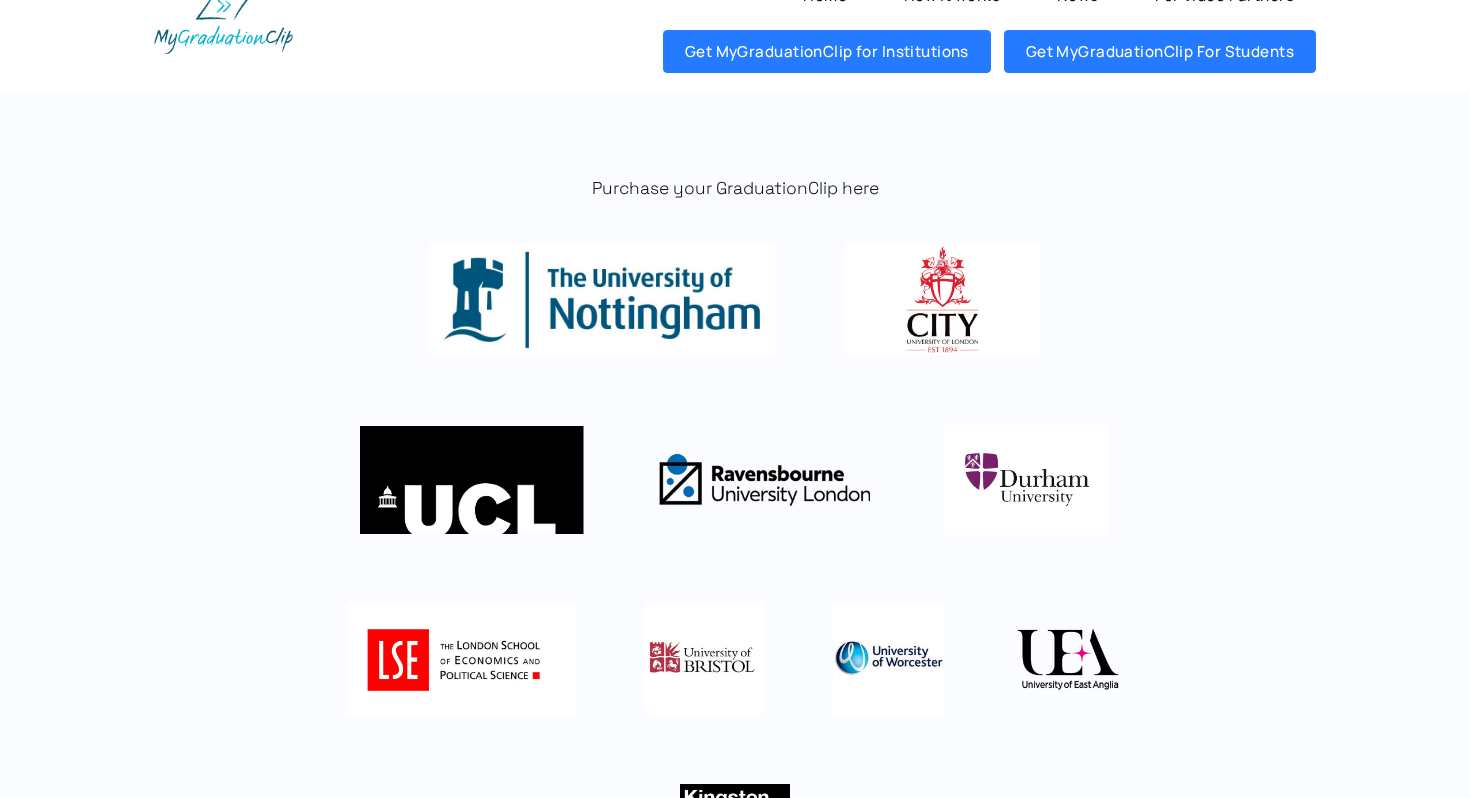scroll, scrollTop: 0, scrollLeft: 0, axis: both 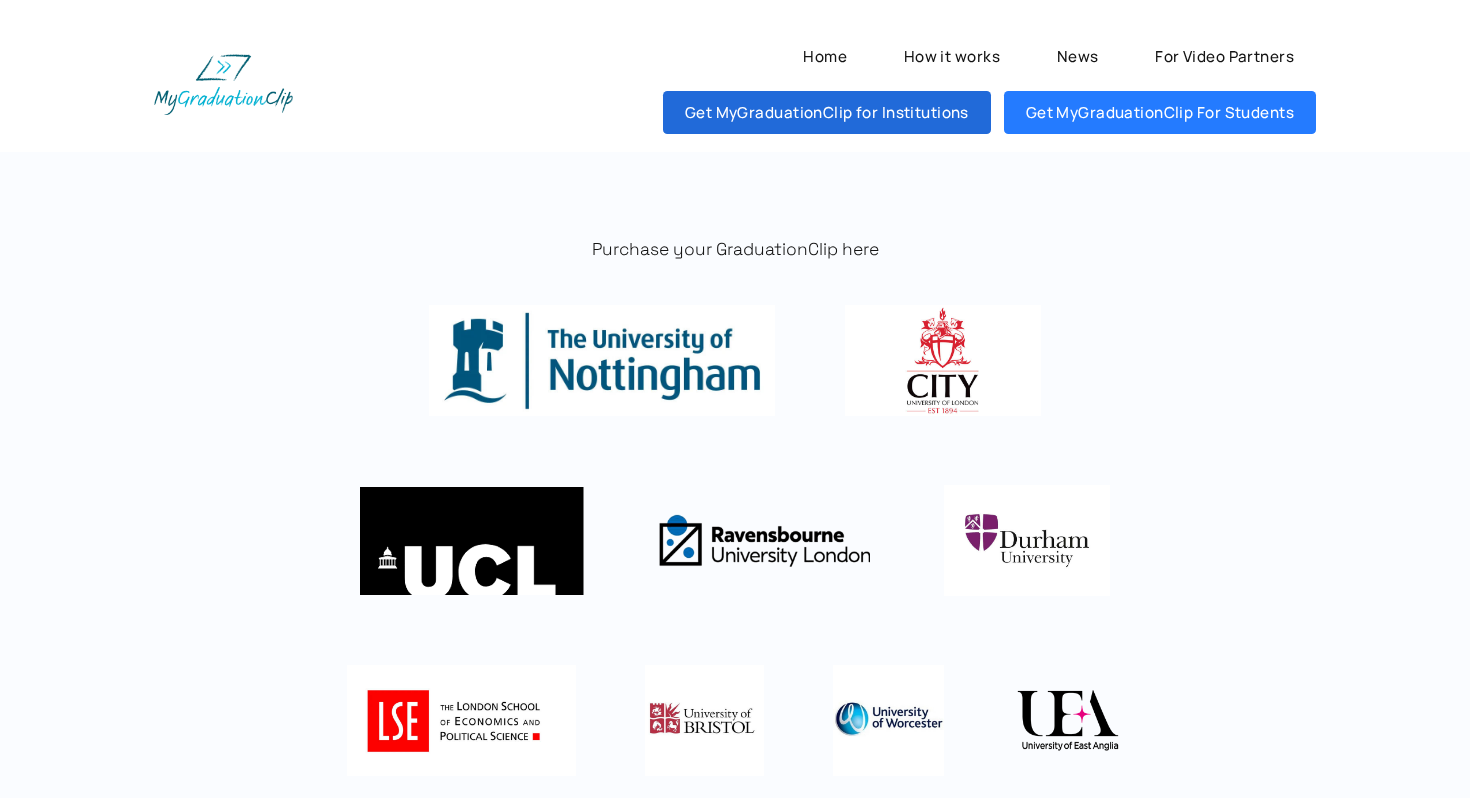 click on "Get MyGraduationClip for Institutions" at bounding box center [827, 112] 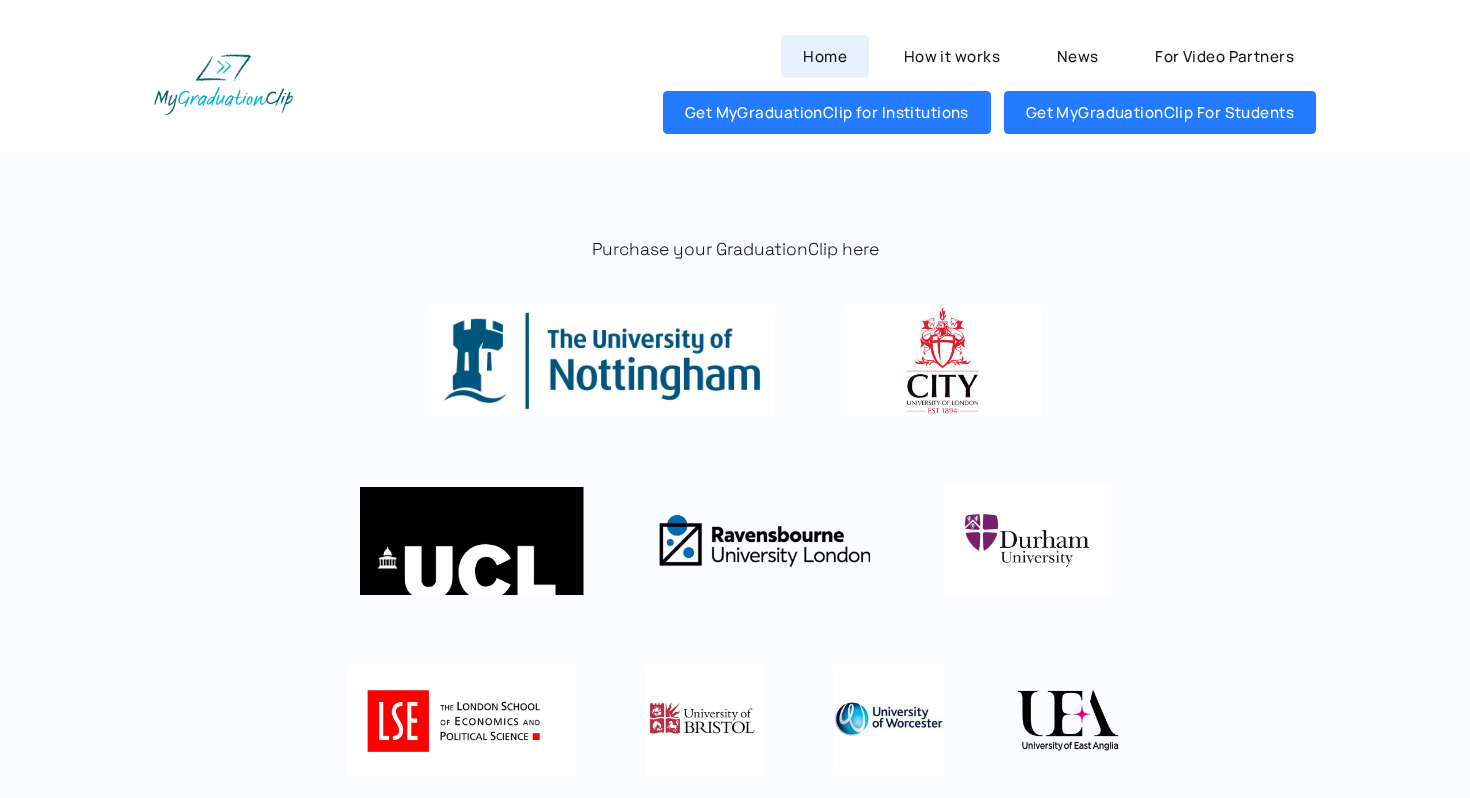 click on "Home" at bounding box center [824, 56] 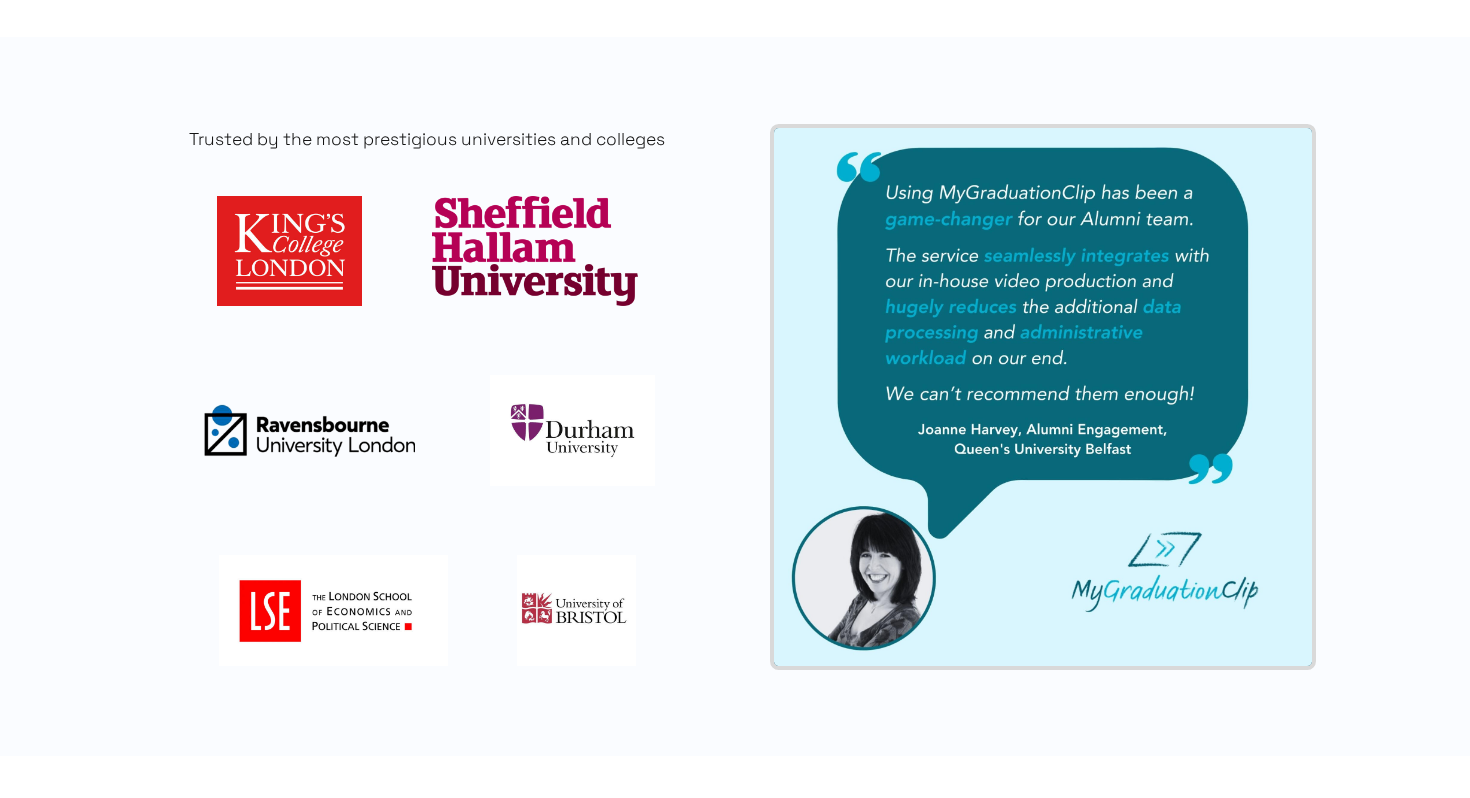 scroll, scrollTop: 1596, scrollLeft: 0, axis: vertical 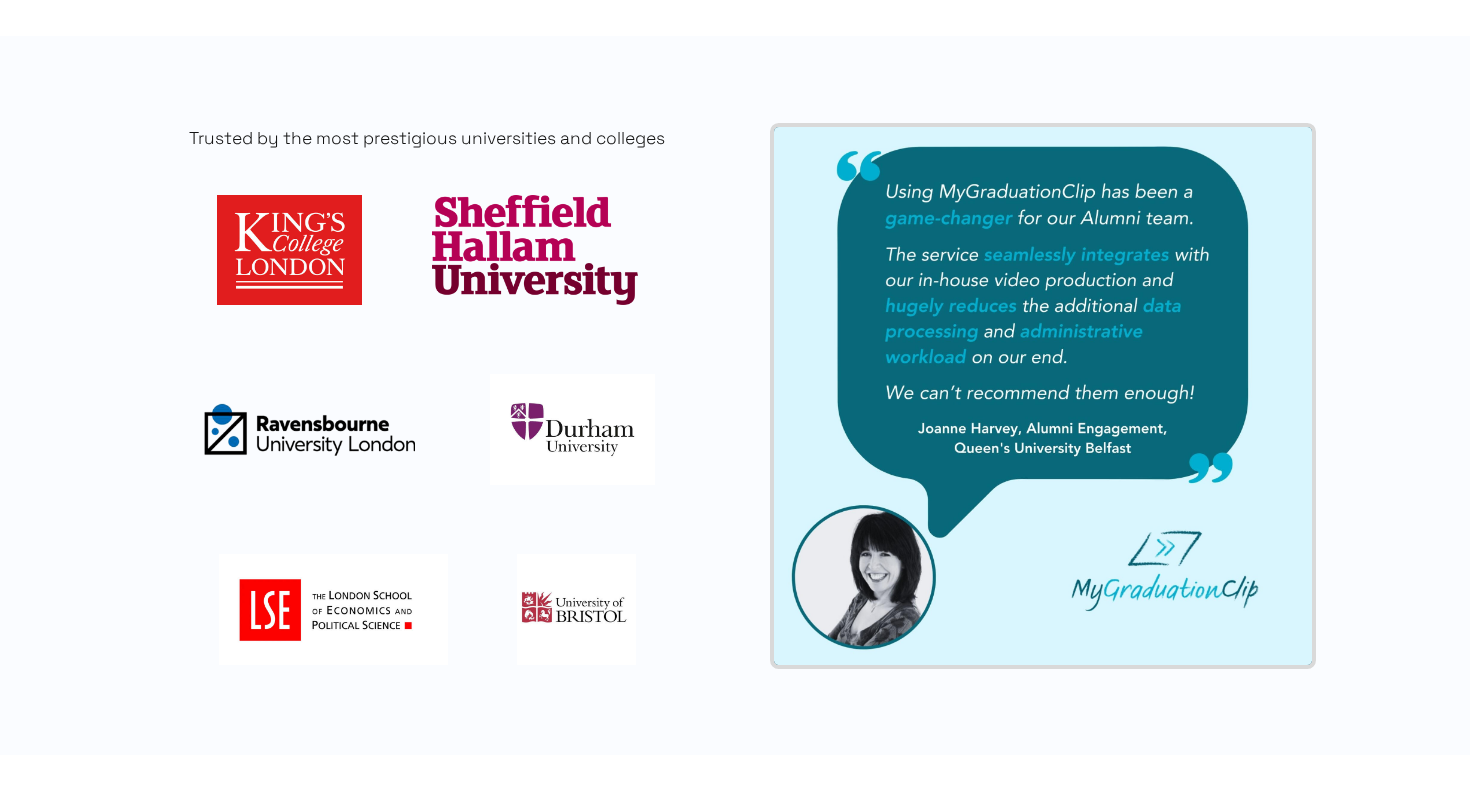 click at bounding box center (289, 250) 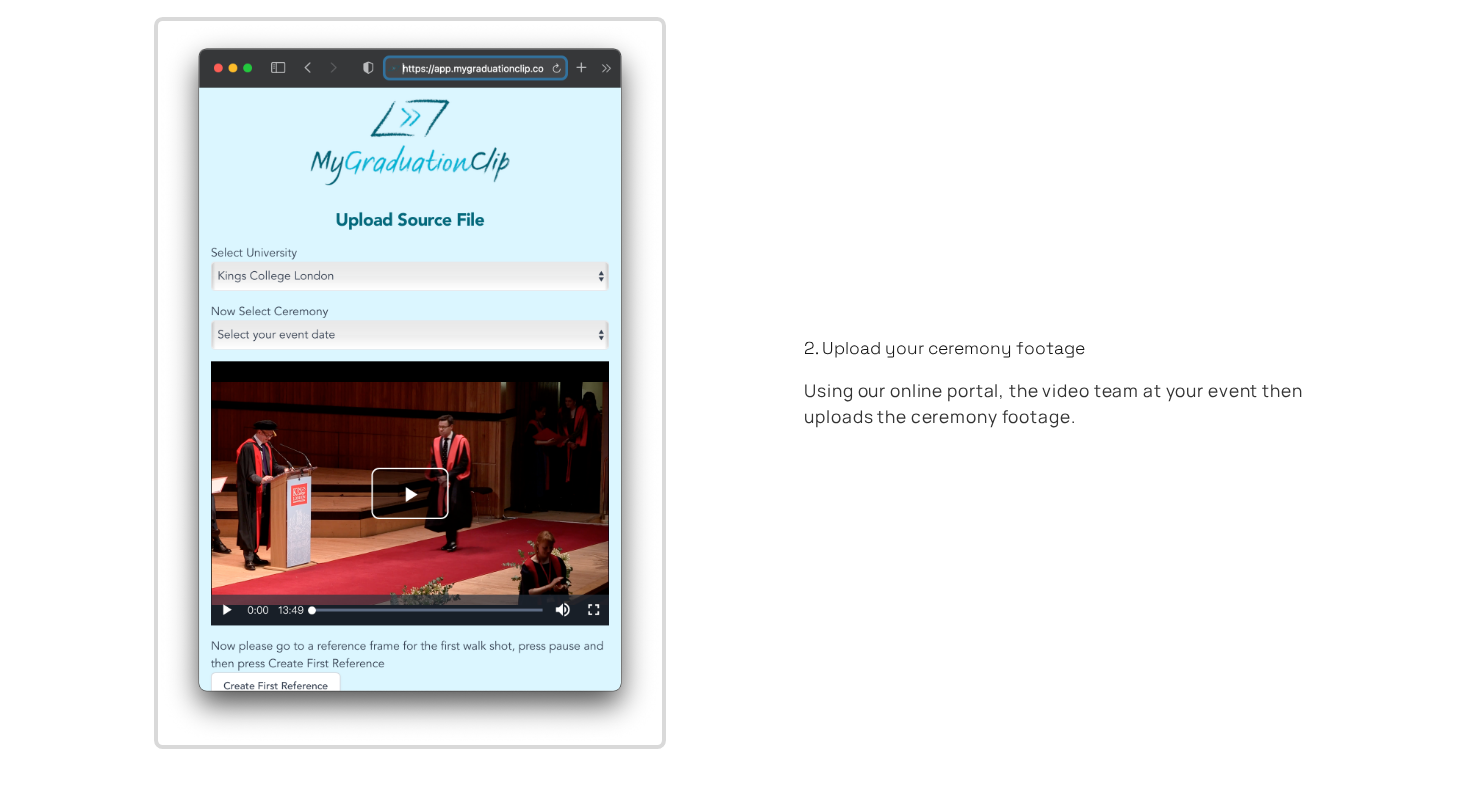 scroll, scrollTop: 4414, scrollLeft: 0, axis: vertical 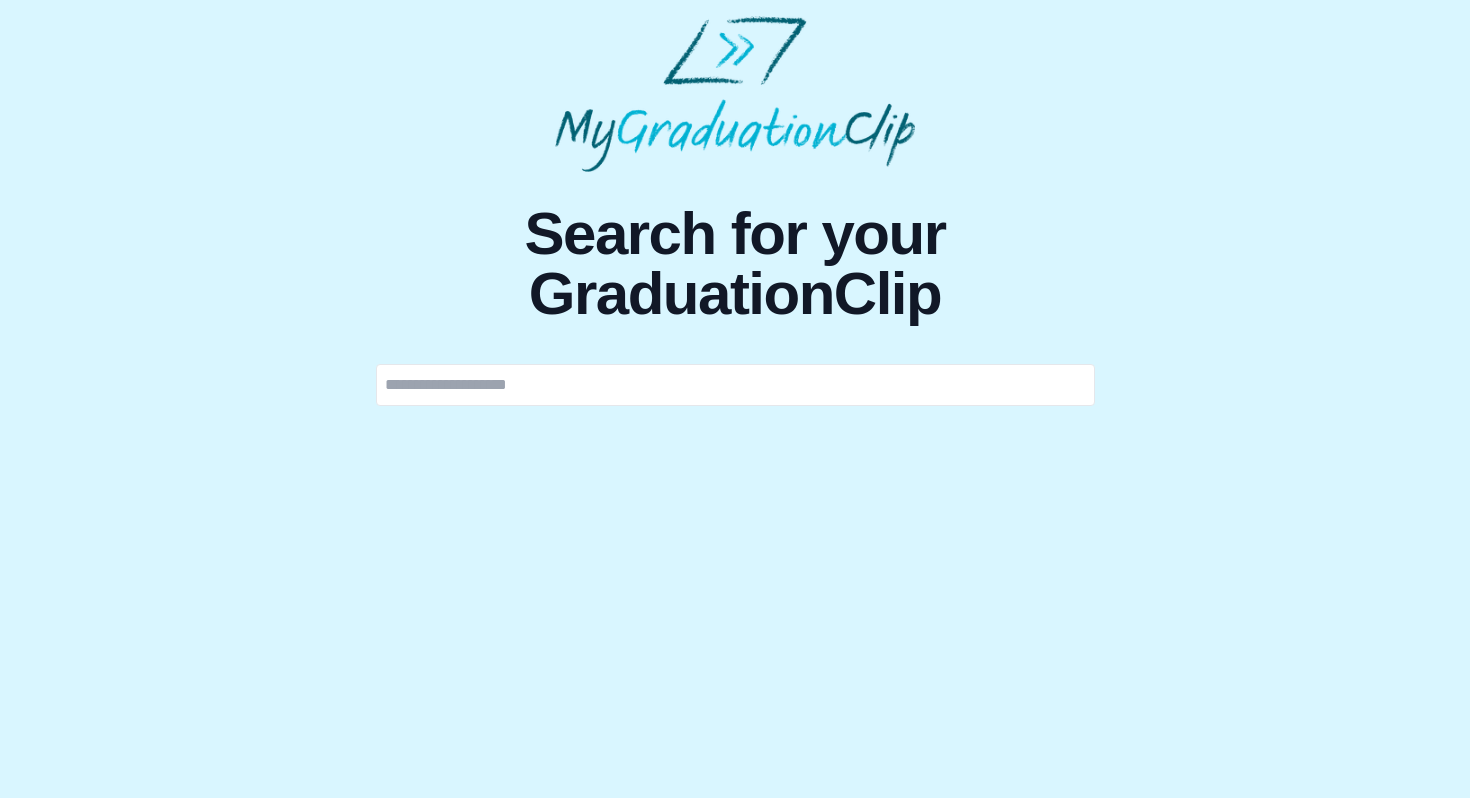 click at bounding box center (735, 385) 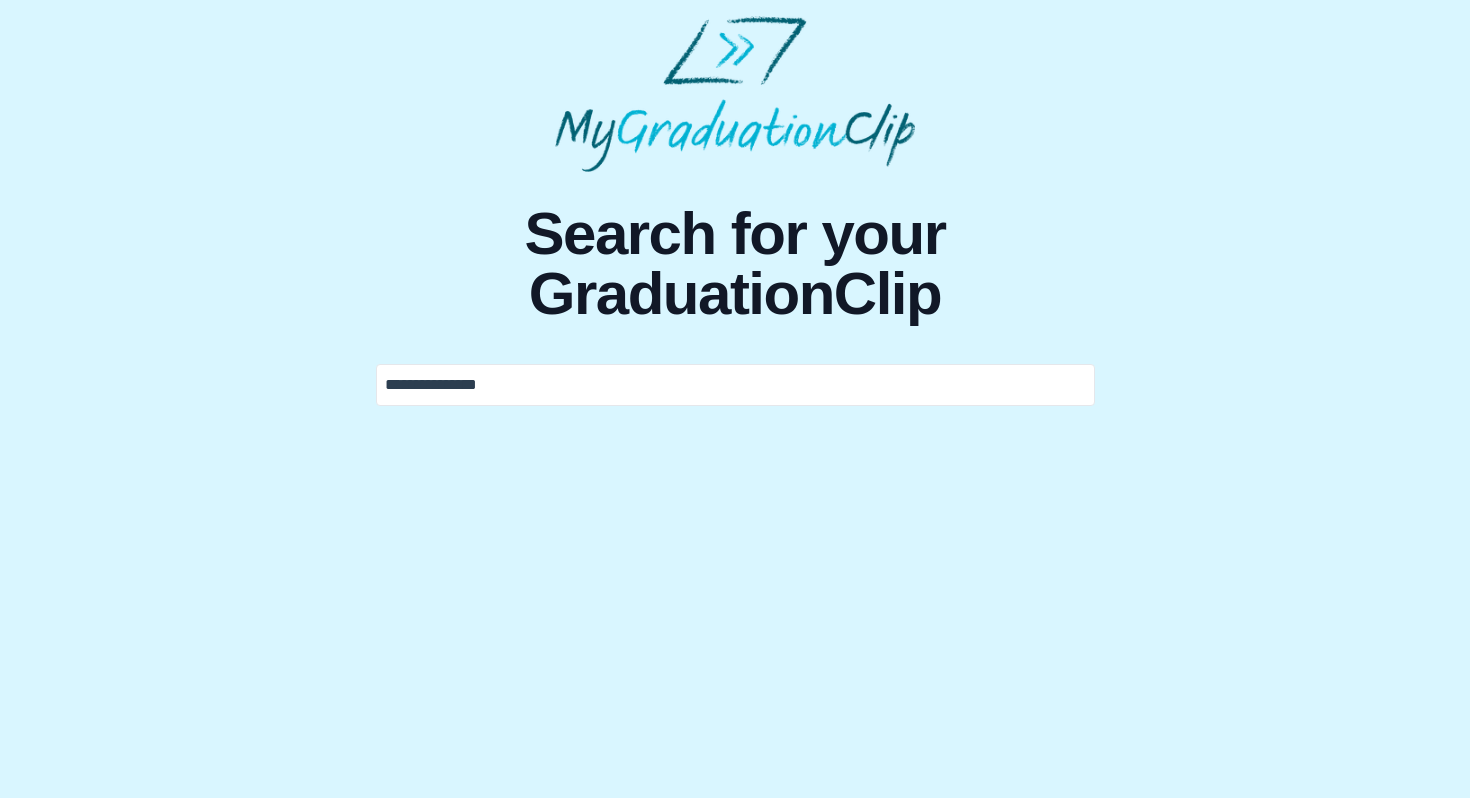 click on "**********" at bounding box center [735, 211] 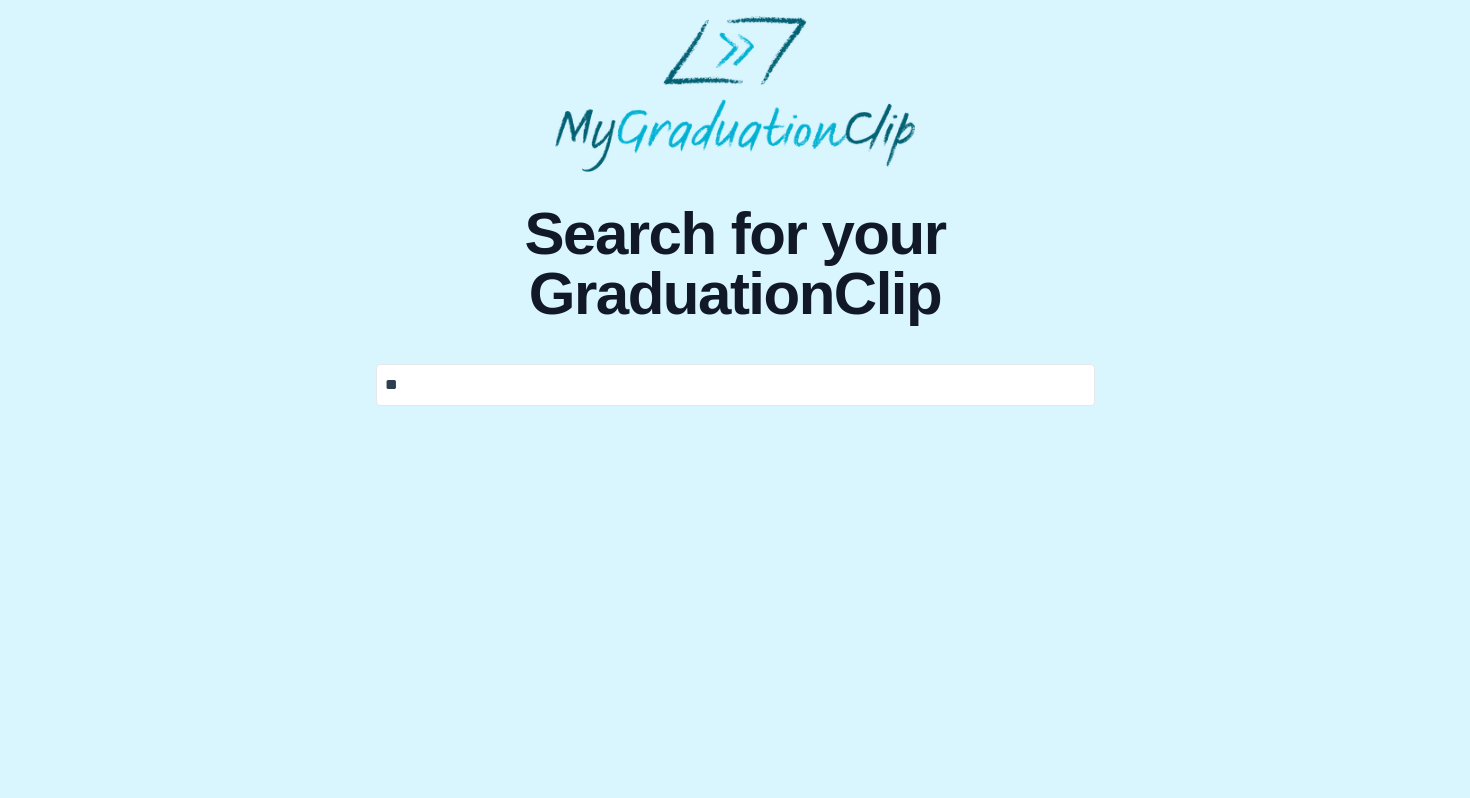 type on "*" 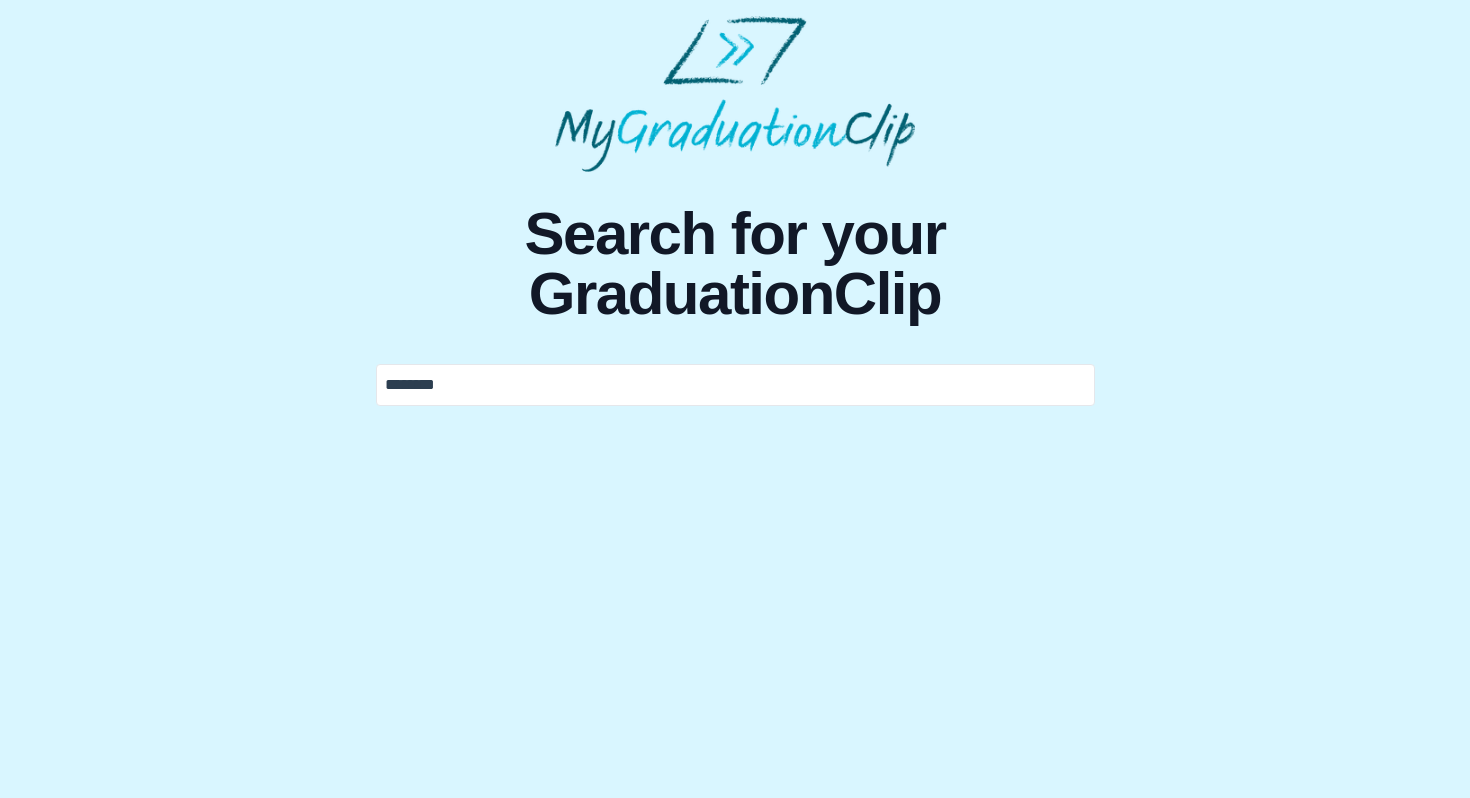 type on "********" 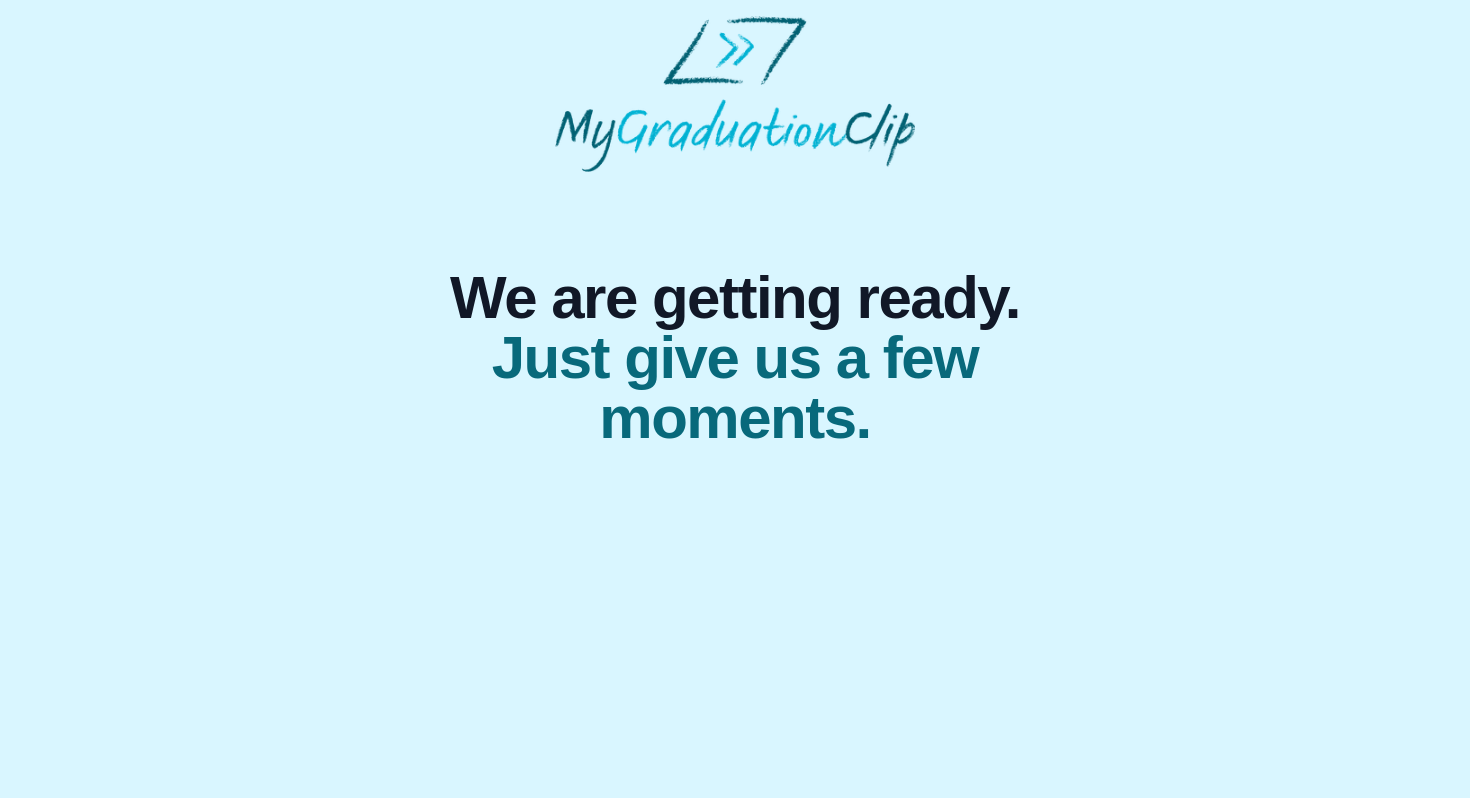 scroll, scrollTop: 0, scrollLeft: 0, axis: both 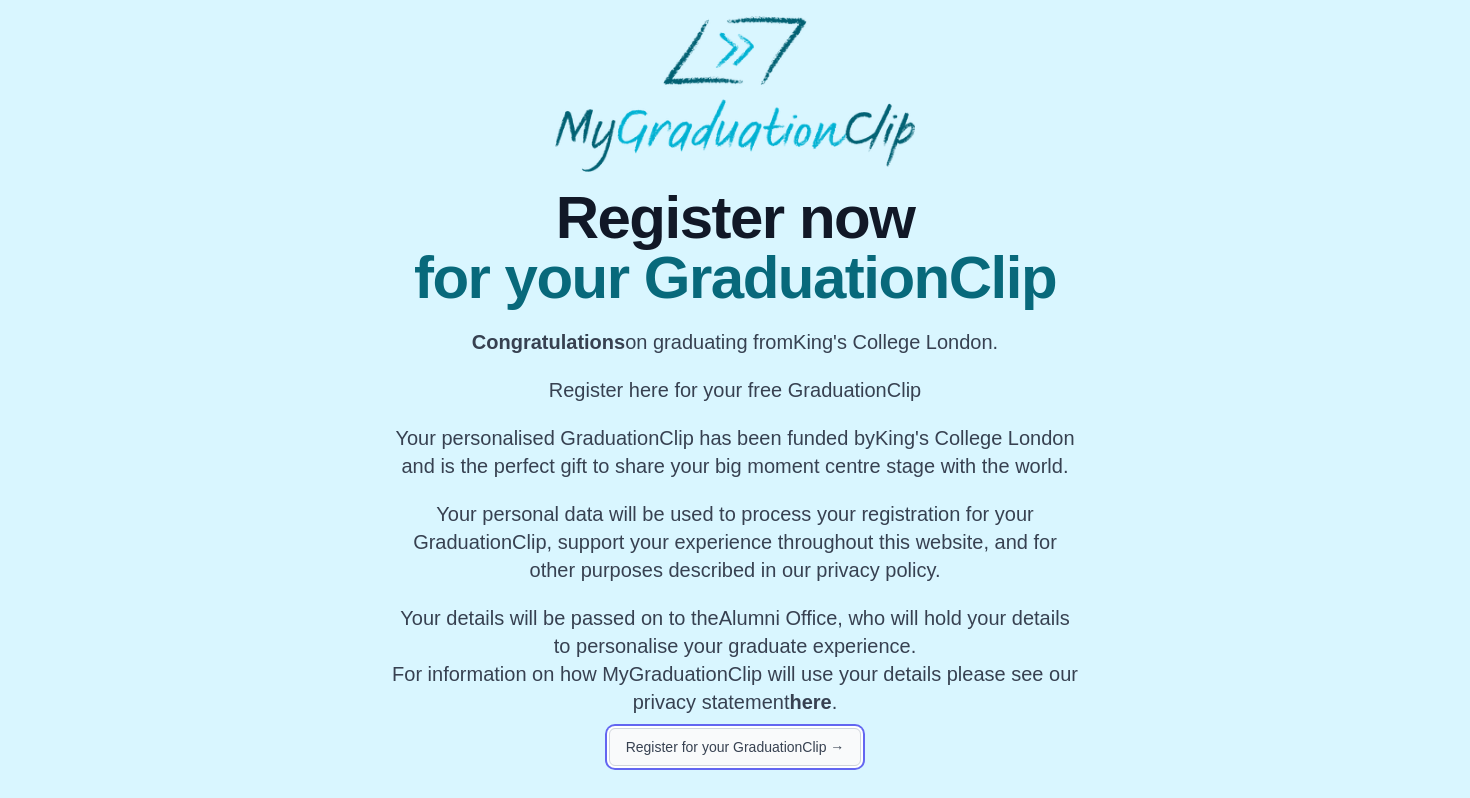 click on "Register for your GraduationClip →" at bounding box center [735, 747] 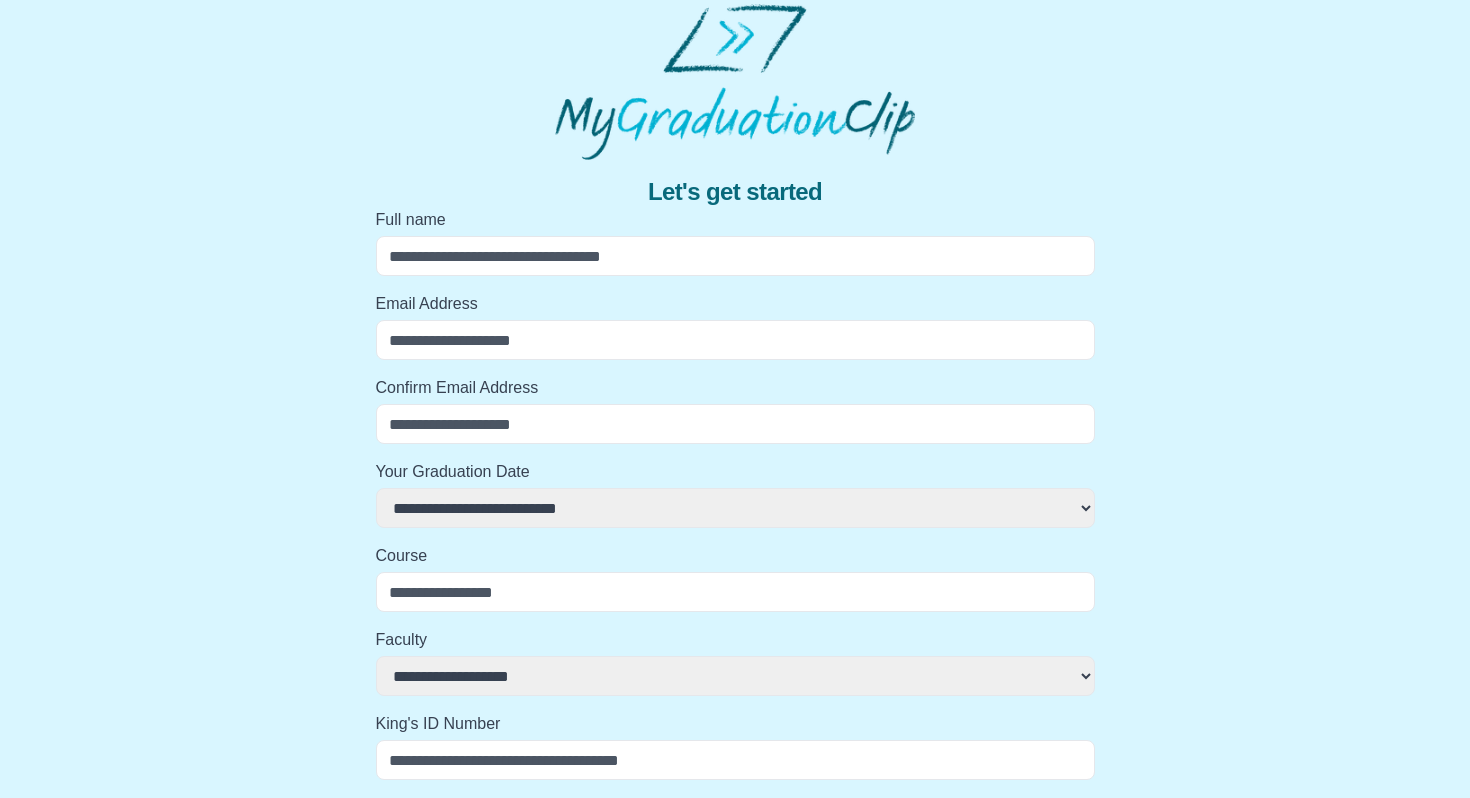 click on "Full name" at bounding box center (735, 256) 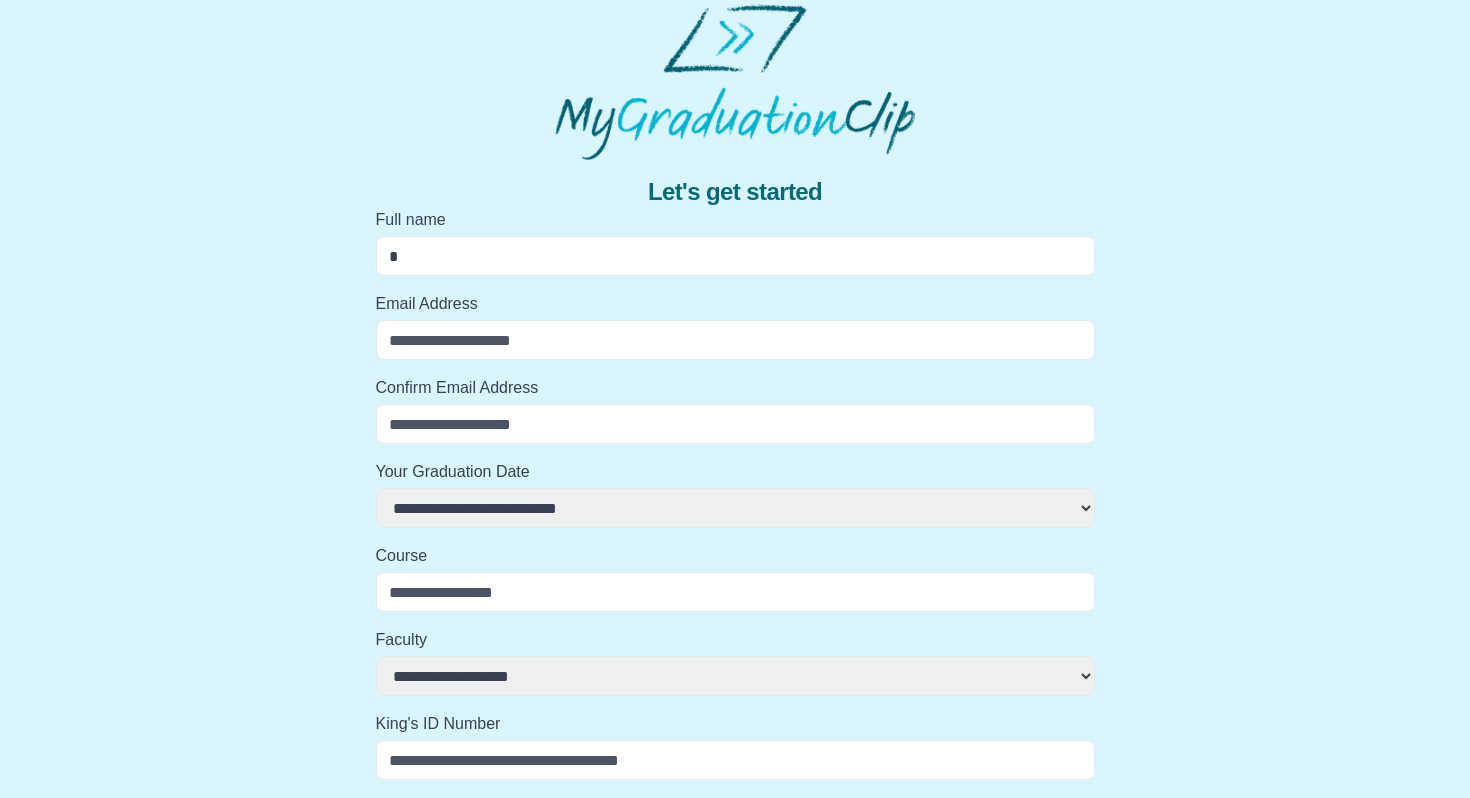 select 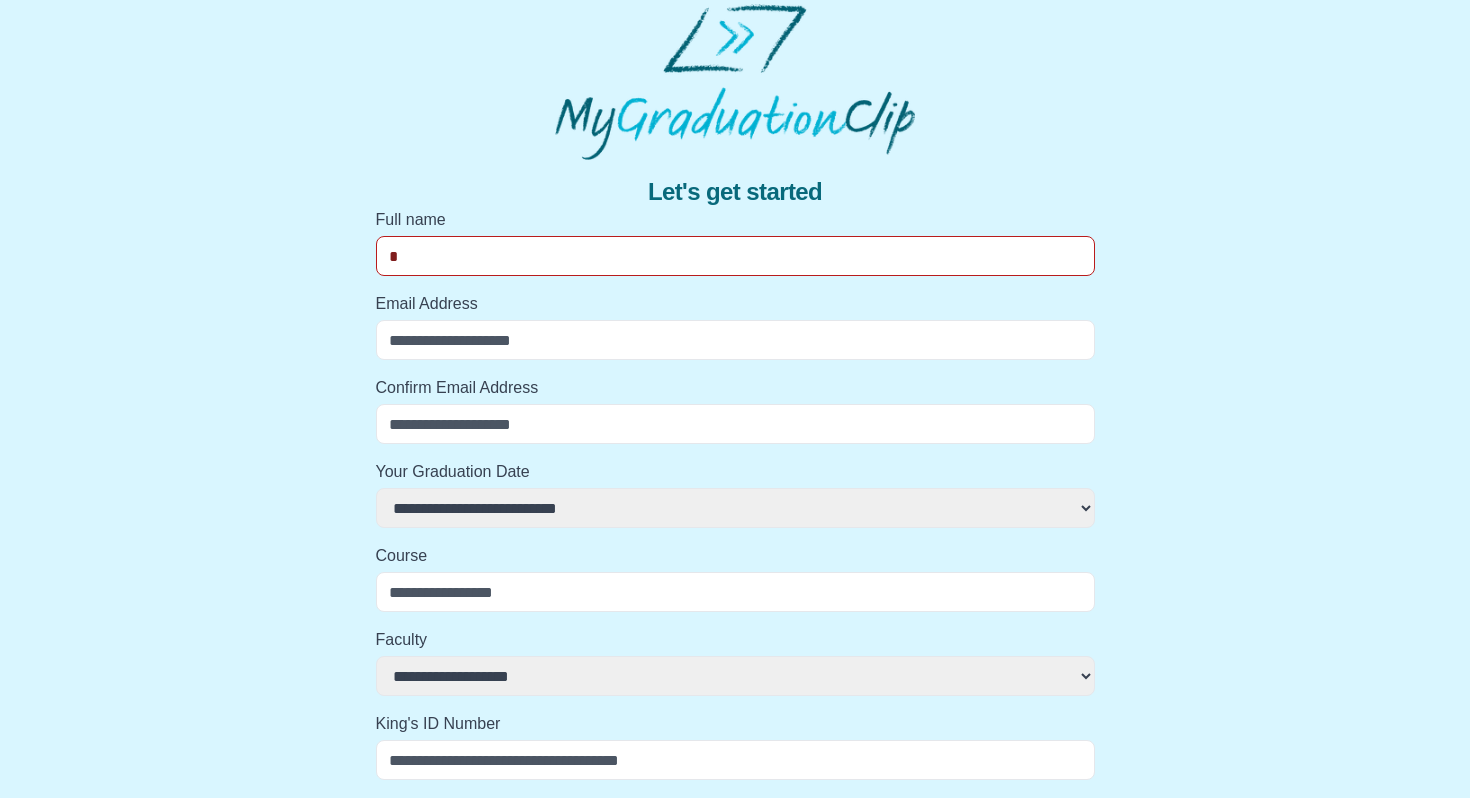 type on "**" 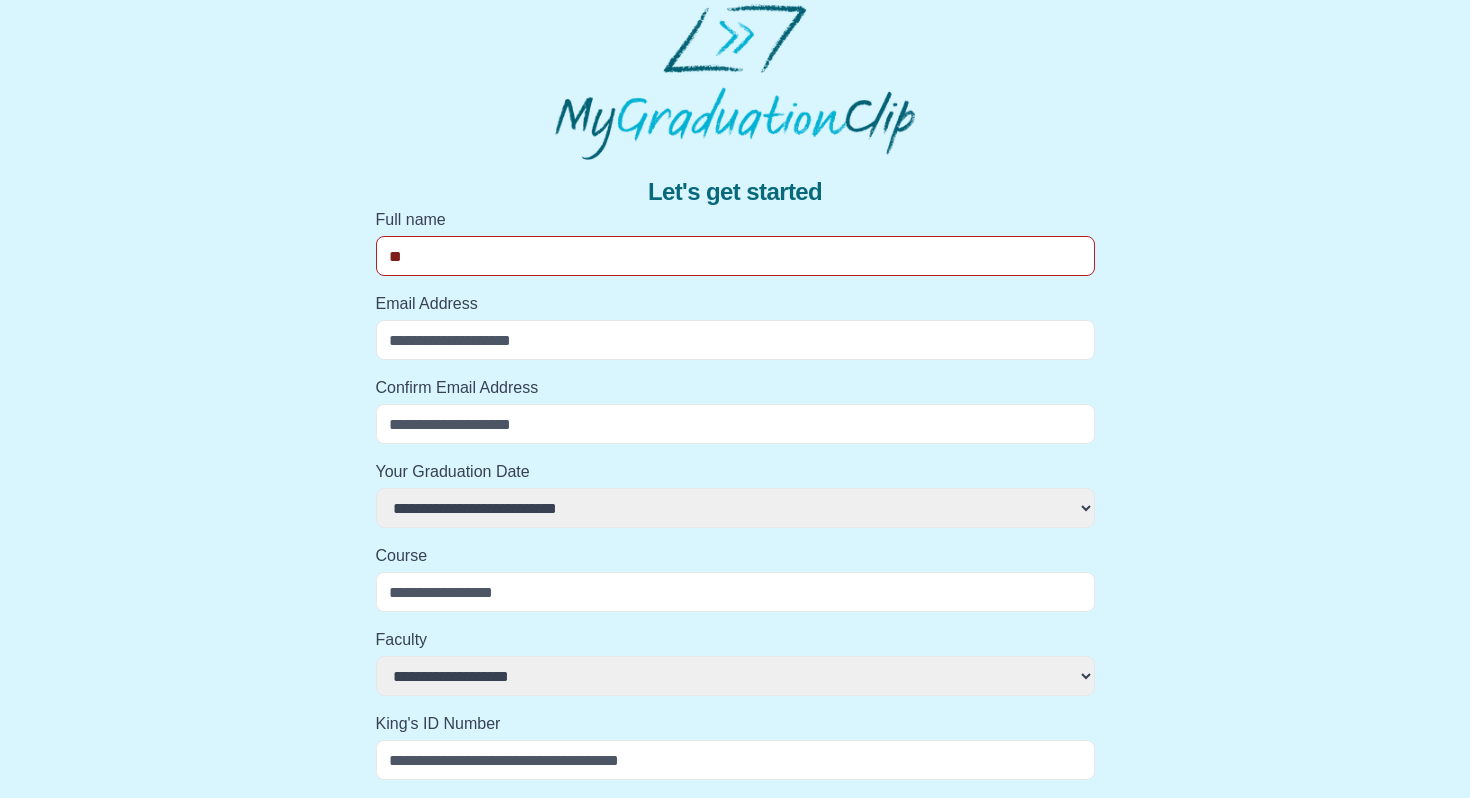 select 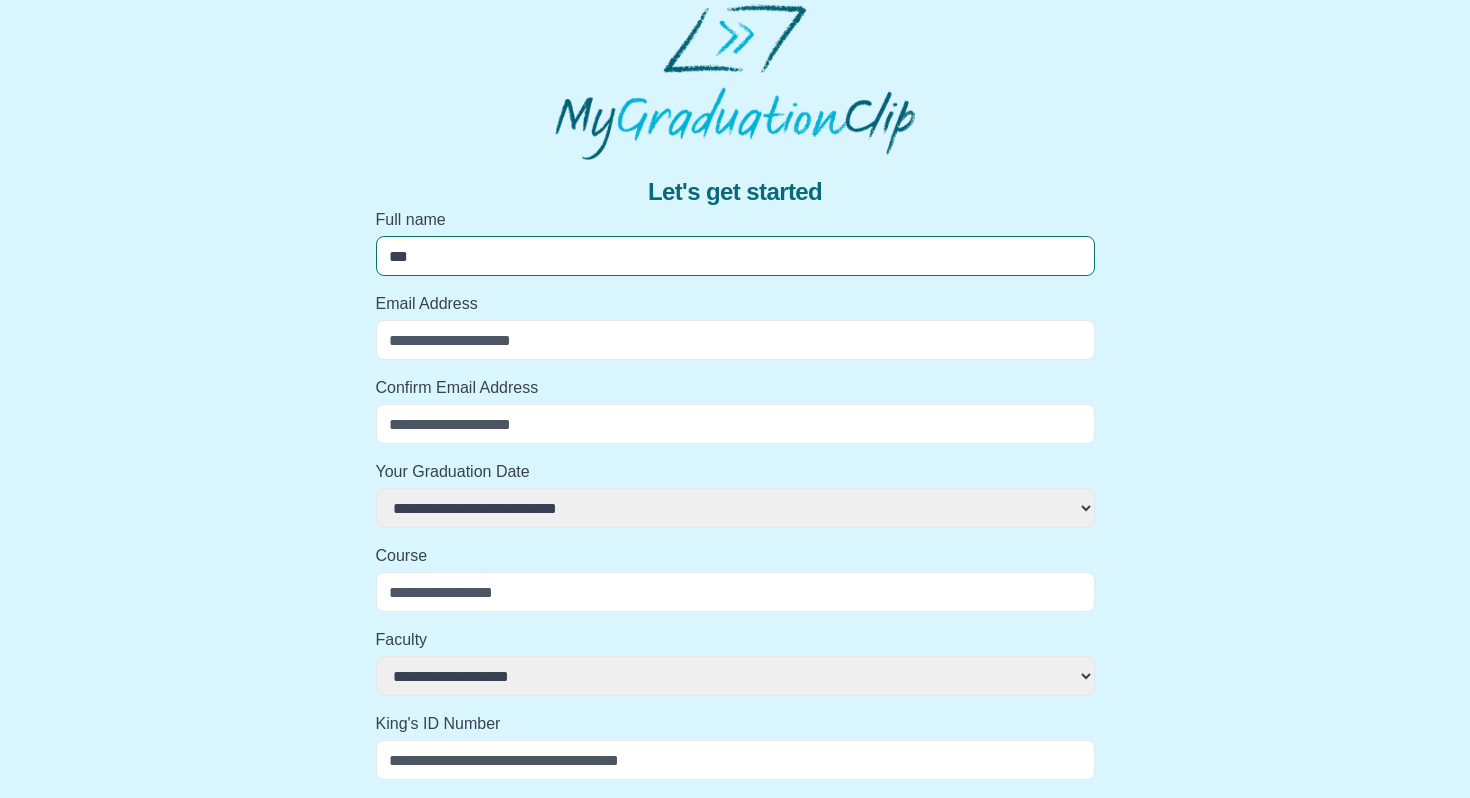 select 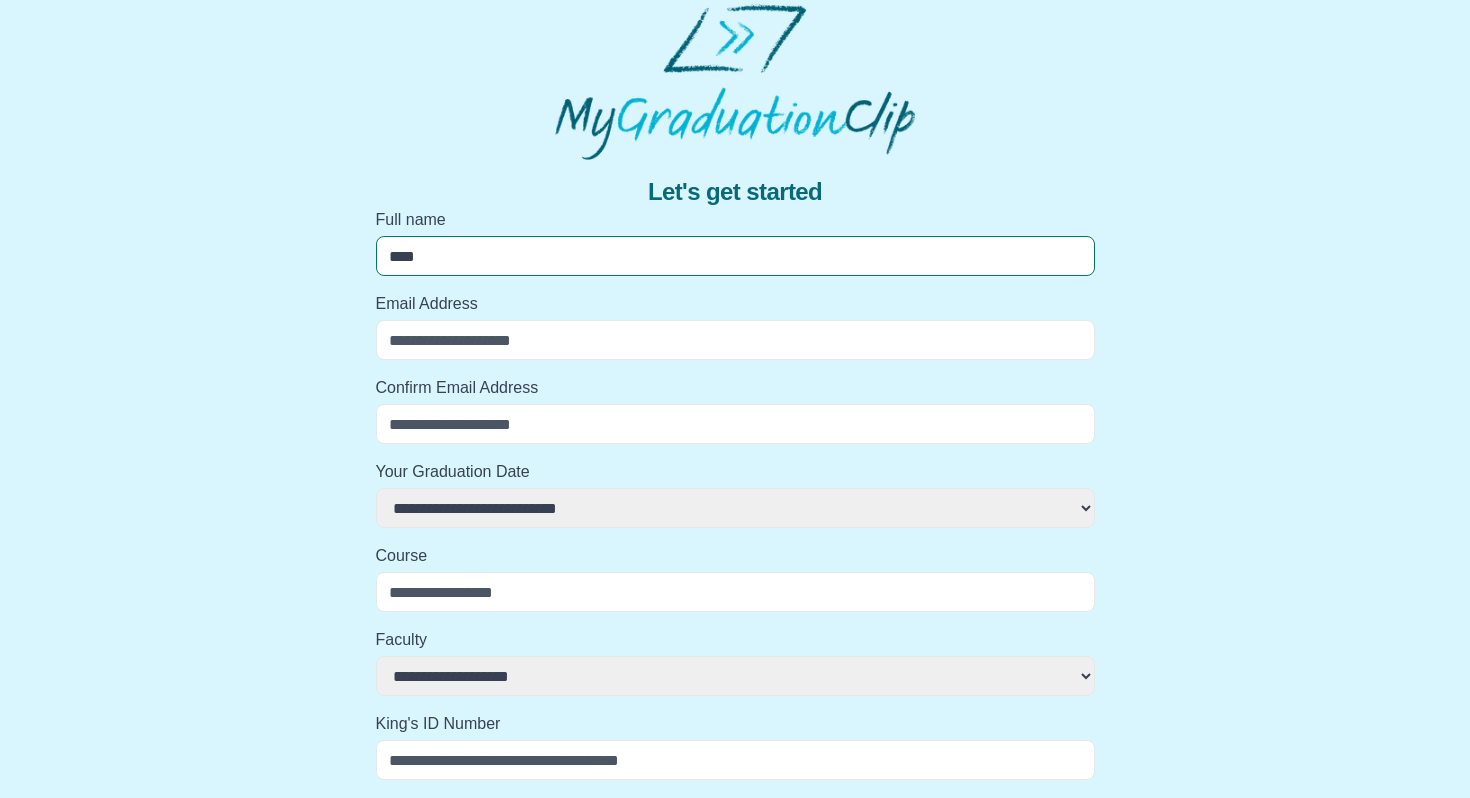 select 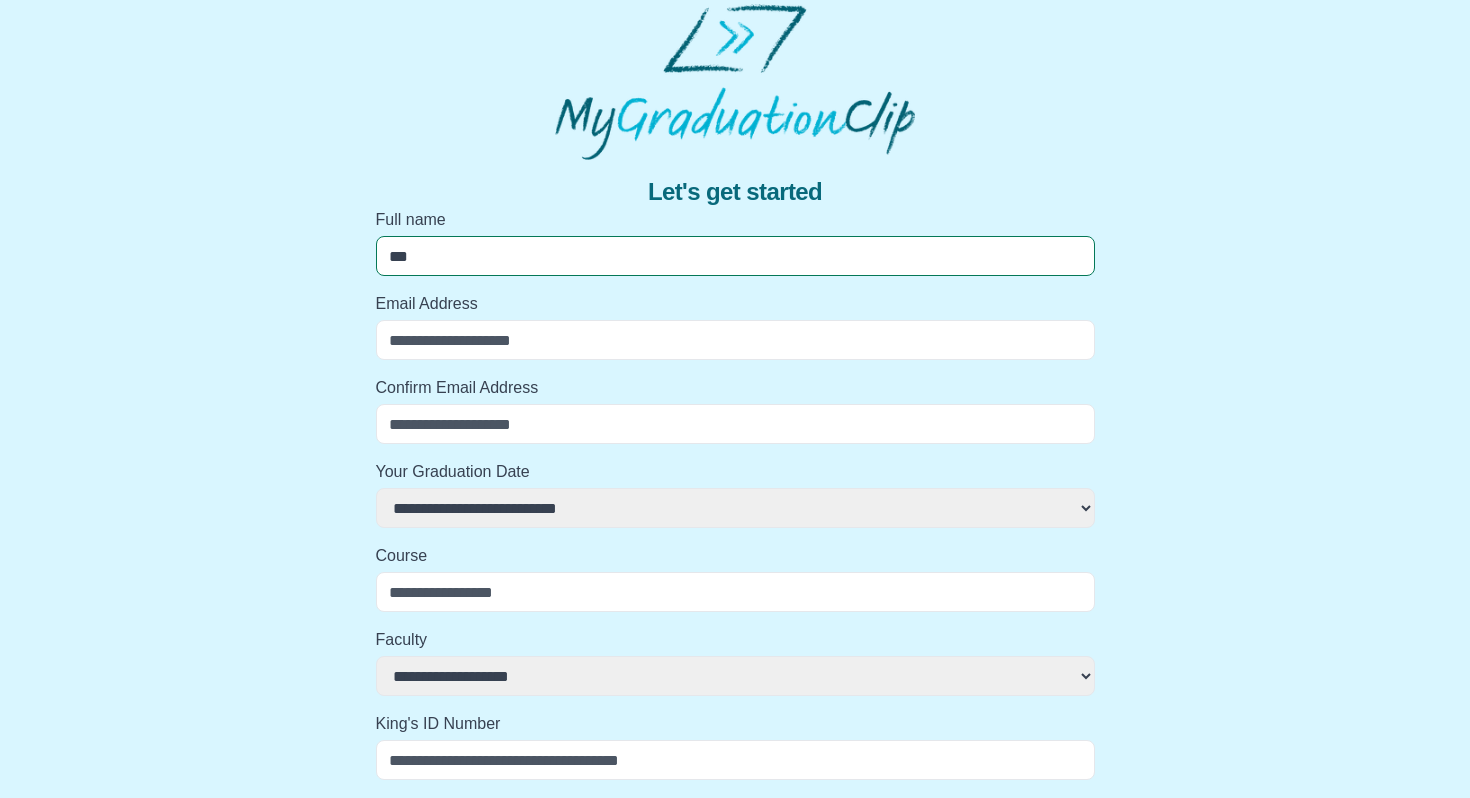 select 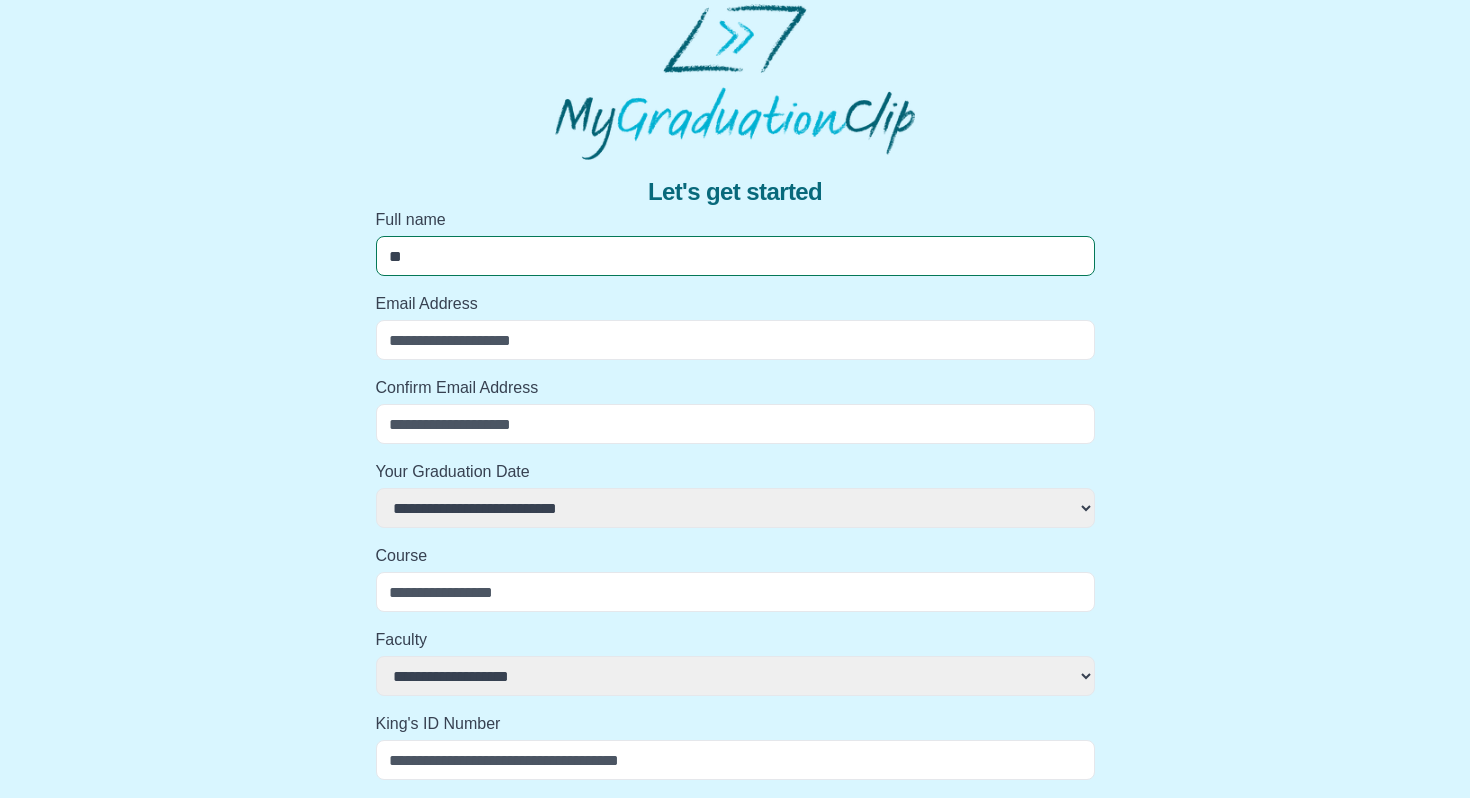 select 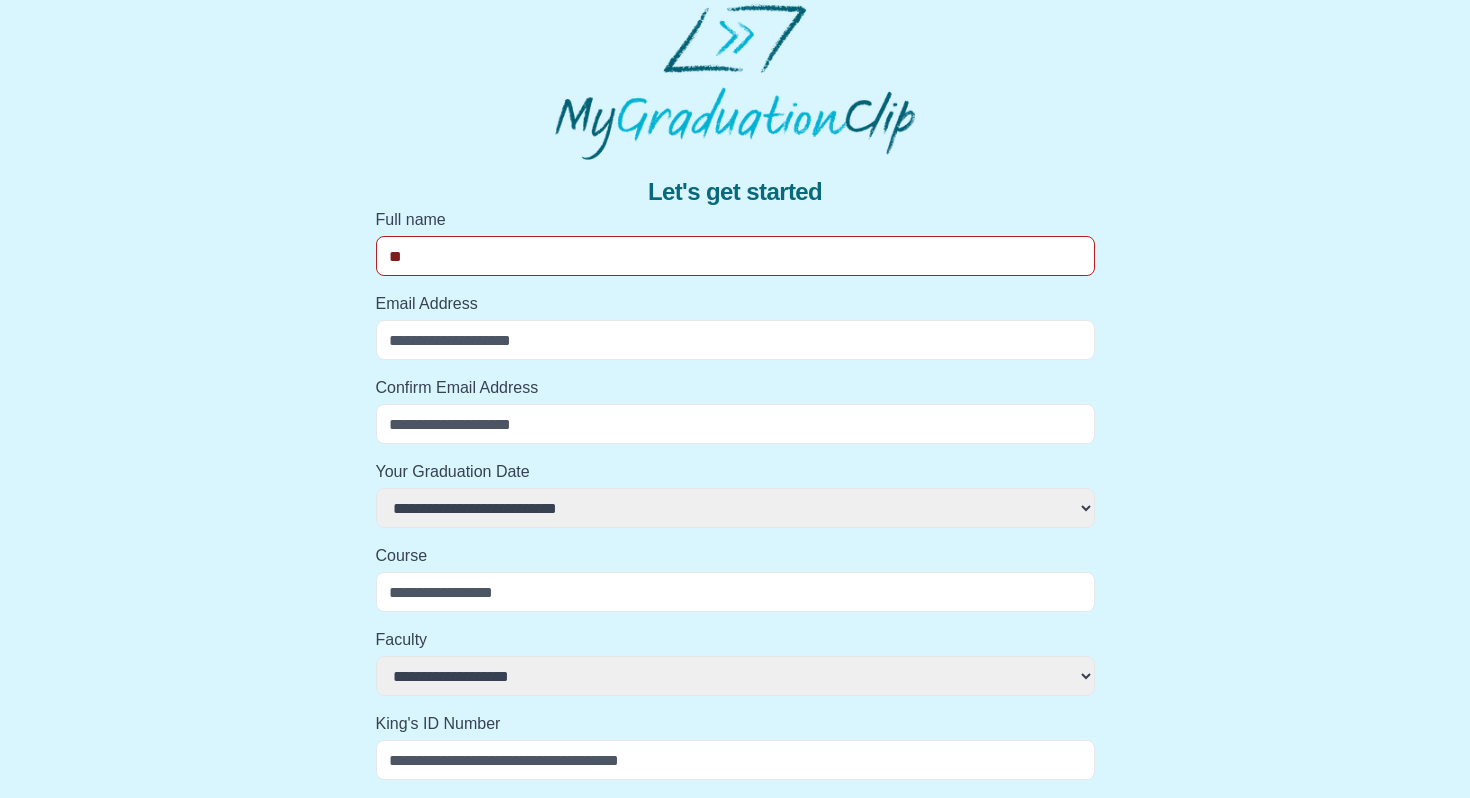 type on "*" 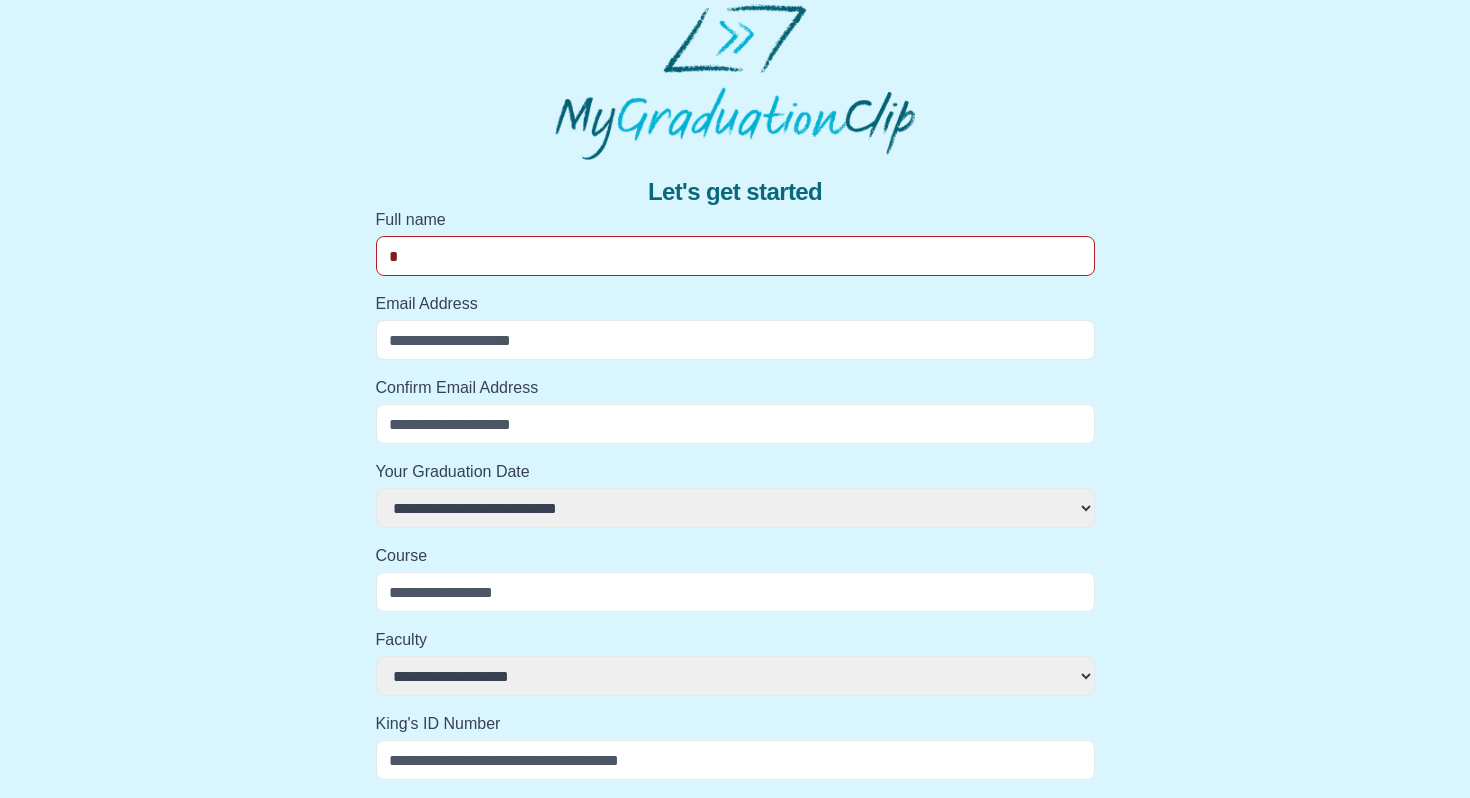 select 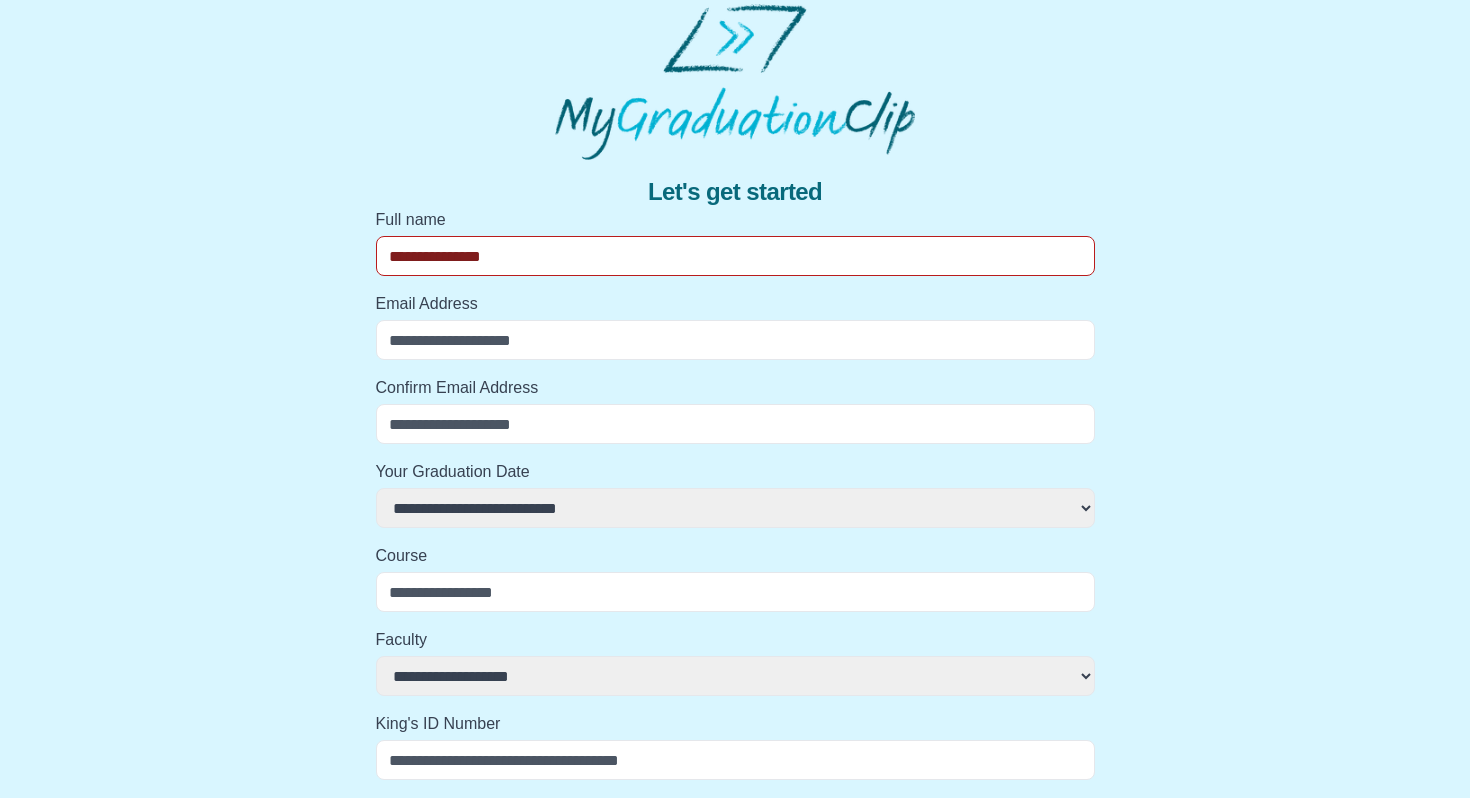 type on "**********" 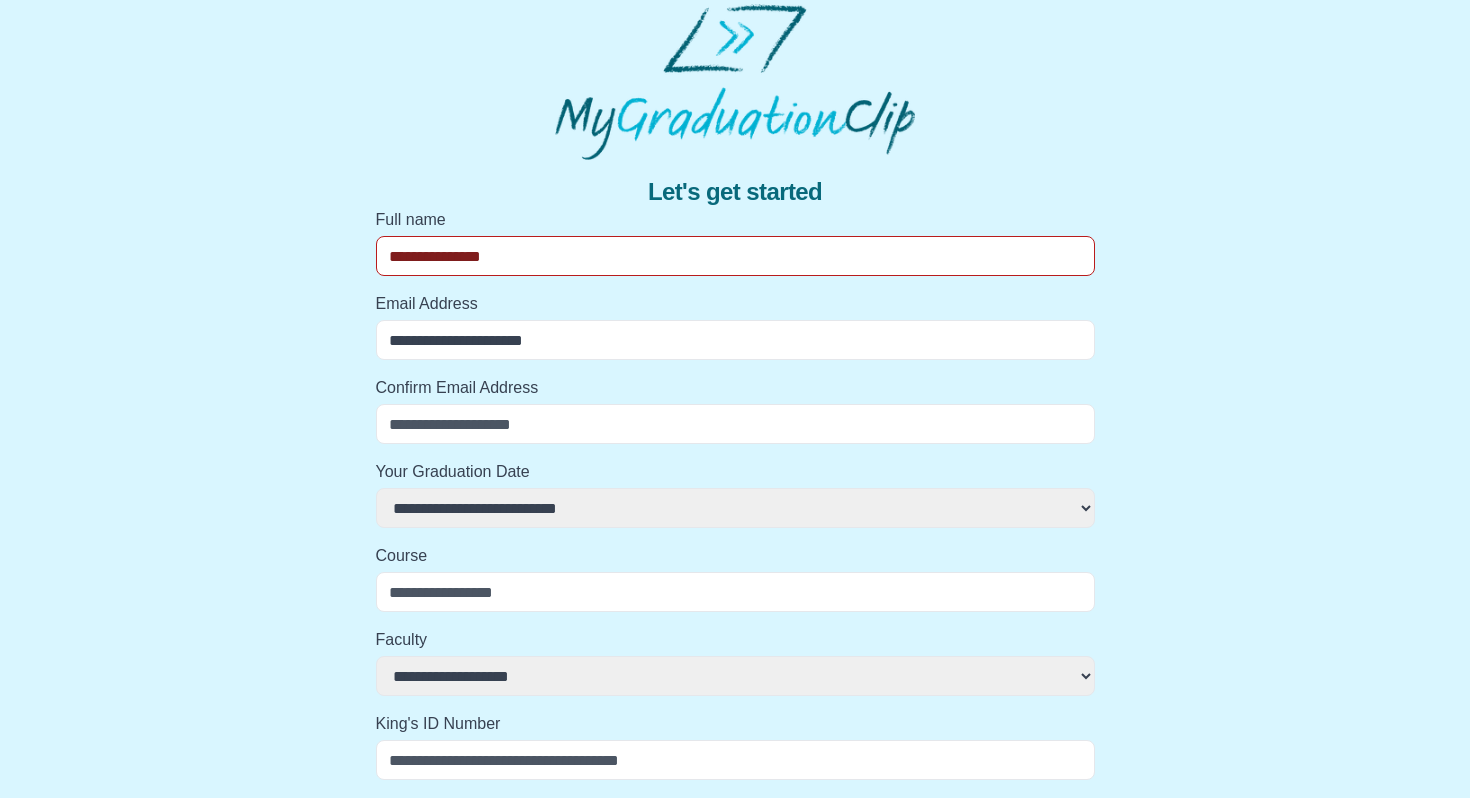 type on "**********" 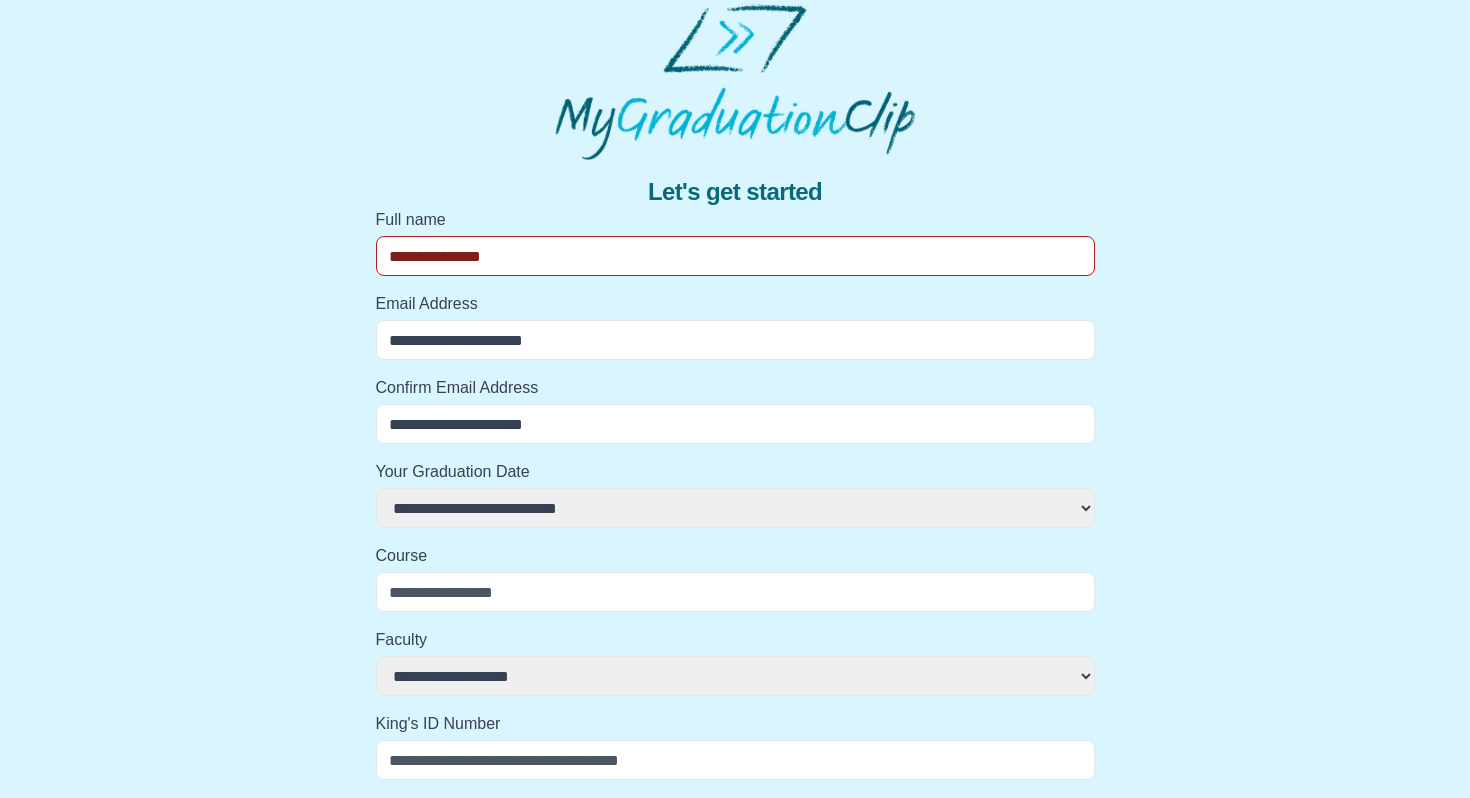 select 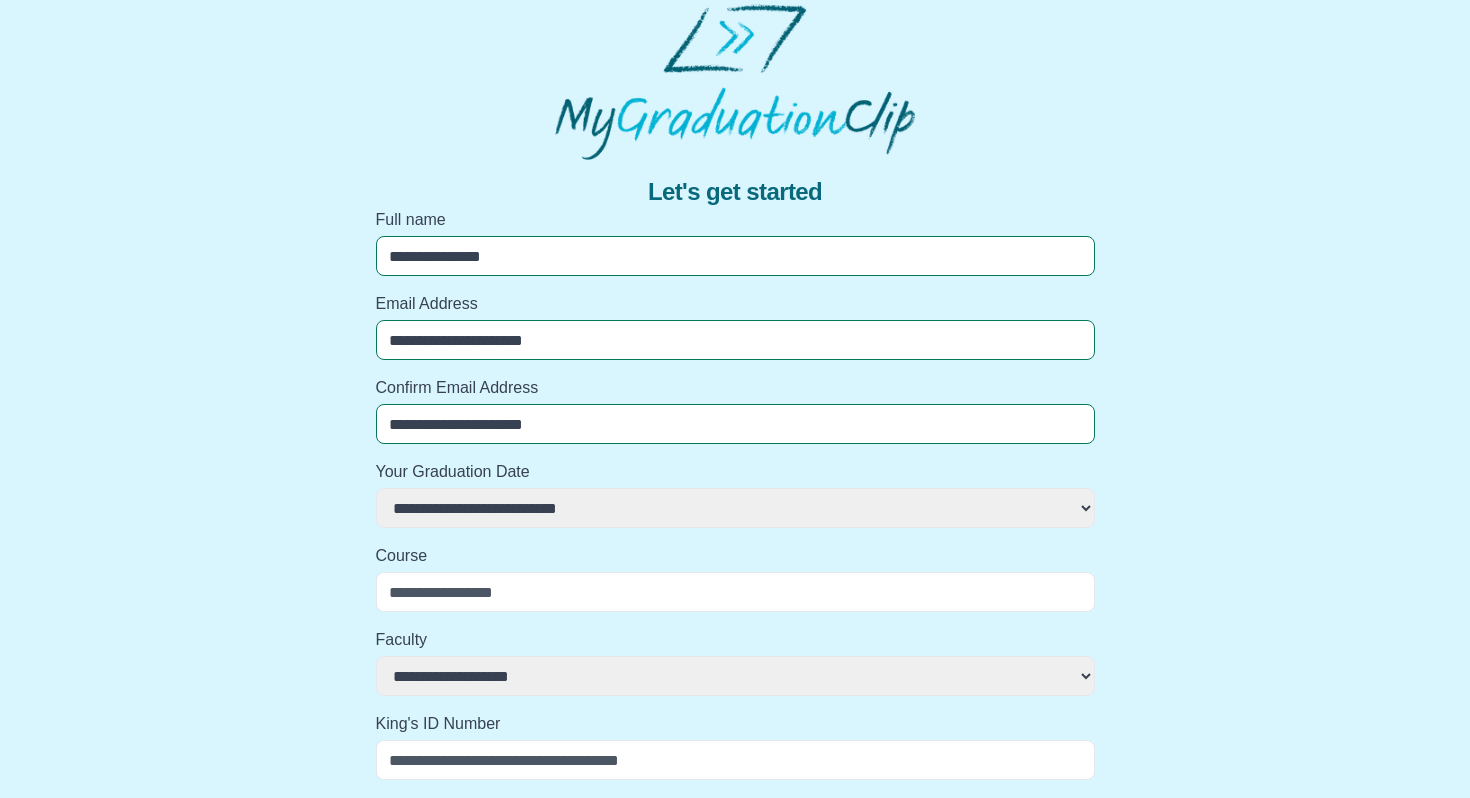 select 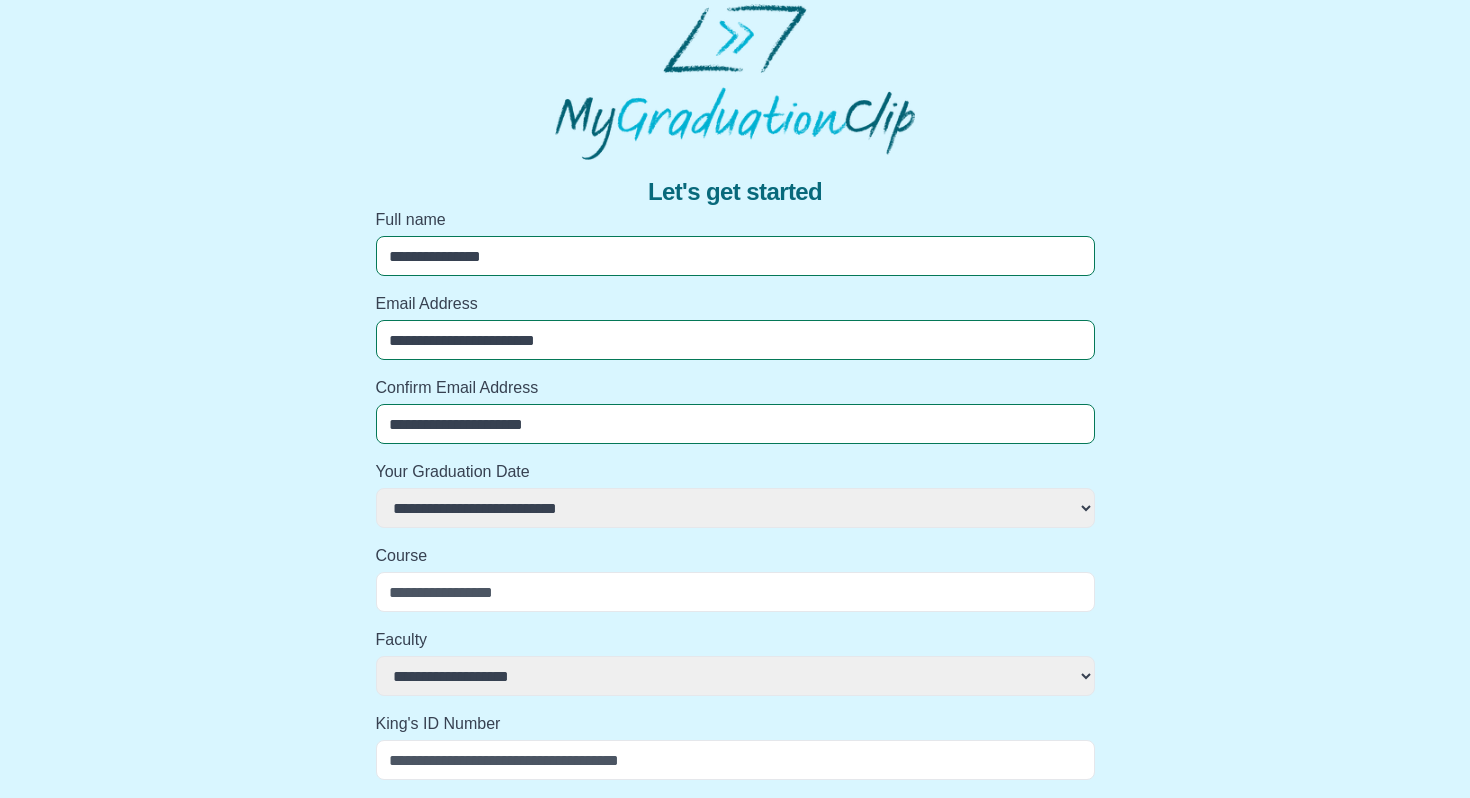 select 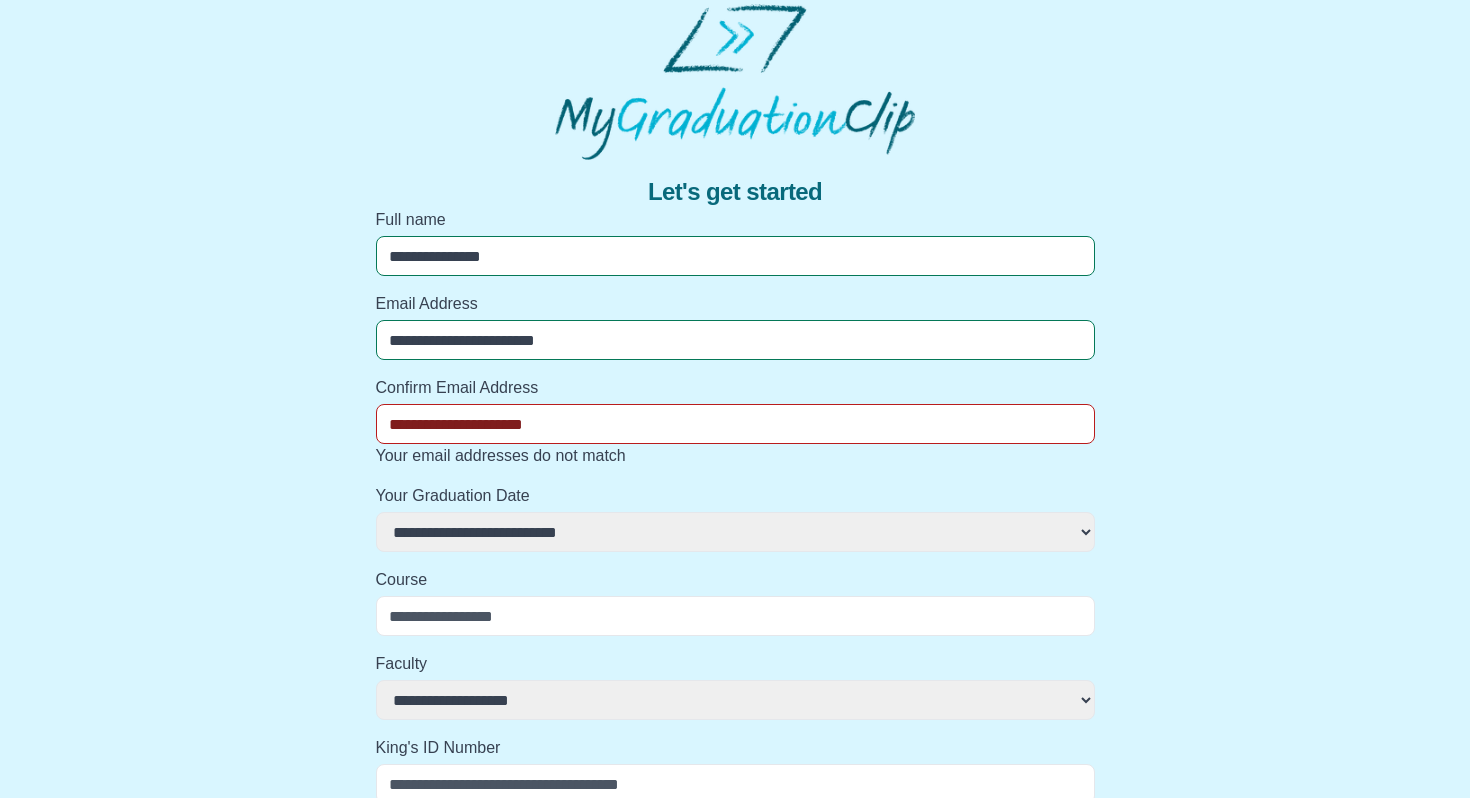 select 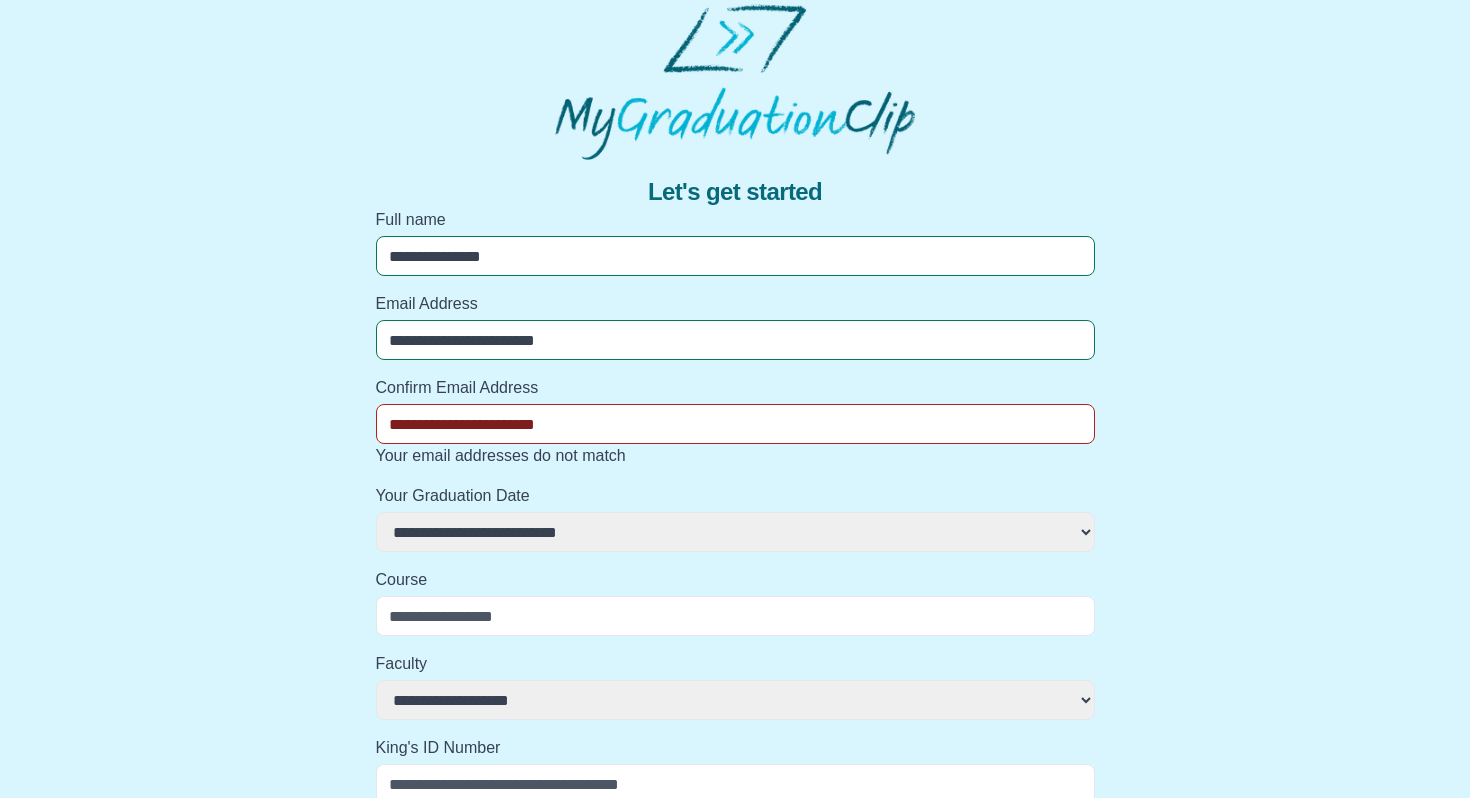 select 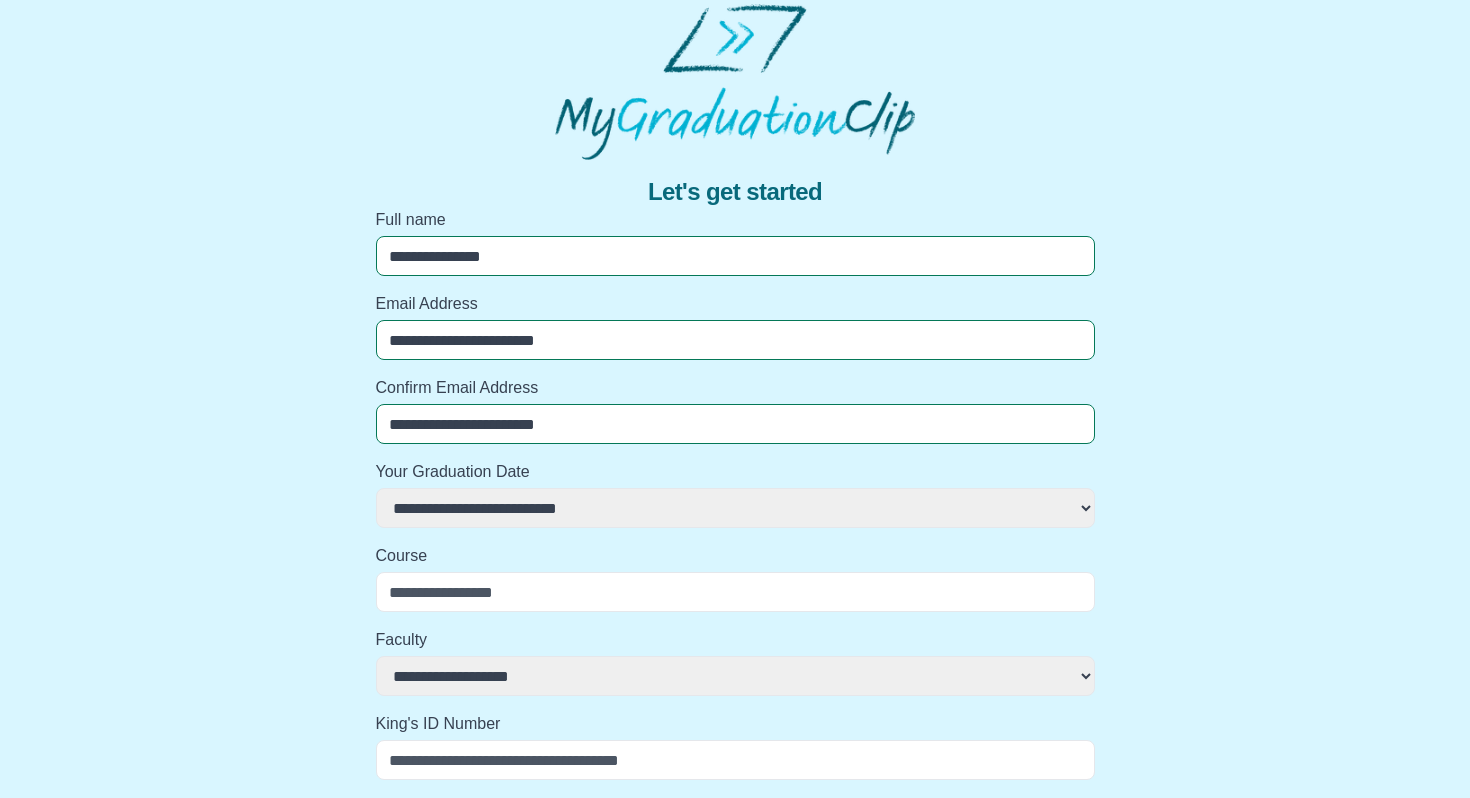 click on "**********" at bounding box center [735, 508] 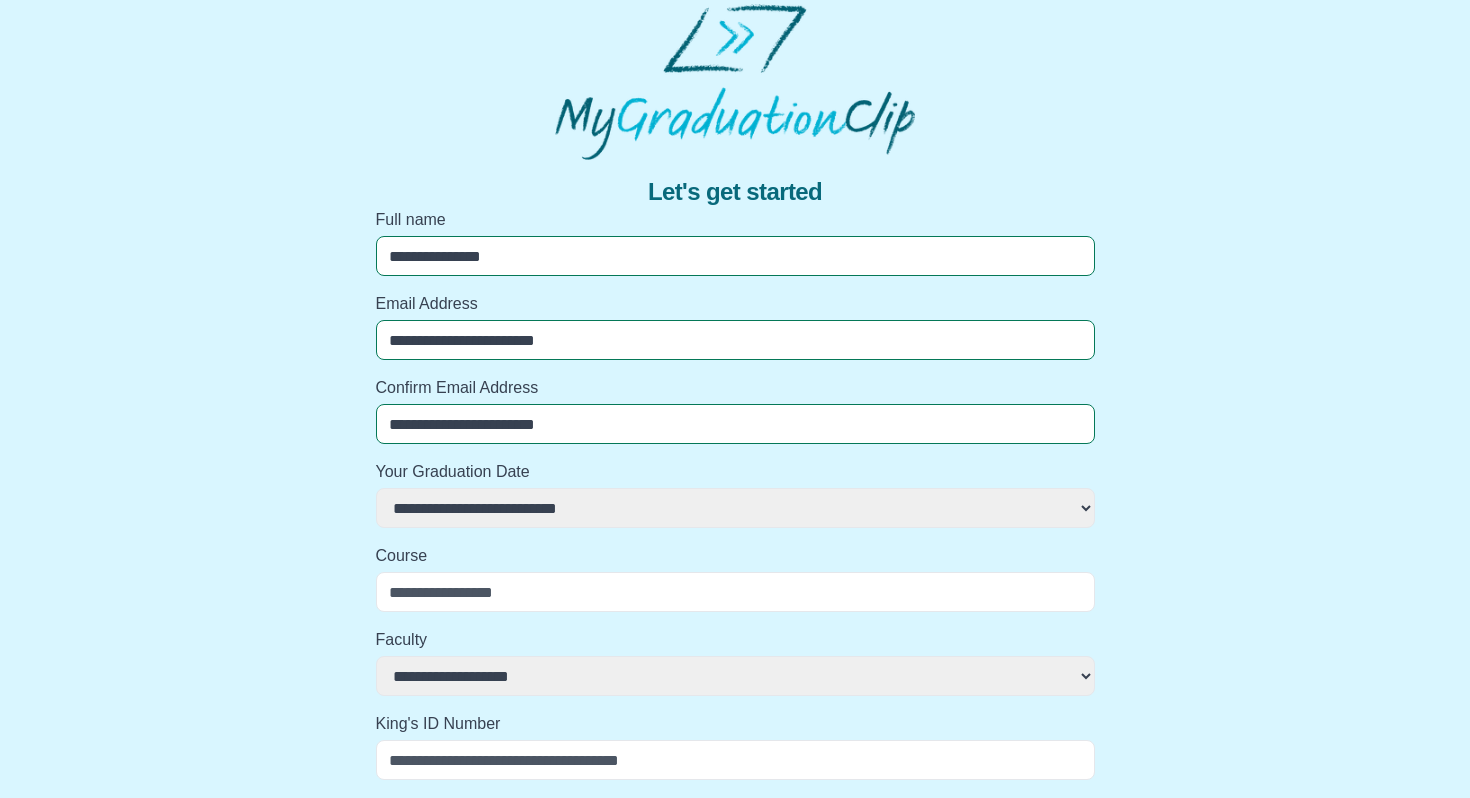 select on "**********" 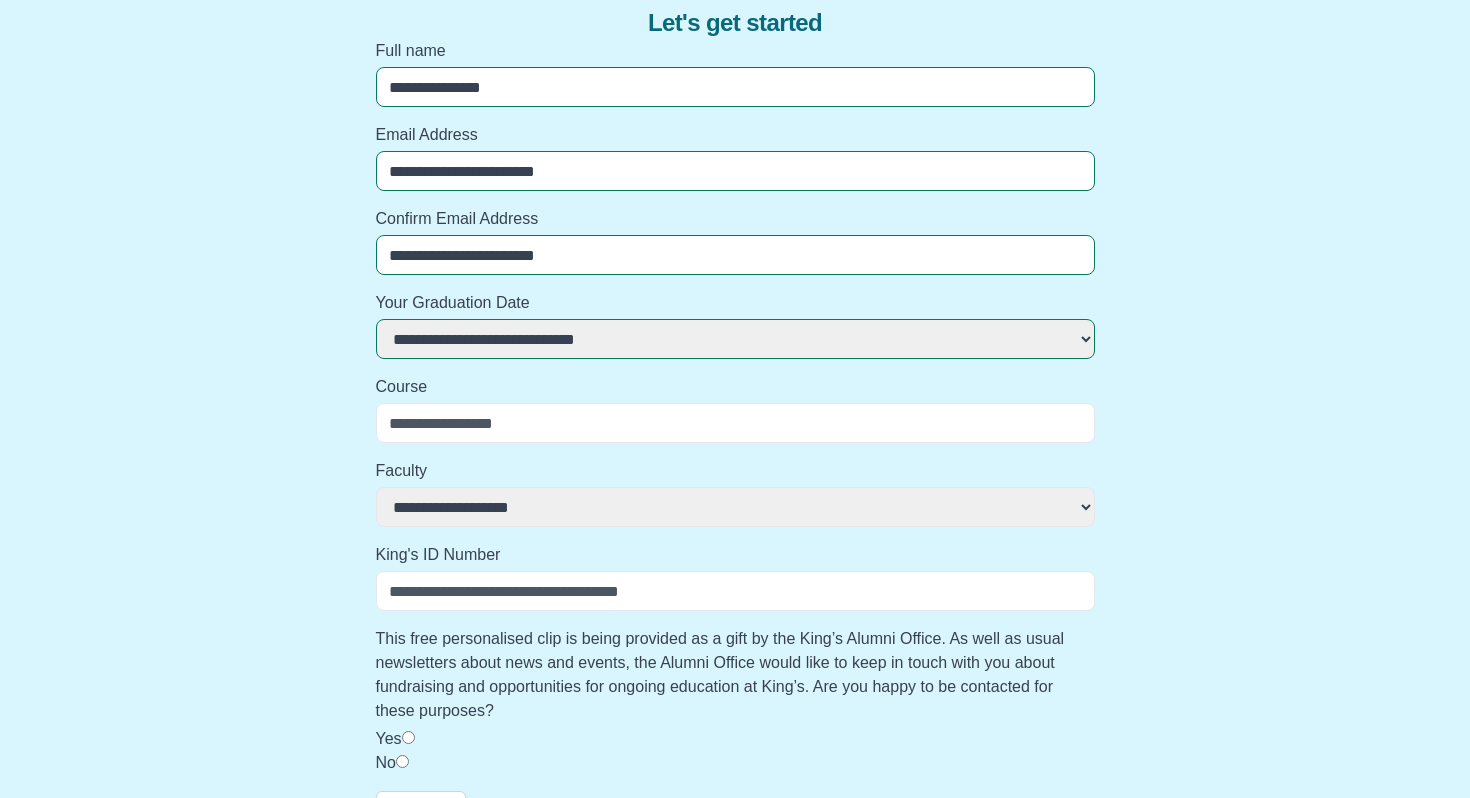 scroll, scrollTop: 185, scrollLeft: 0, axis: vertical 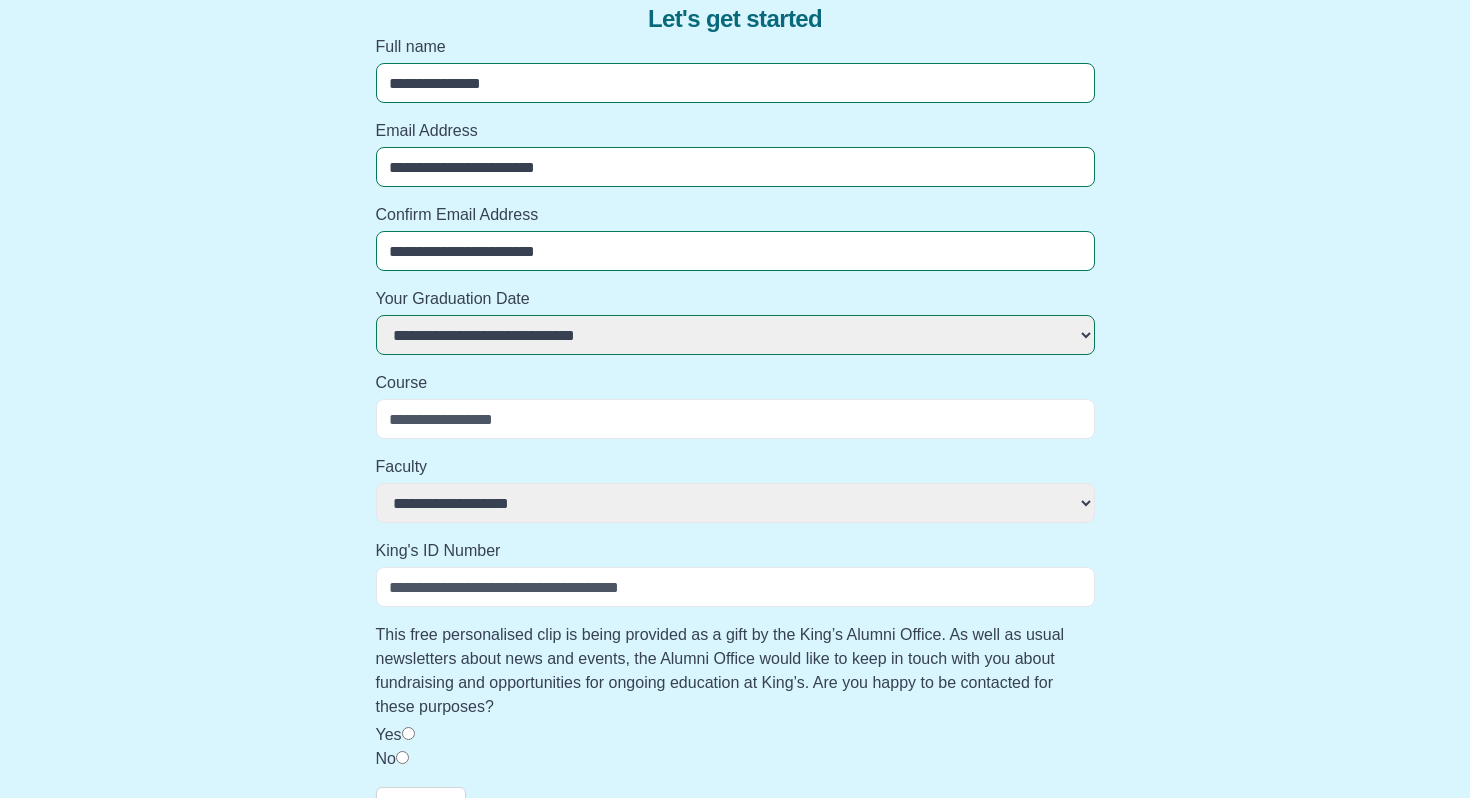 select 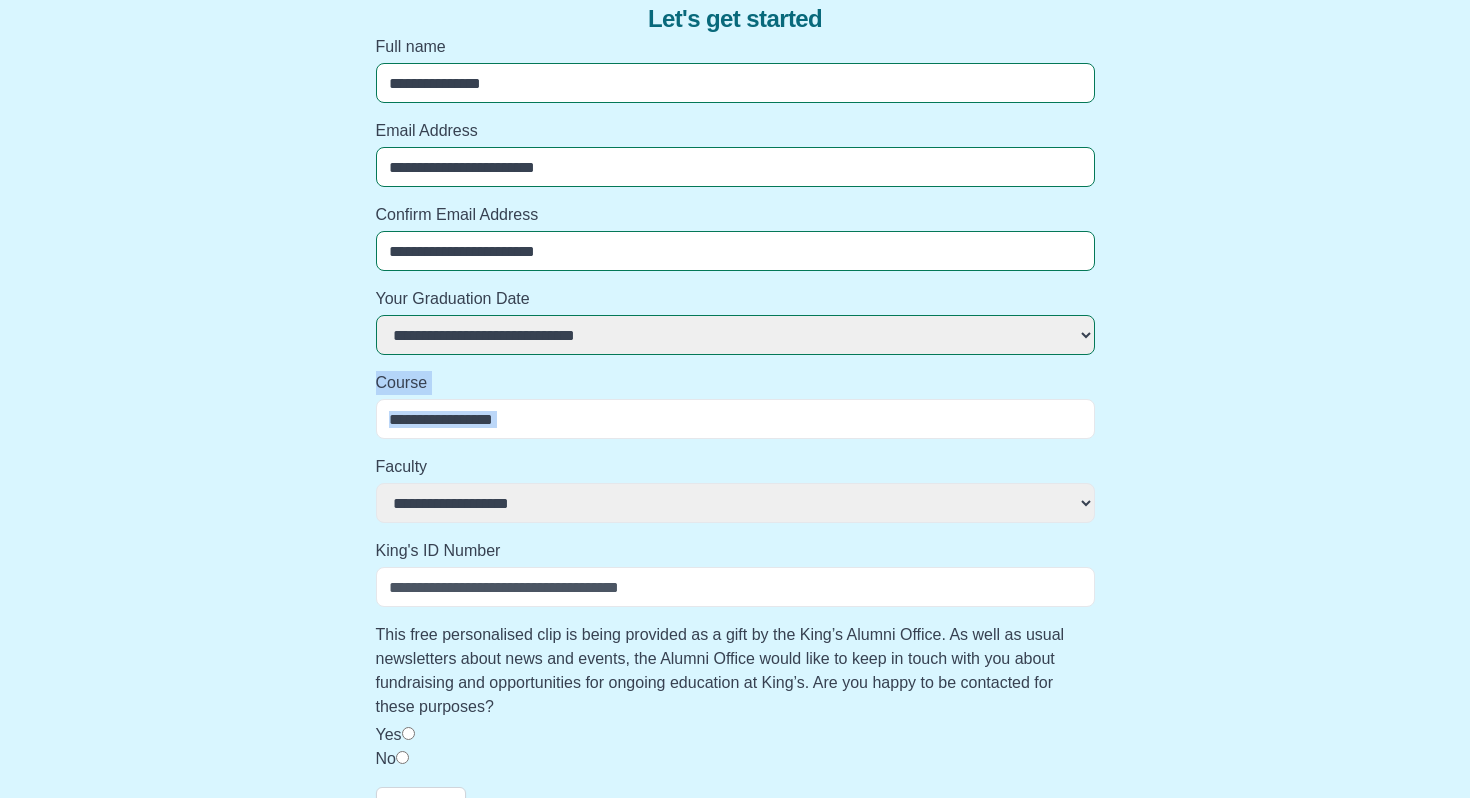 click on "**********" at bounding box center [735, 430] 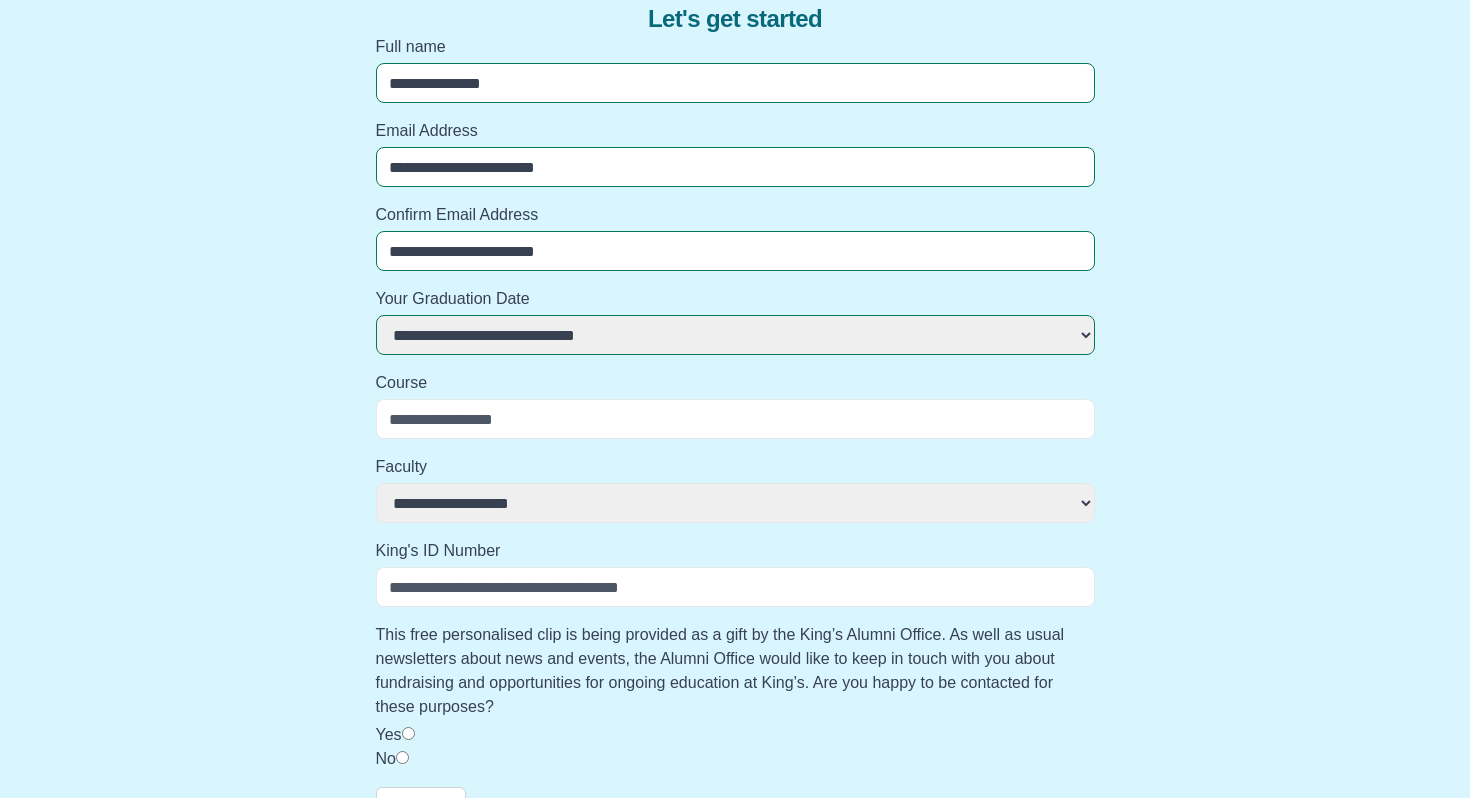 click on "Course" at bounding box center (735, 419) 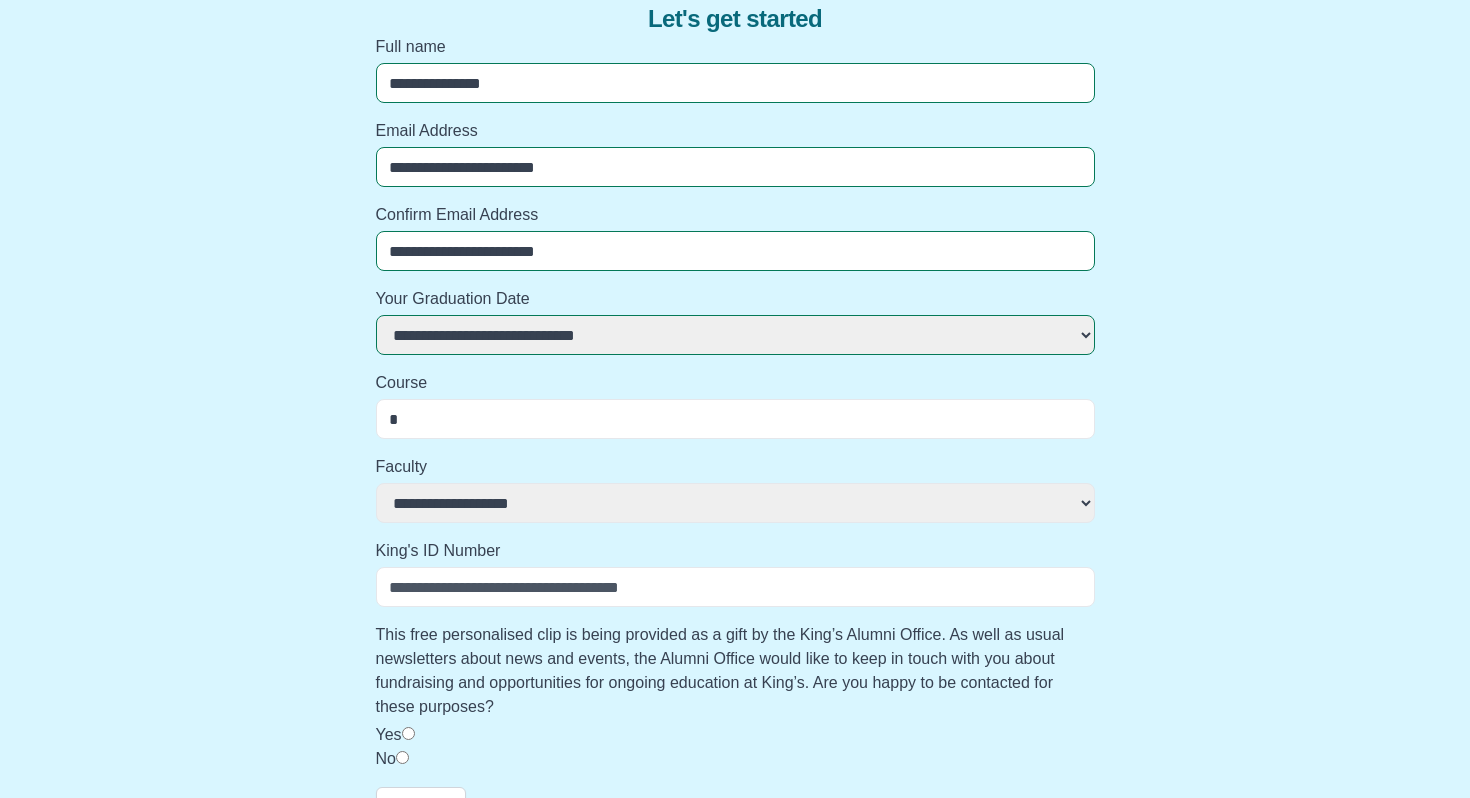 select 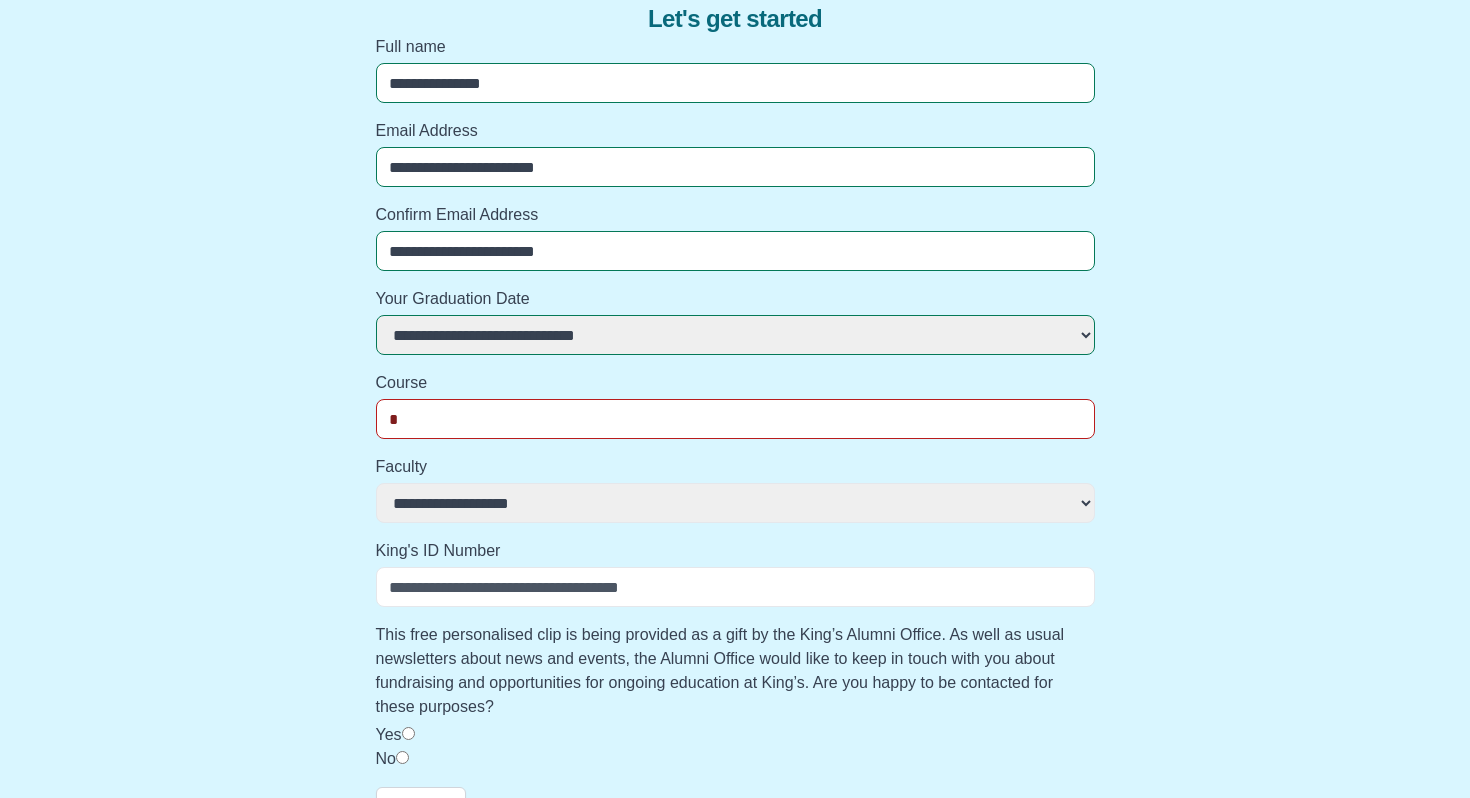 type on "**" 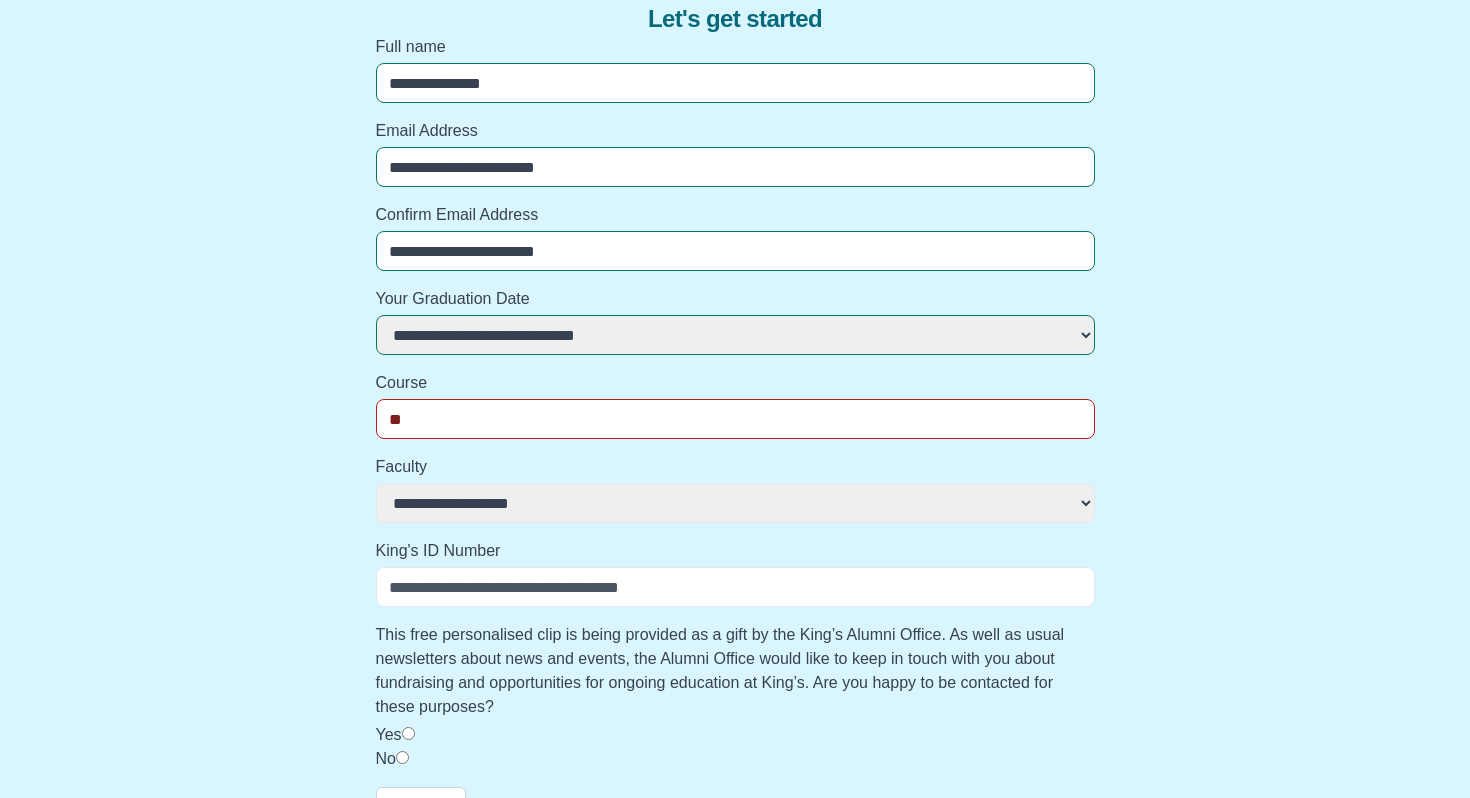 select 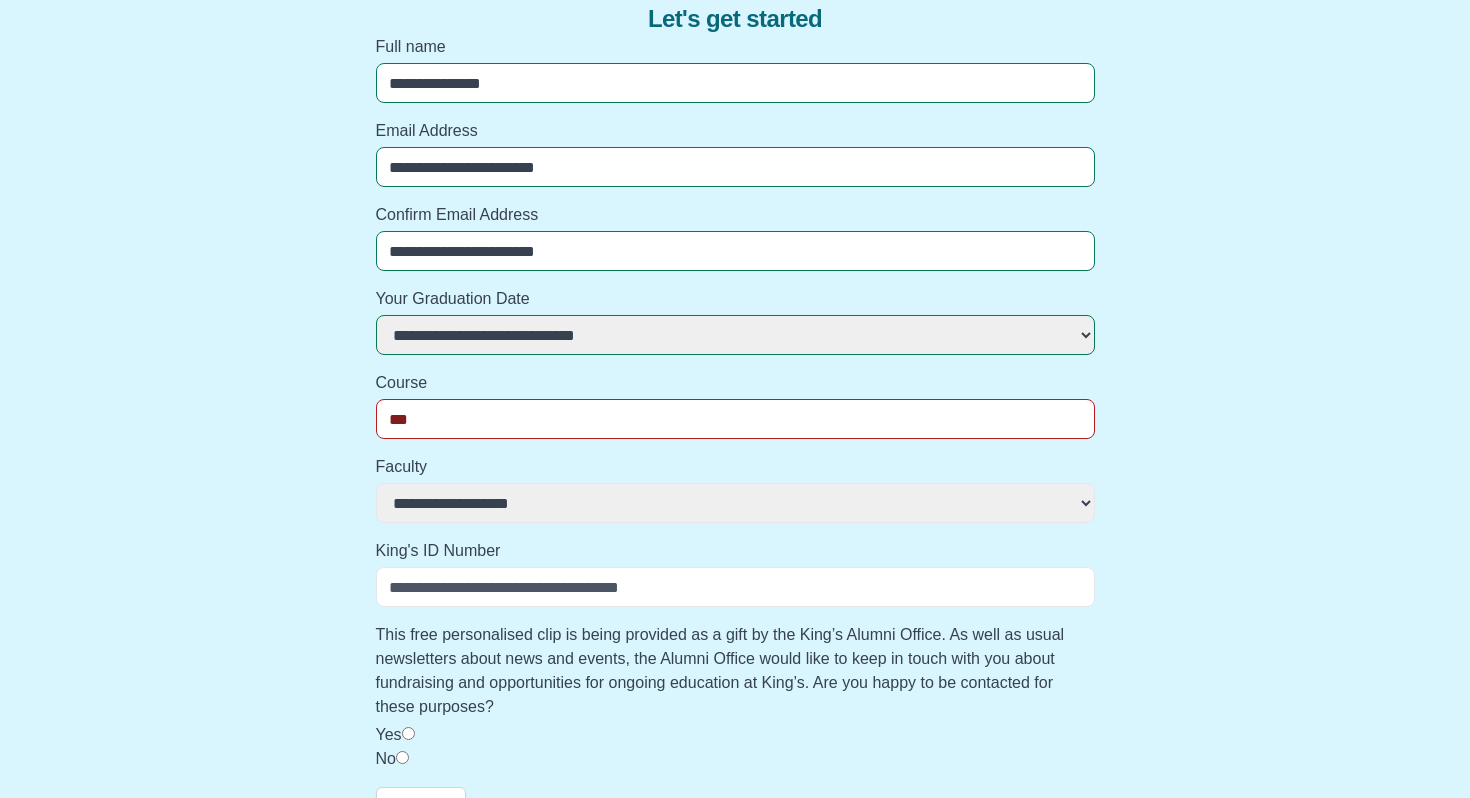 select 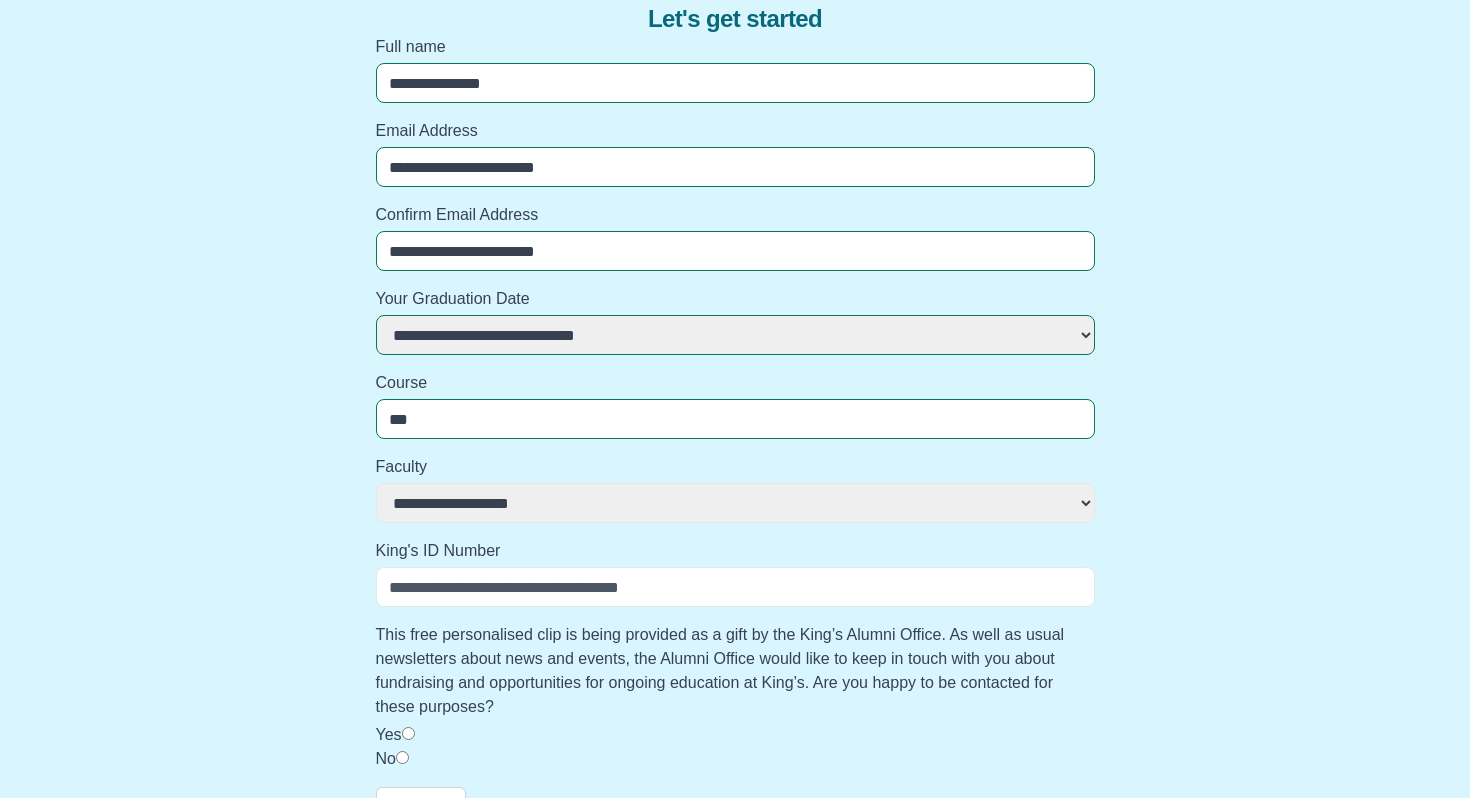 type on "****" 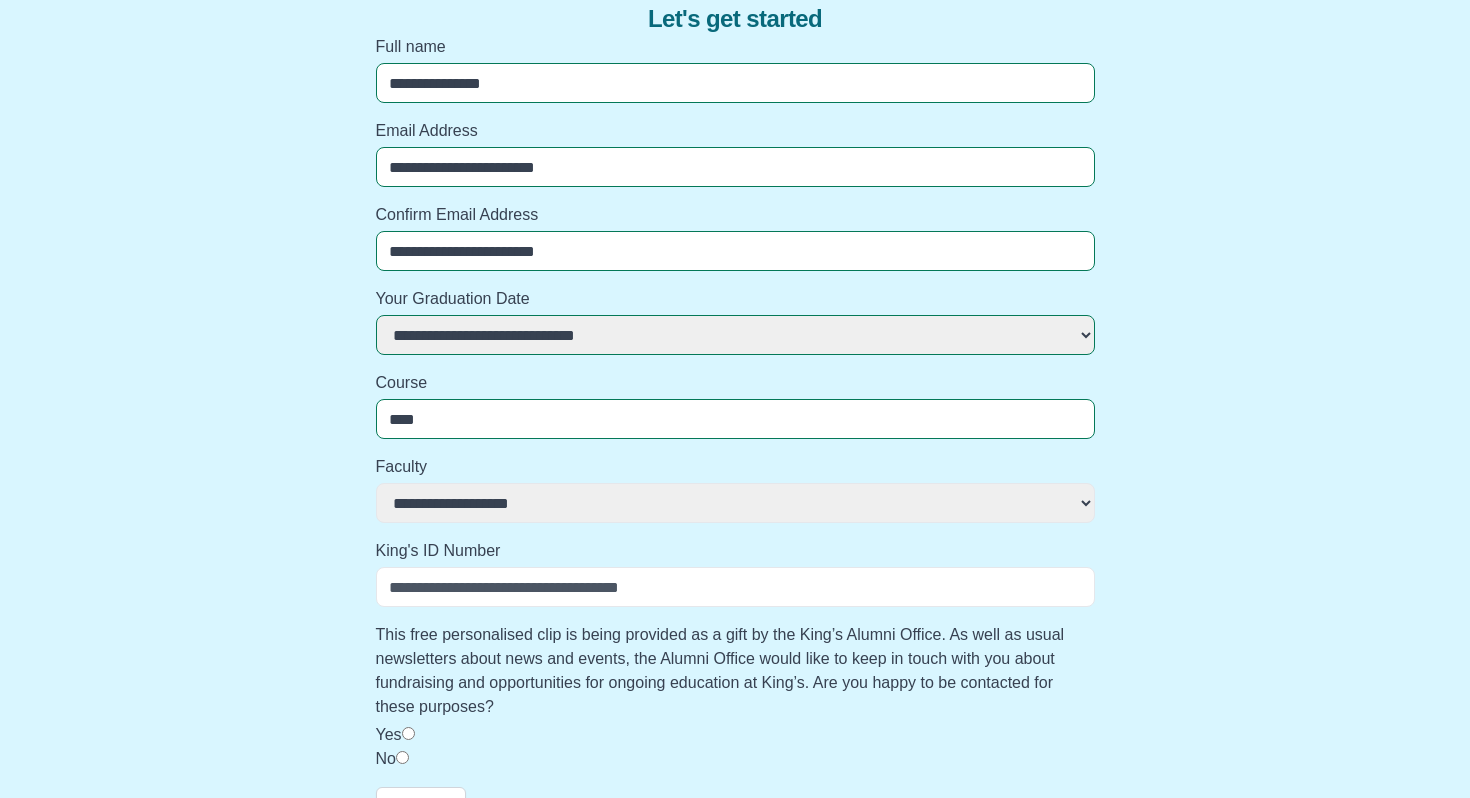 select 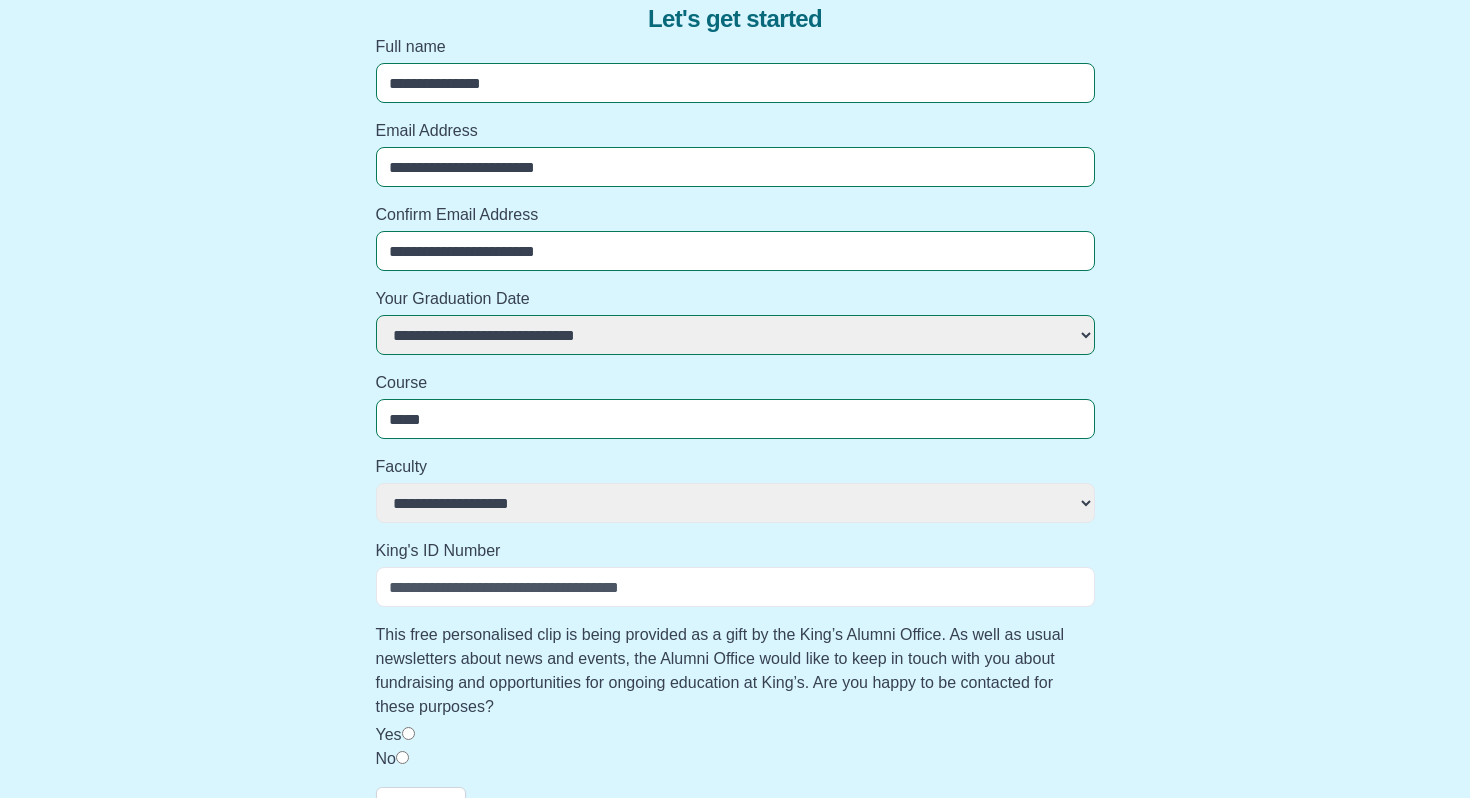 select 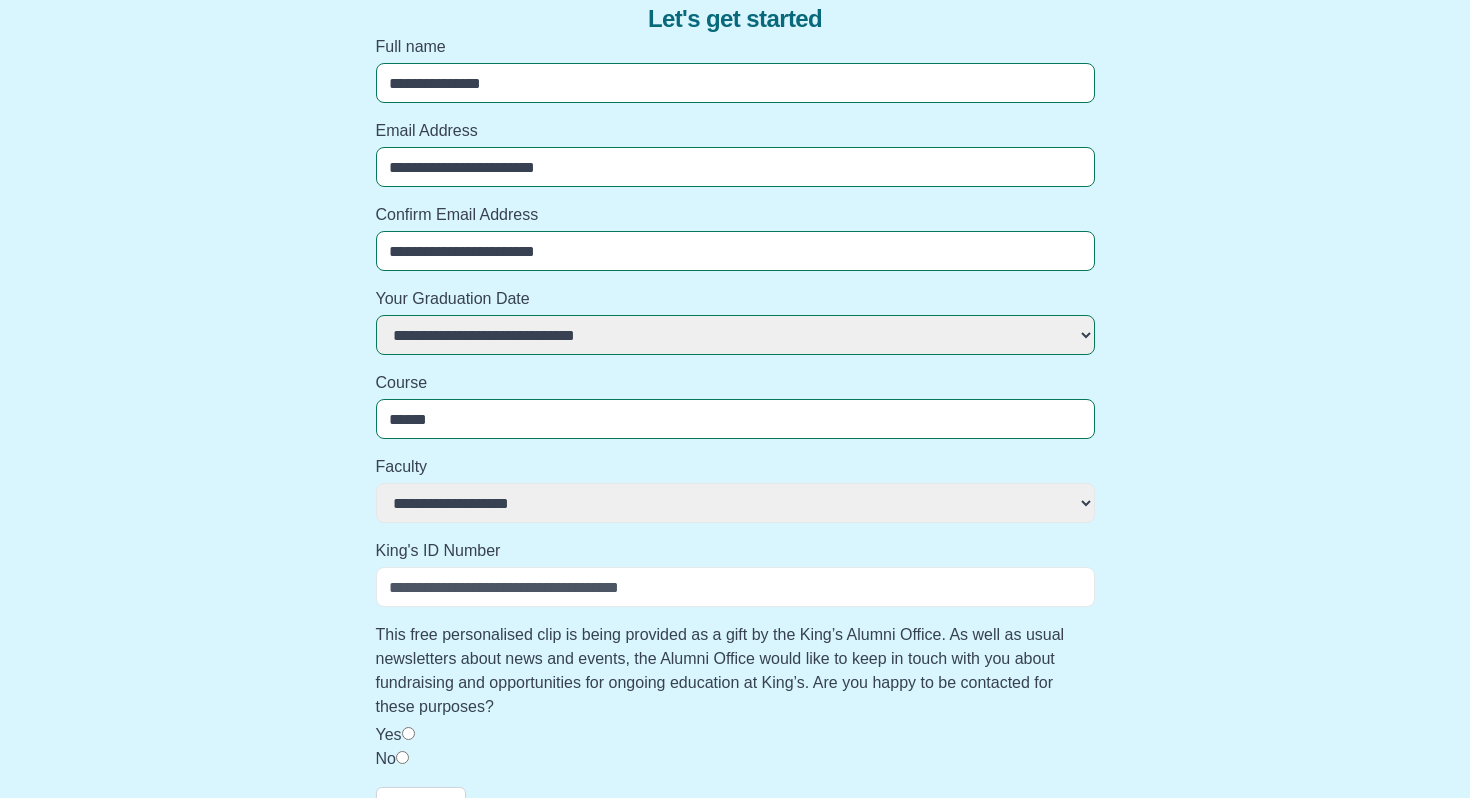 select 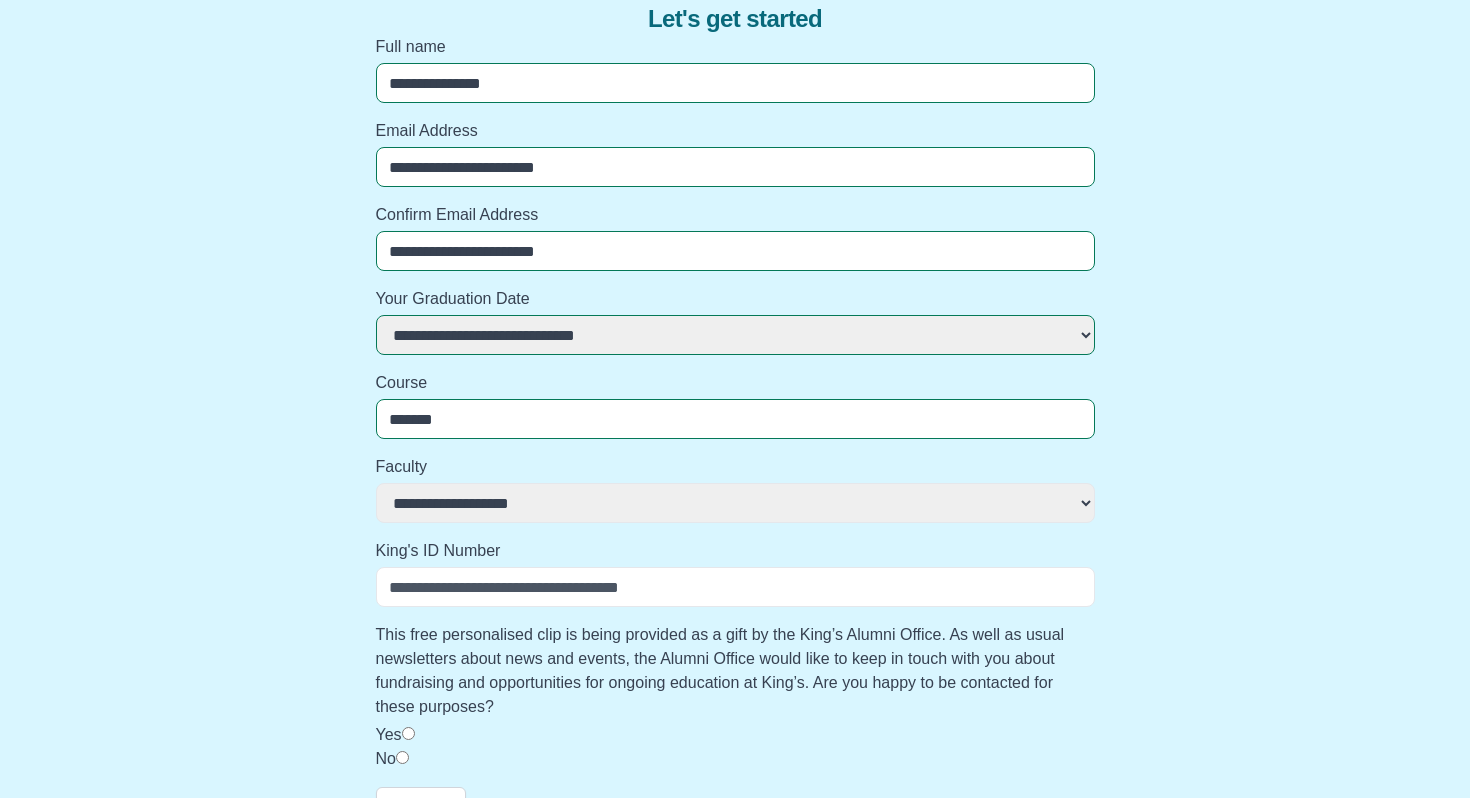 select 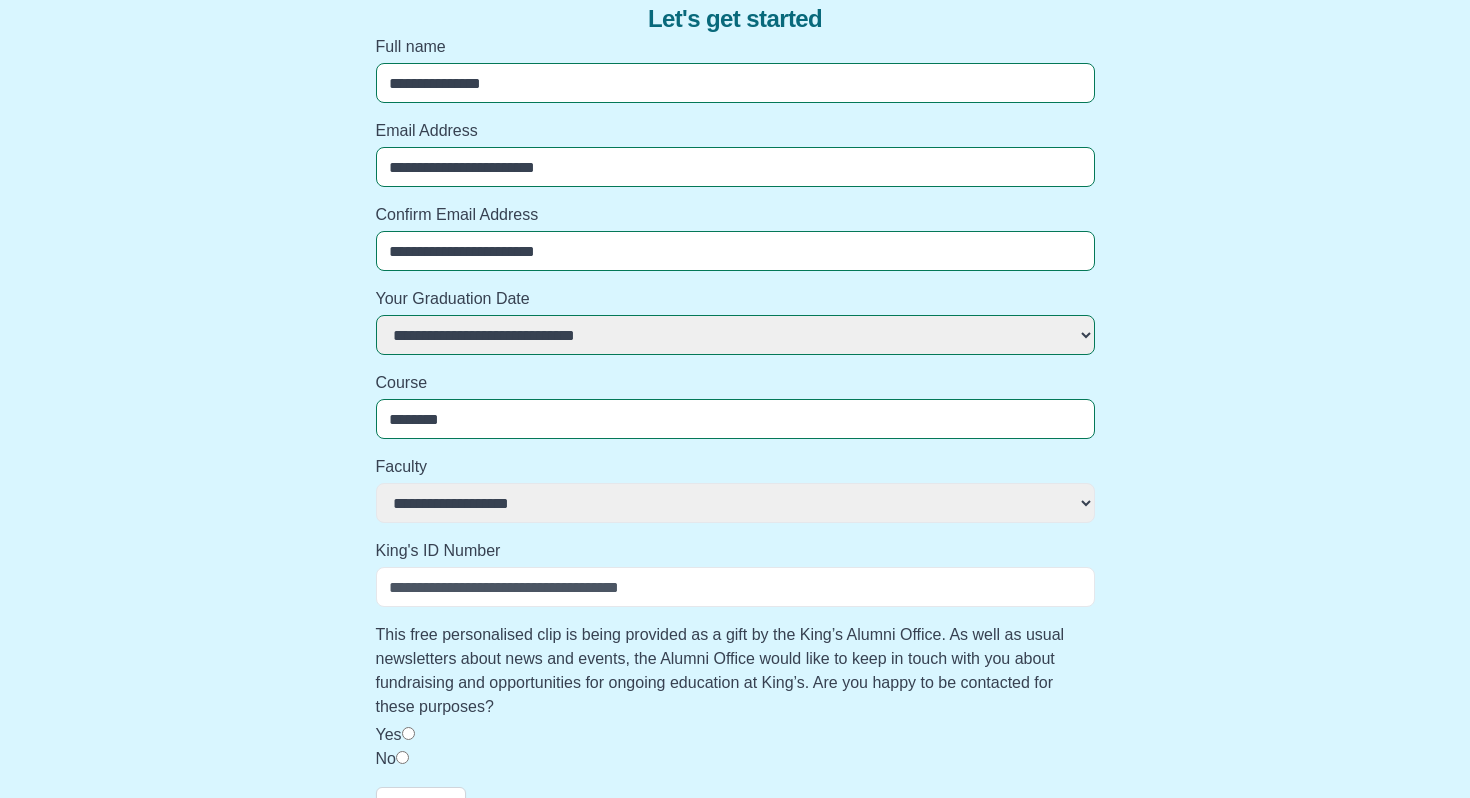select 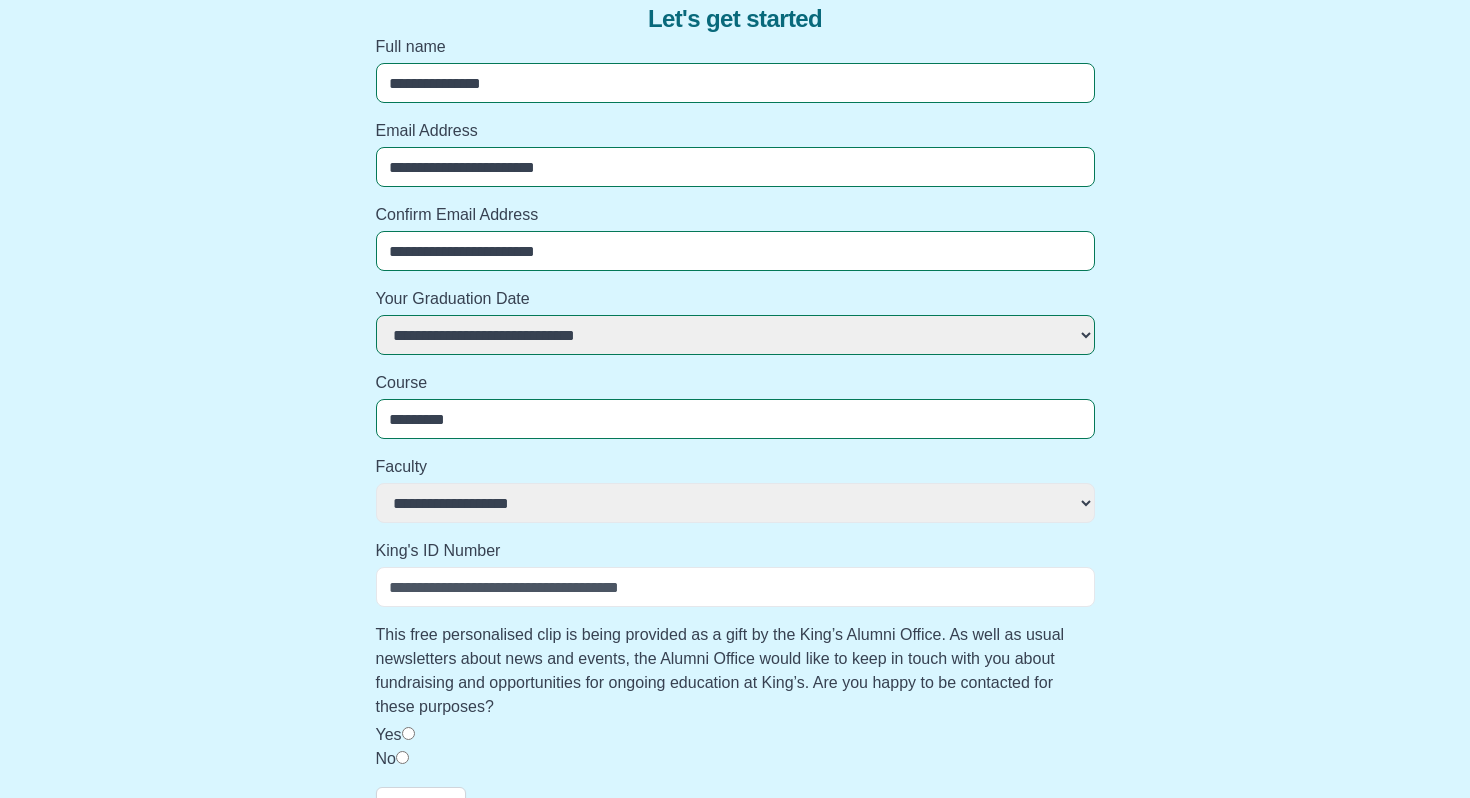 select 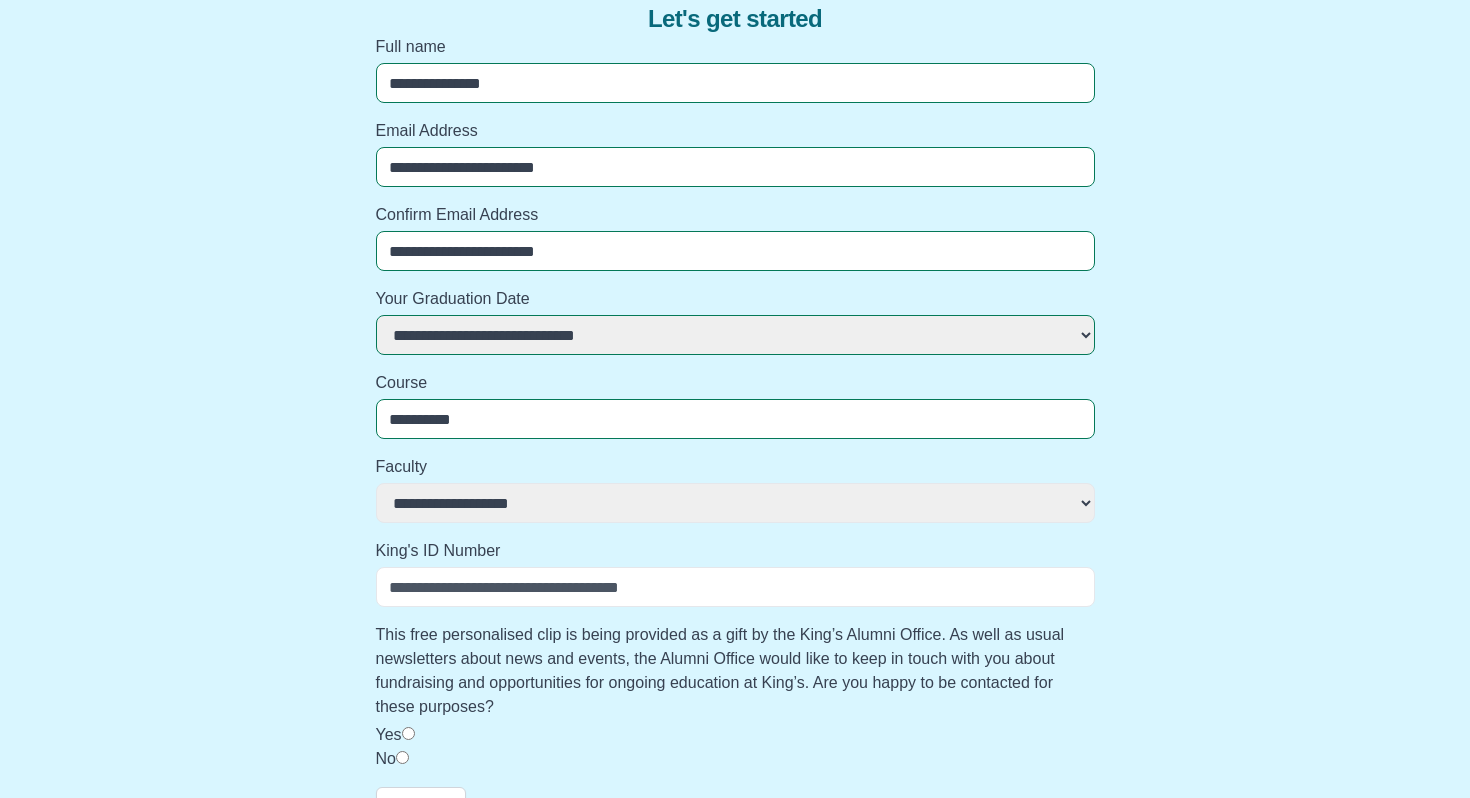 select 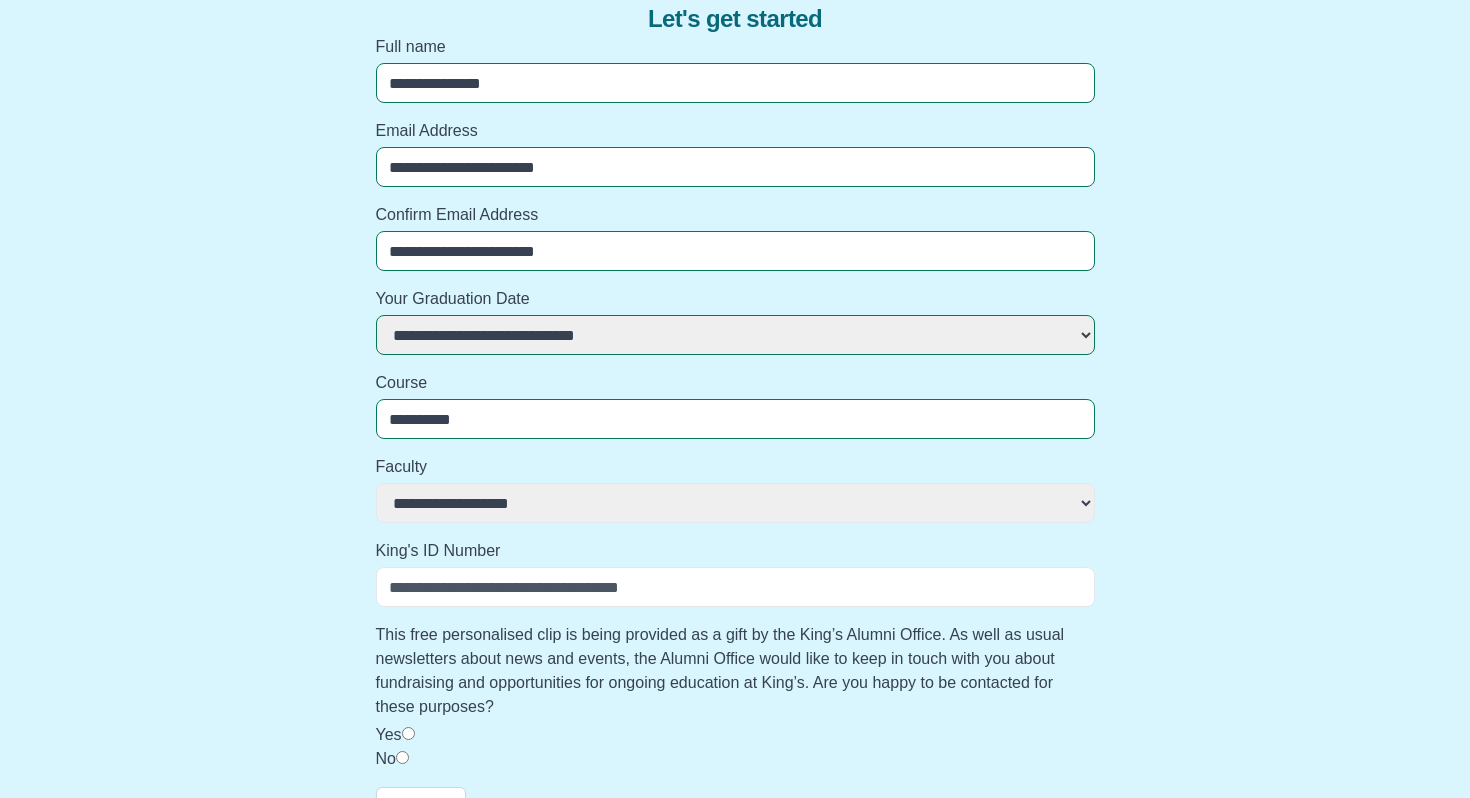 click on "**********" at bounding box center [735, 503] 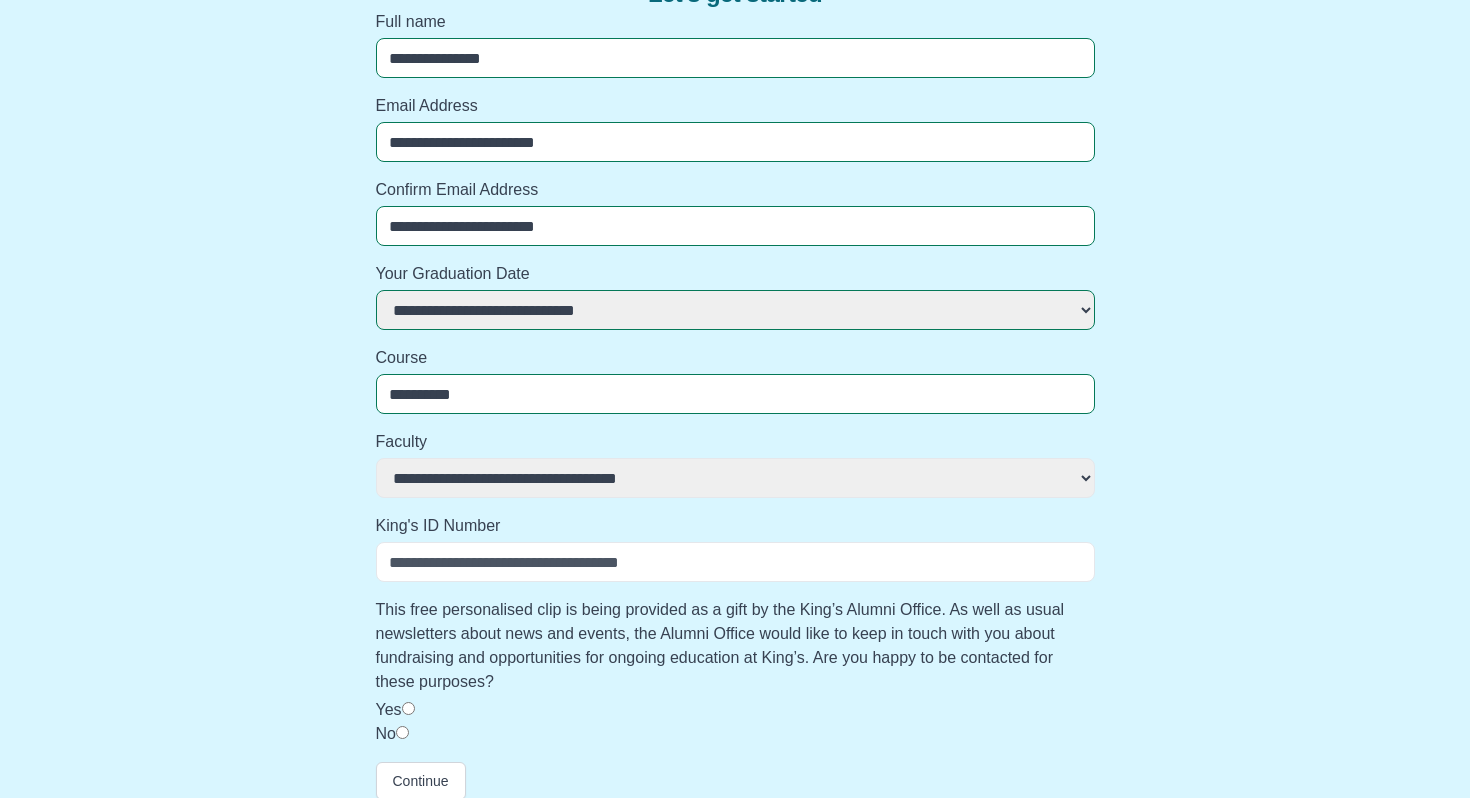 scroll, scrollTop: 228, scrollLeft: 0, axis: vertical 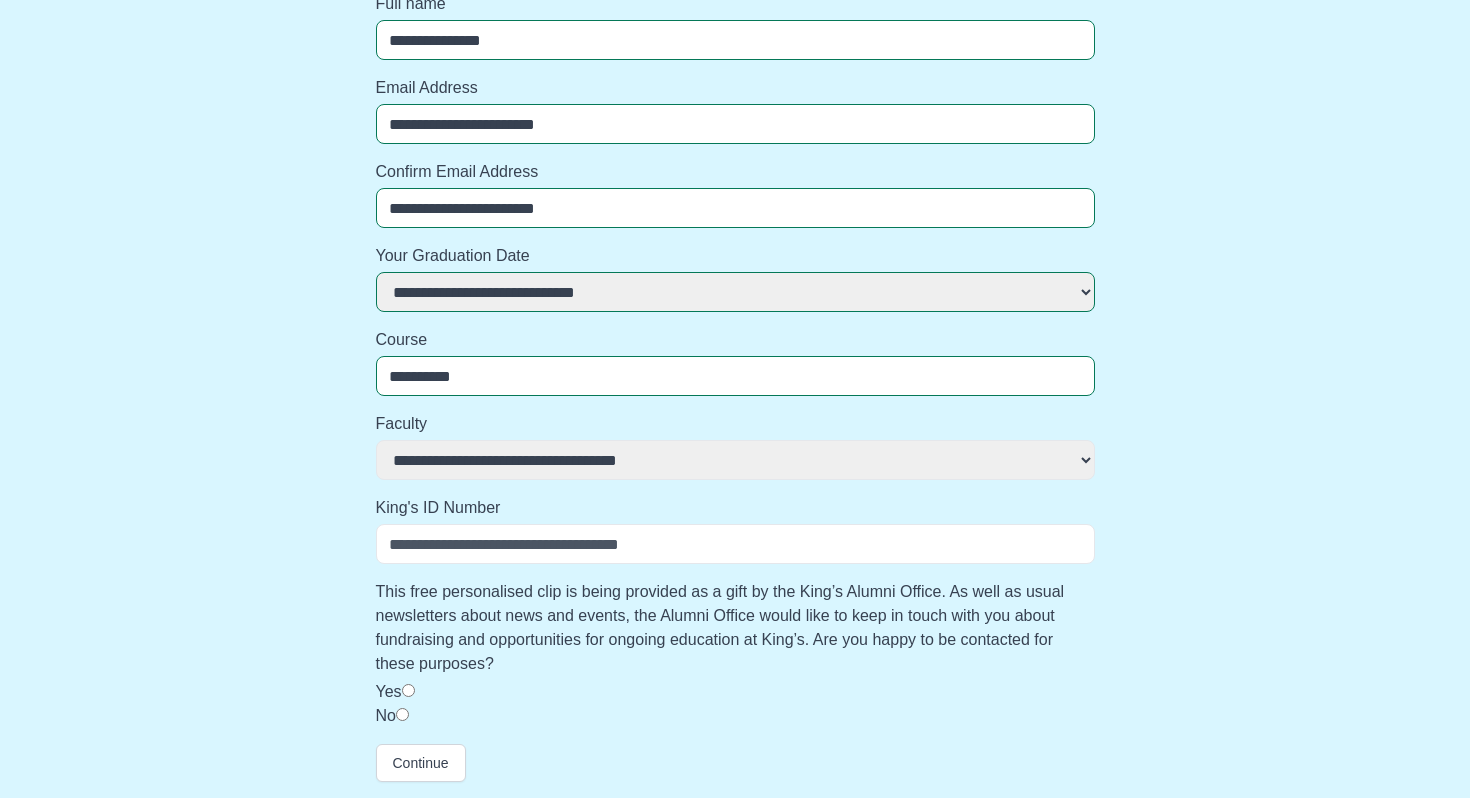 click on "King's ID Number" at bounding box center (735, 544) 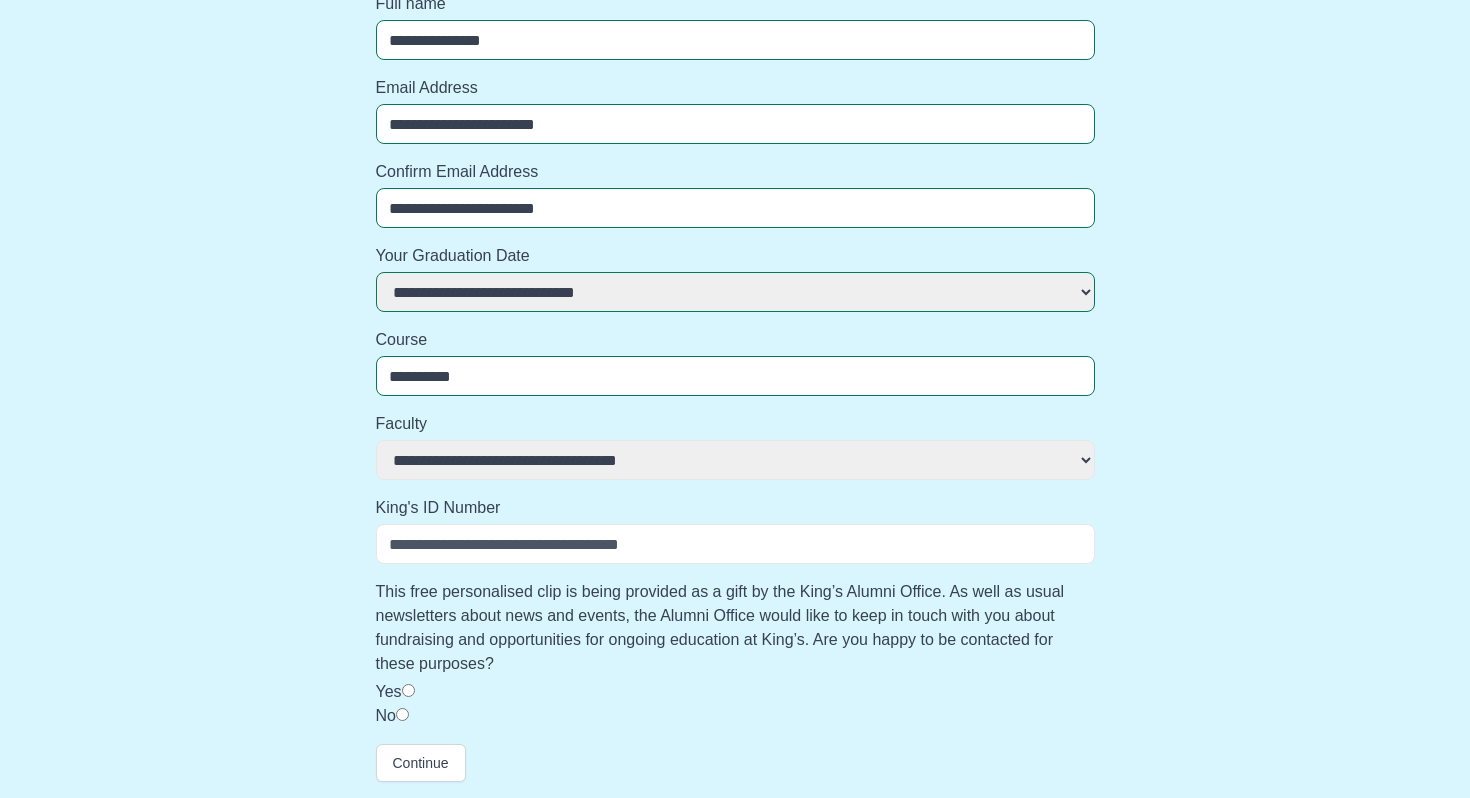 click on "**********" at bounding box center (735, 363) 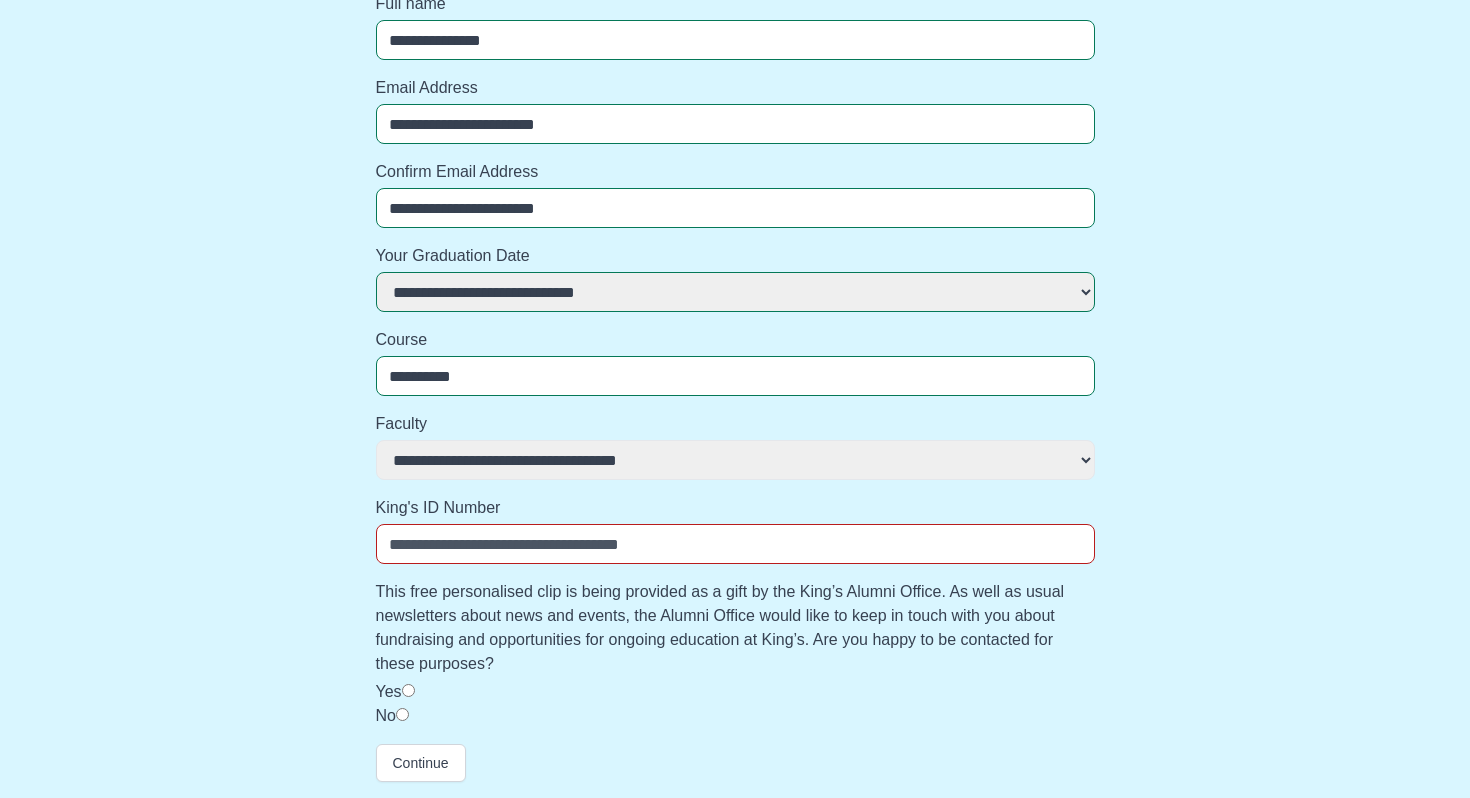 click on "No" at bounding box center (735, 716) 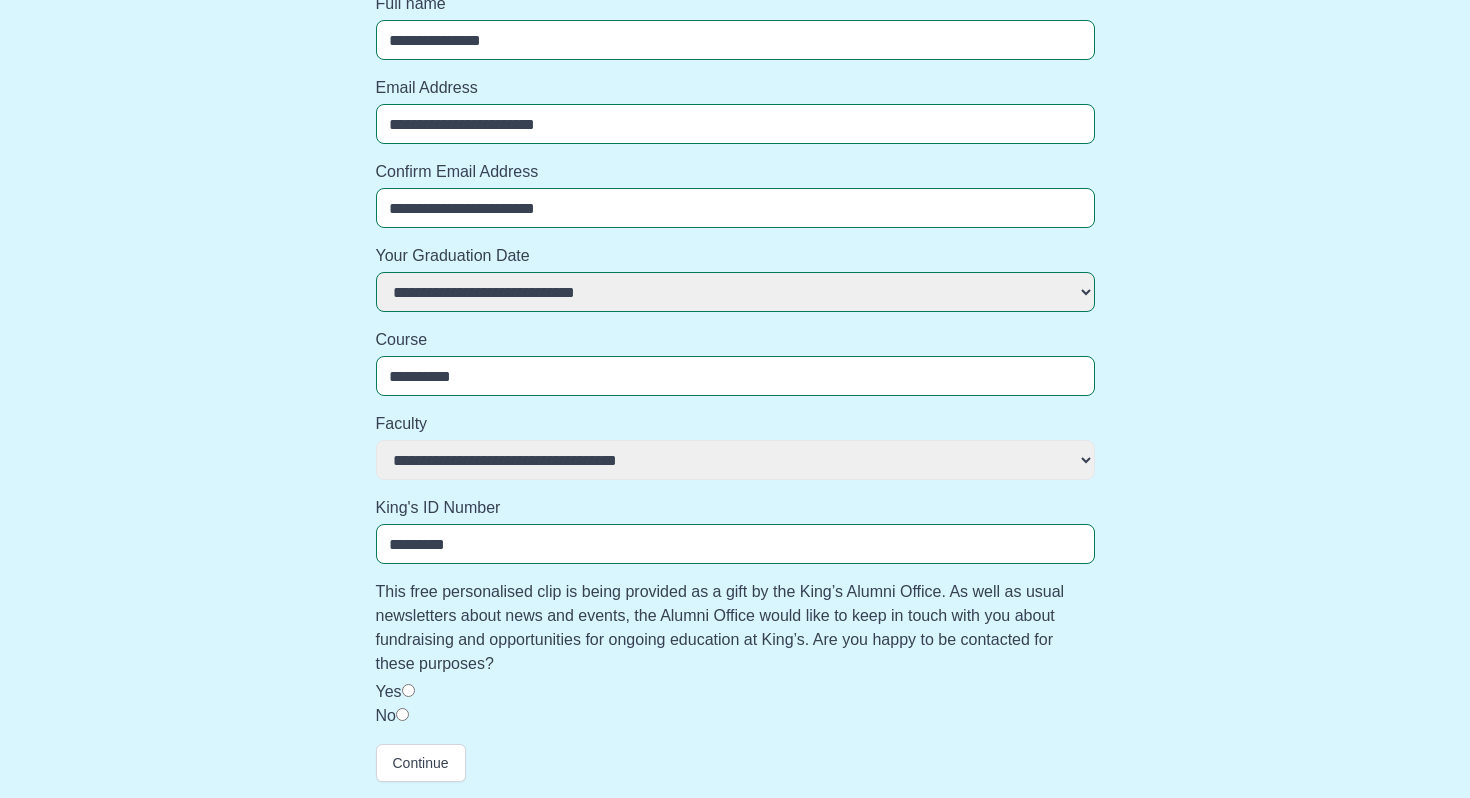type on "*********" 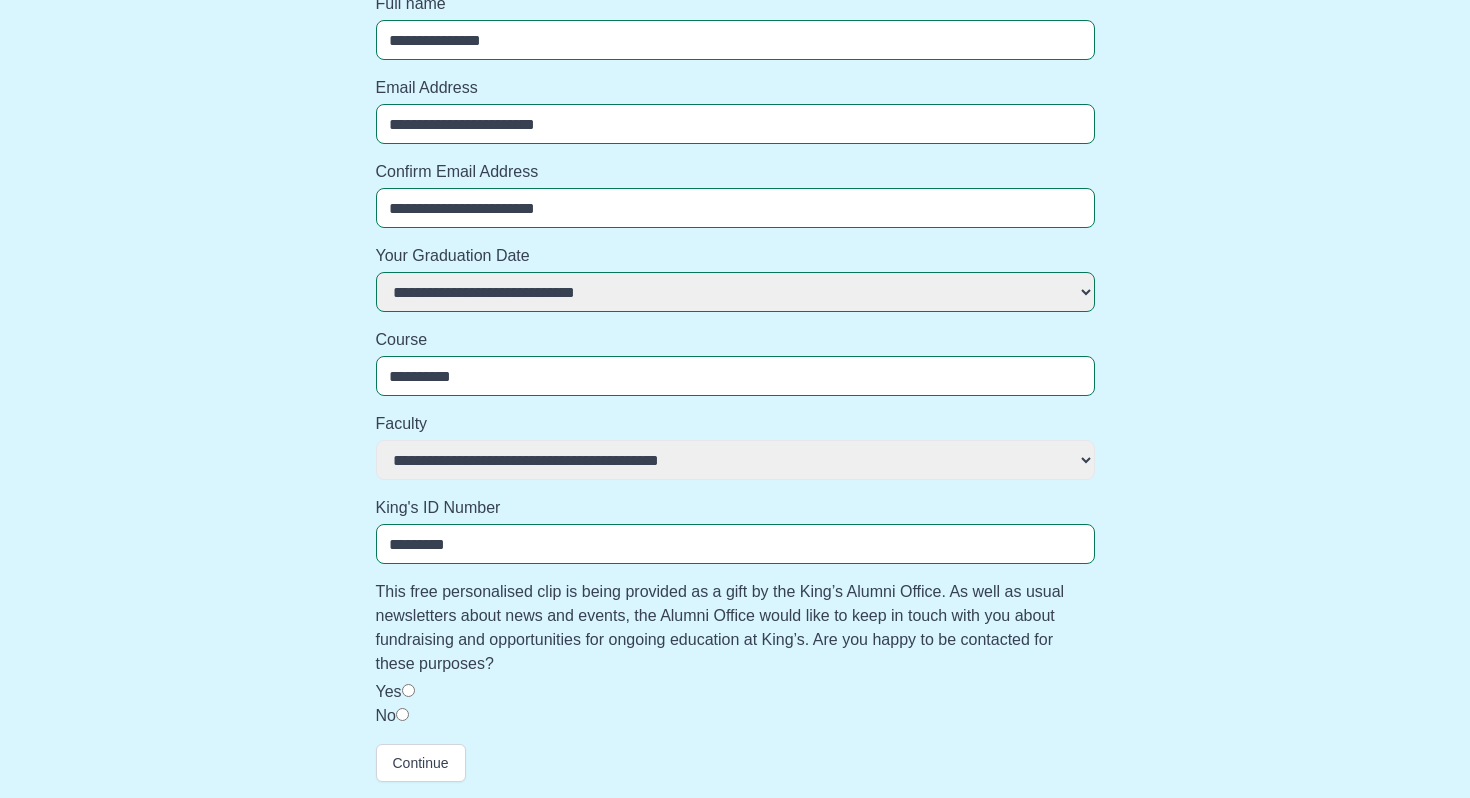 click on "**********" at bounding box center [735, 363] 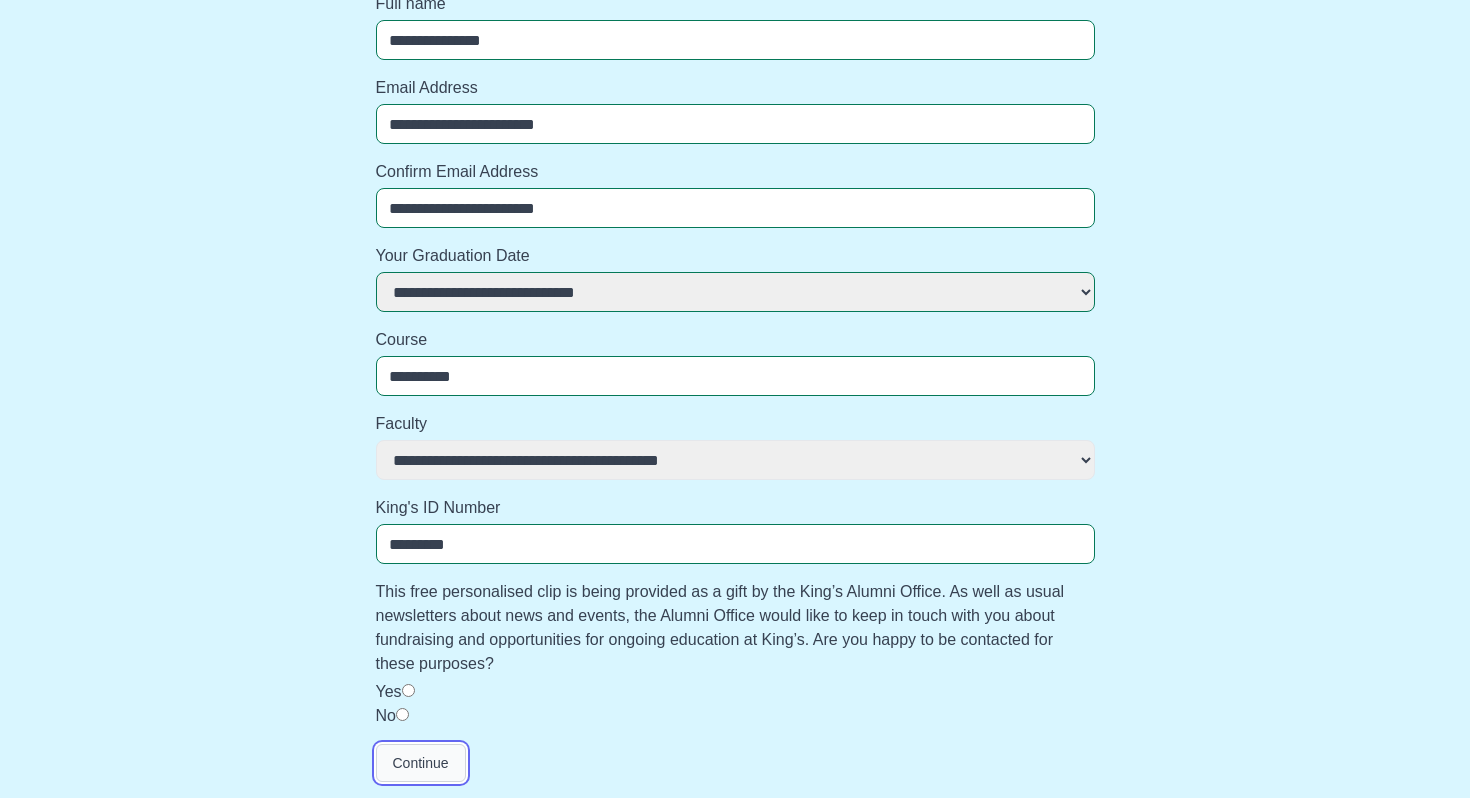 click on "Continue" at bounding box center (421, 763) 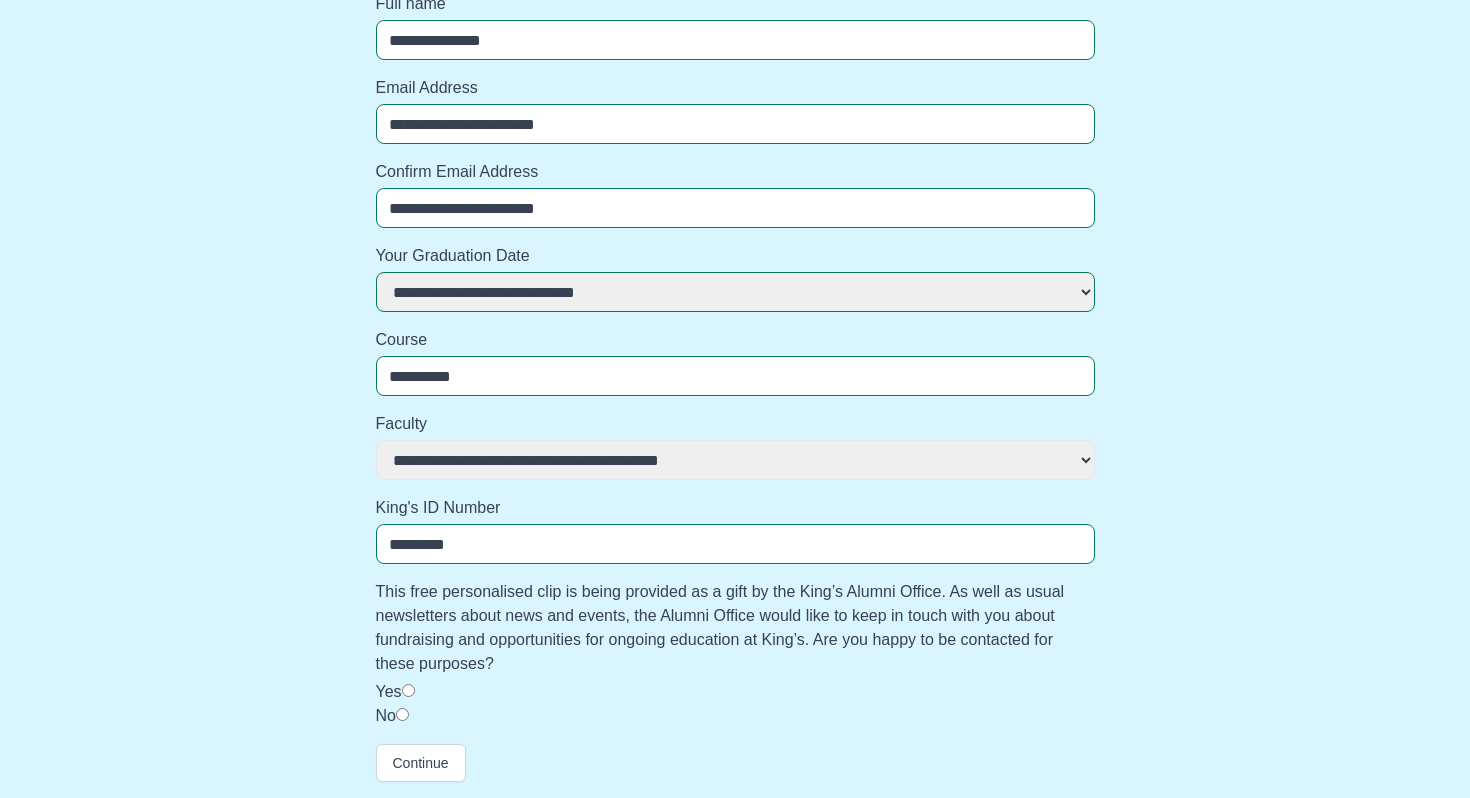 scroll, scrollTop: 0, scrollLeft: 0, axis: both 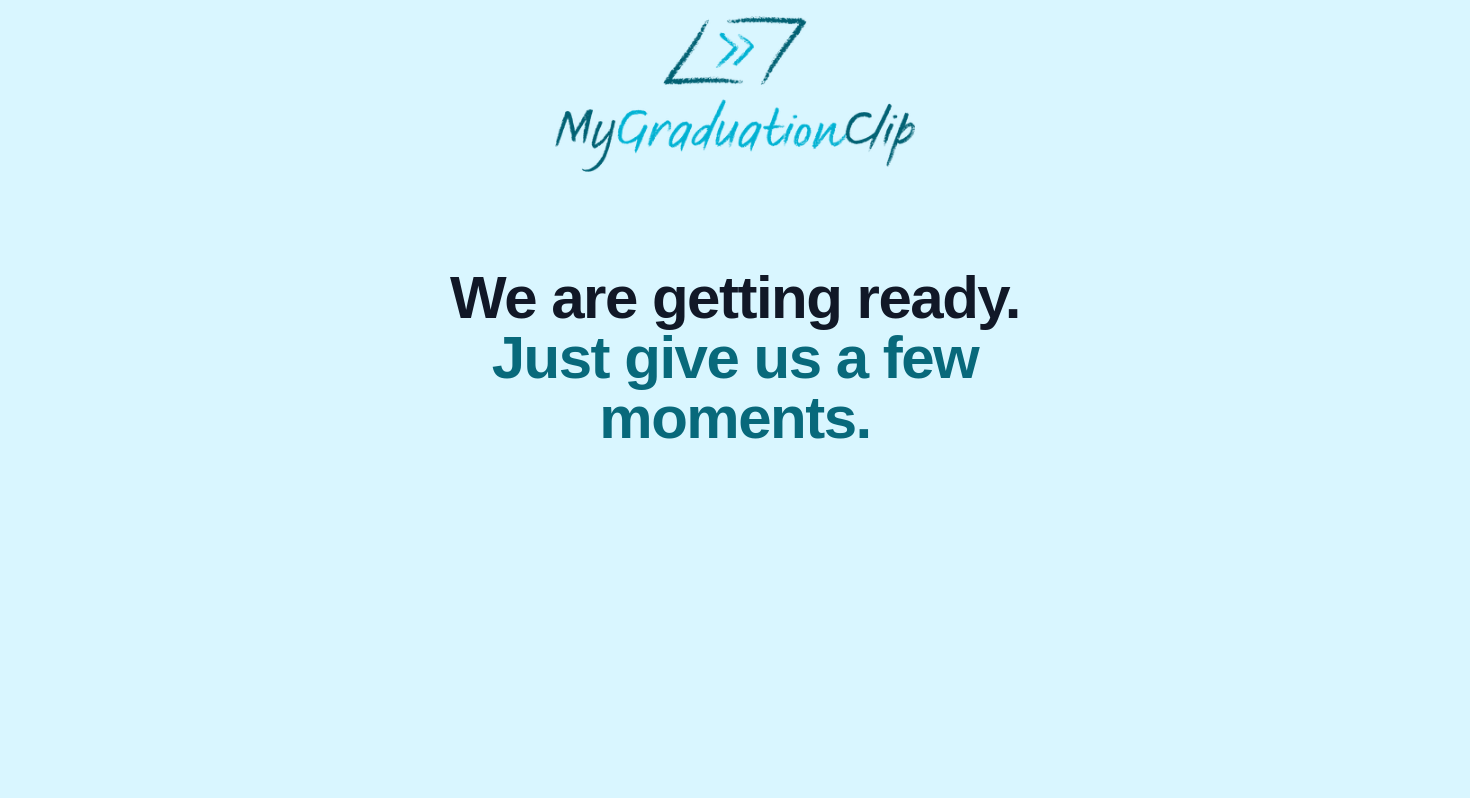 select on "**********" 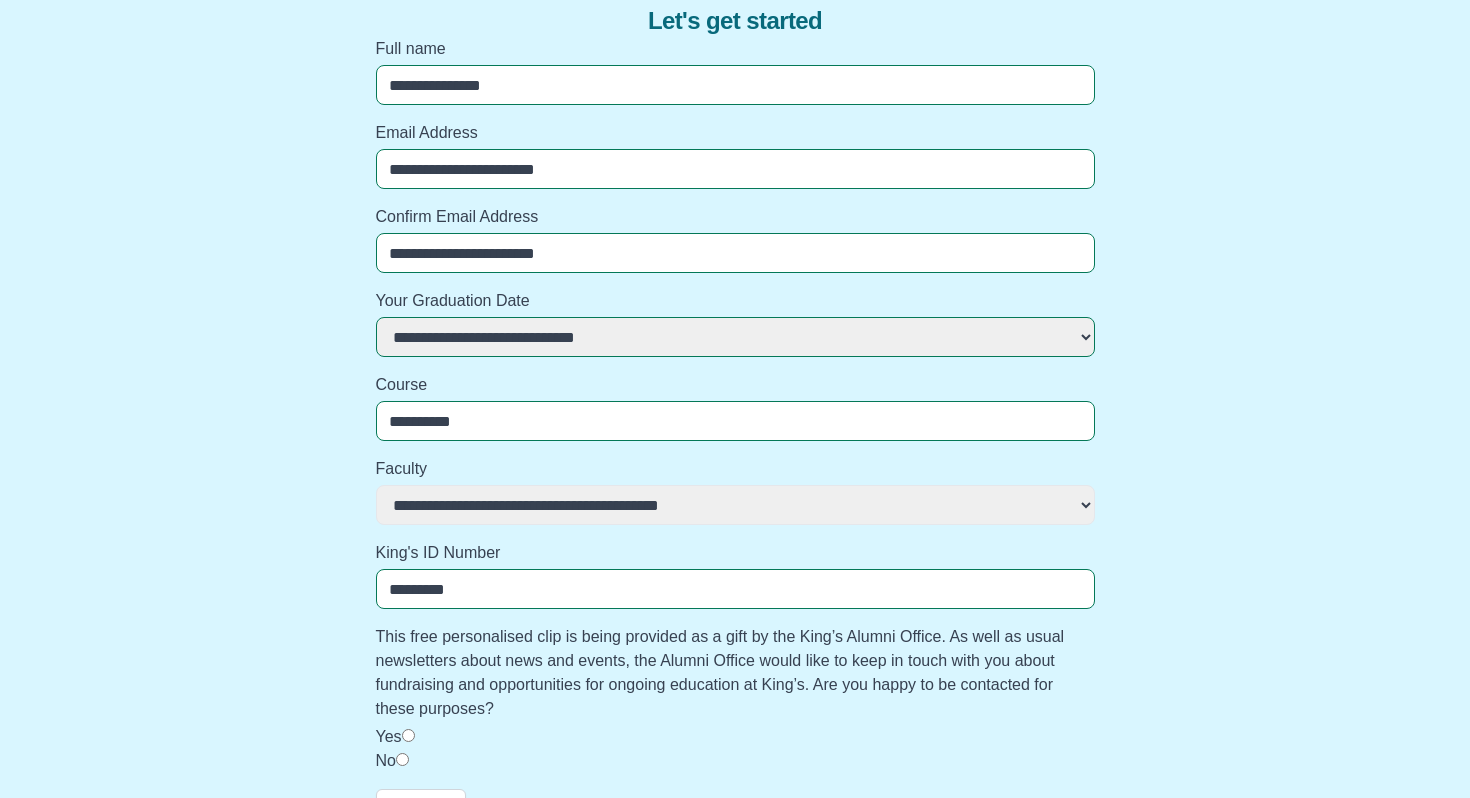 scroll, scrollTop: 228, scrollLeft: 0, axis: vertical 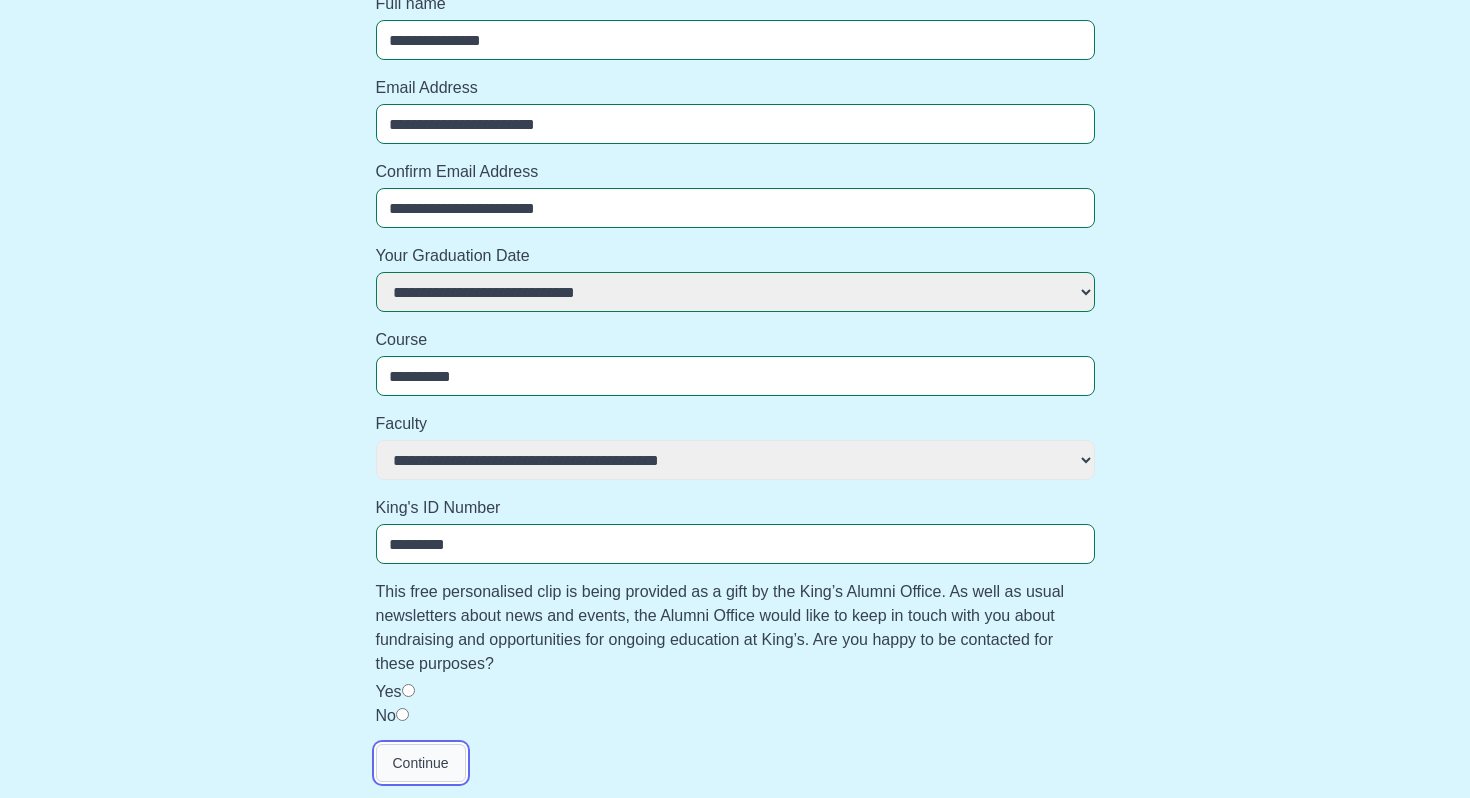 click on "Continue" at bounding box center [421, 763] 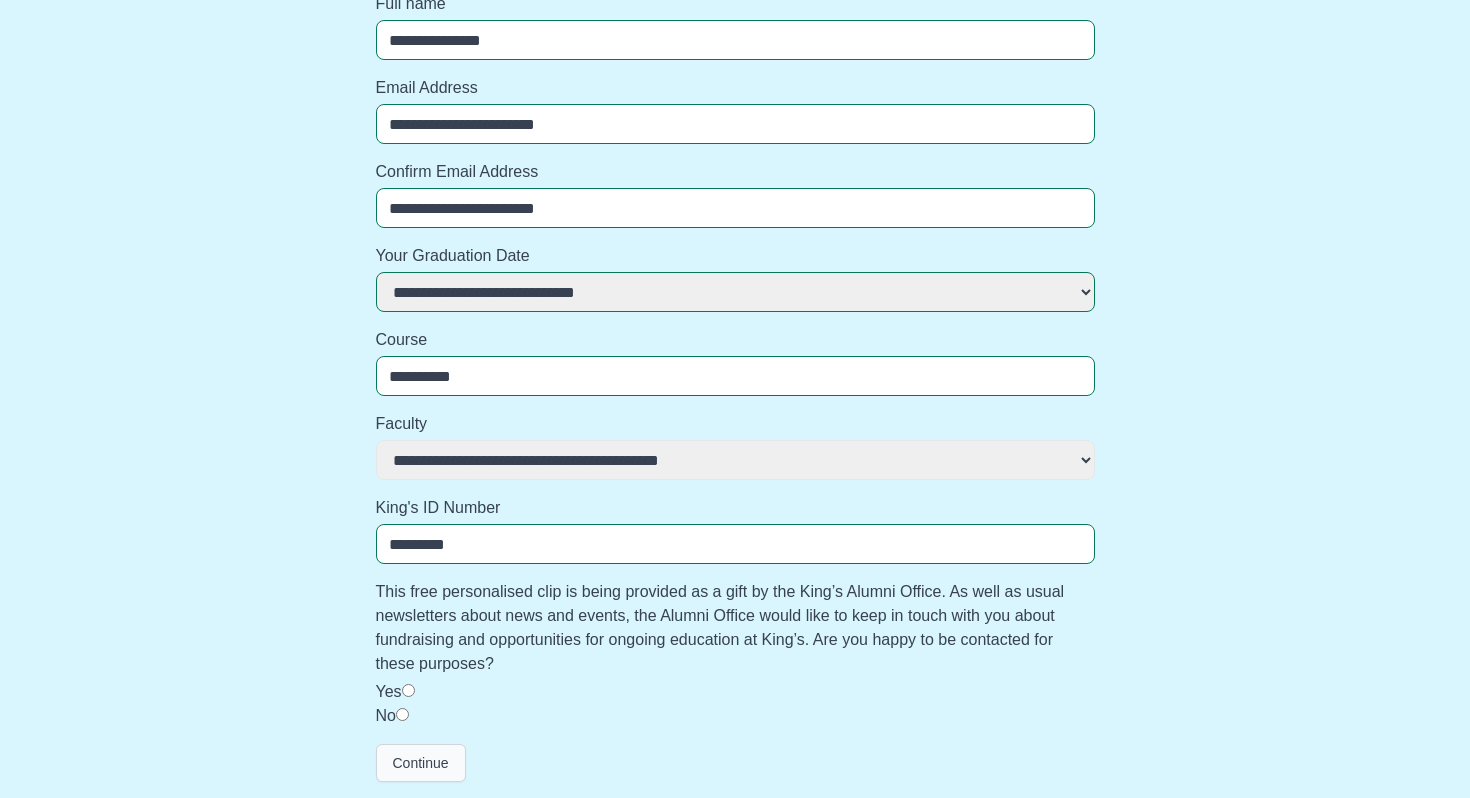 scroll, scrollTop: 0, scrollLeft: 0, axis: both 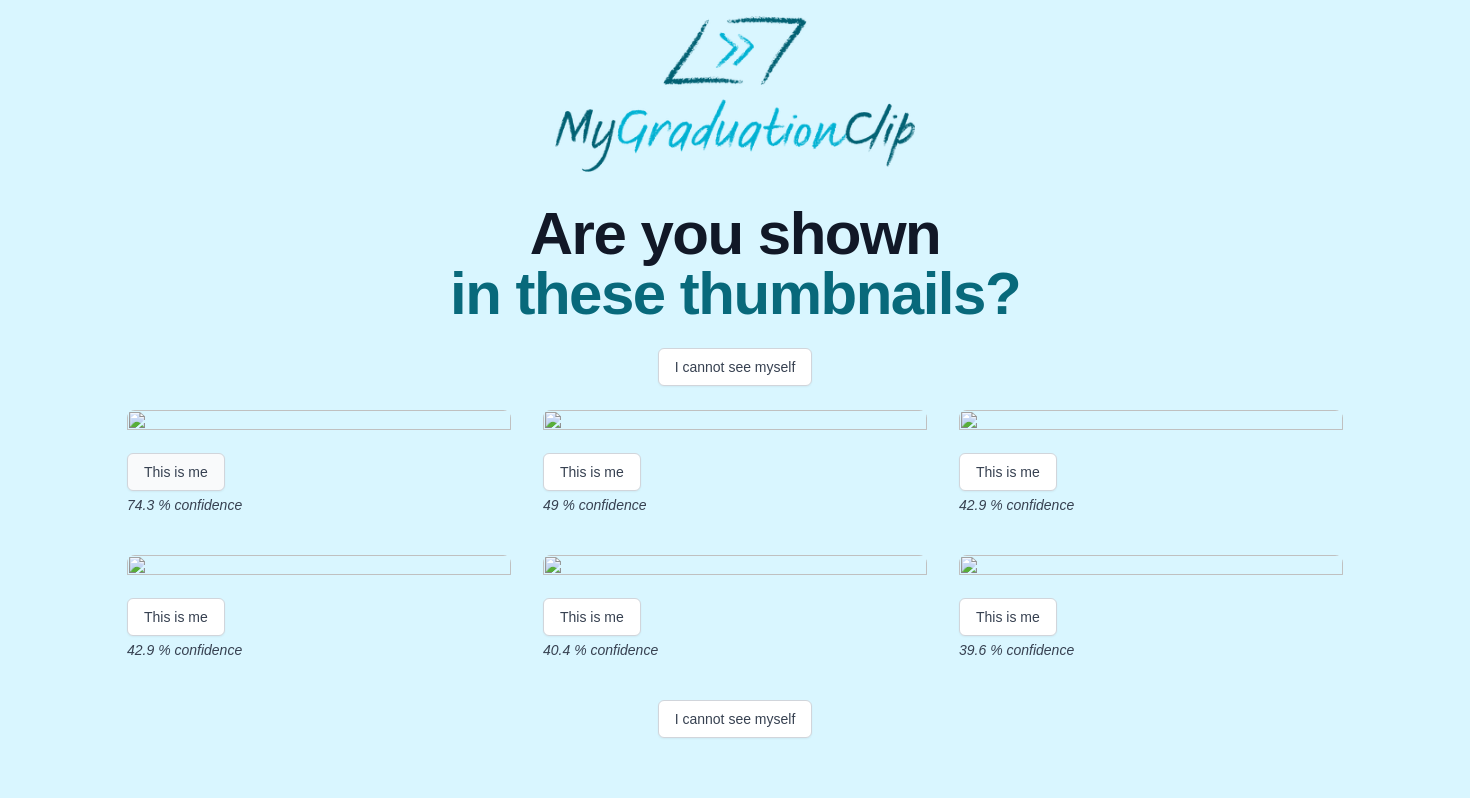 click on "This is me" at bounding box center (176, 472) 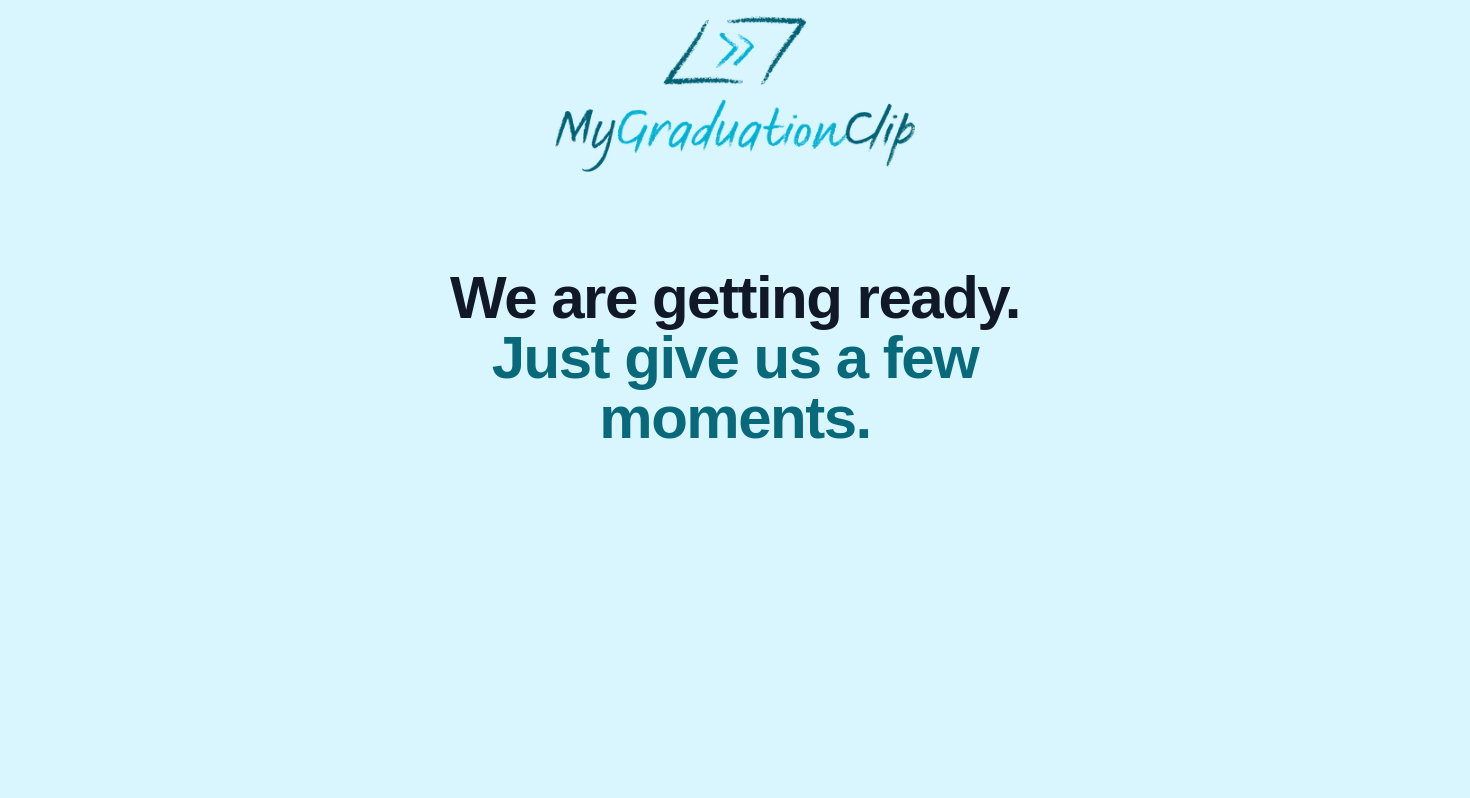 scroll, scrollTop: 0, scrollLeft: 0, axis: both 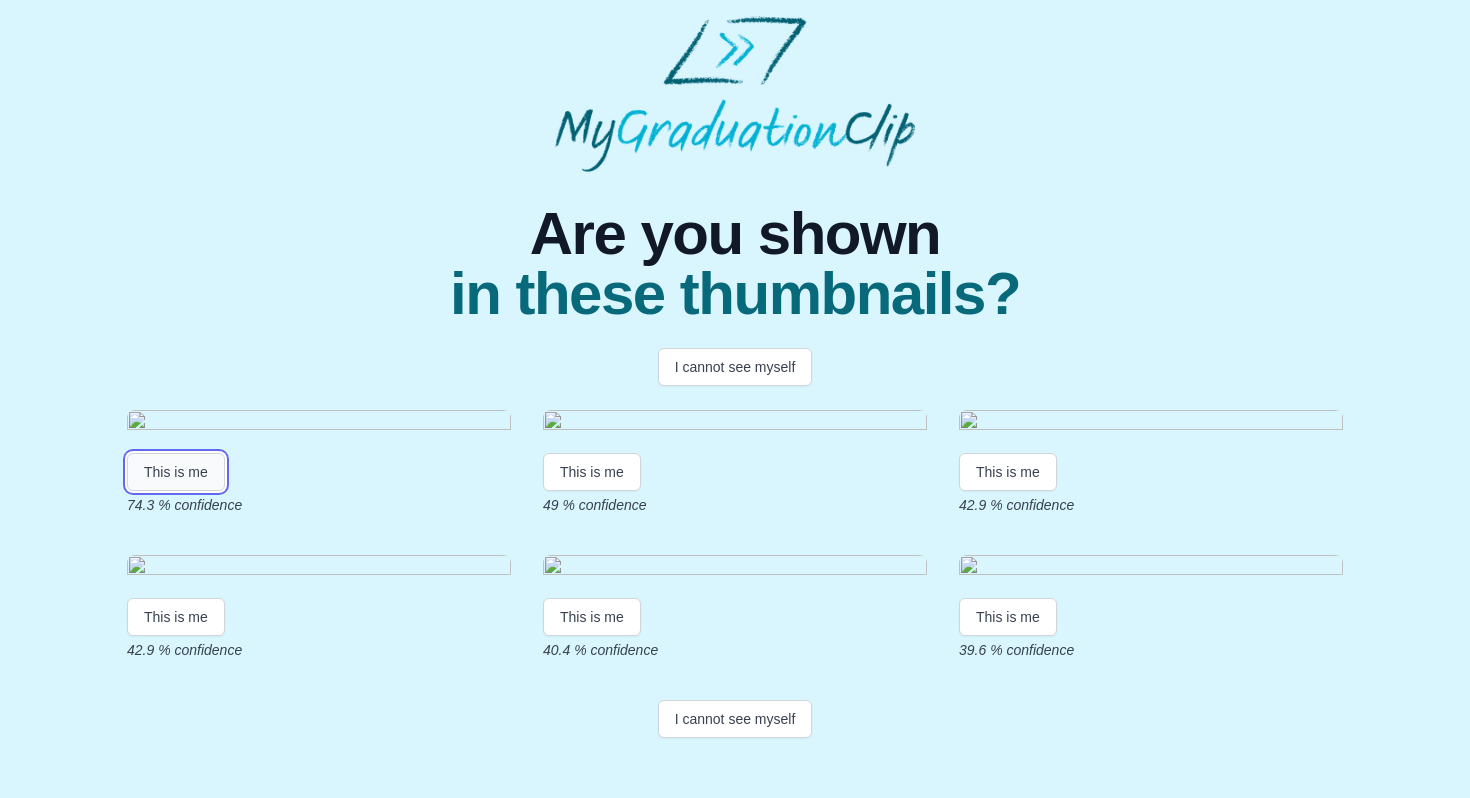 click on "This is me" at bounding box center (176, 472) 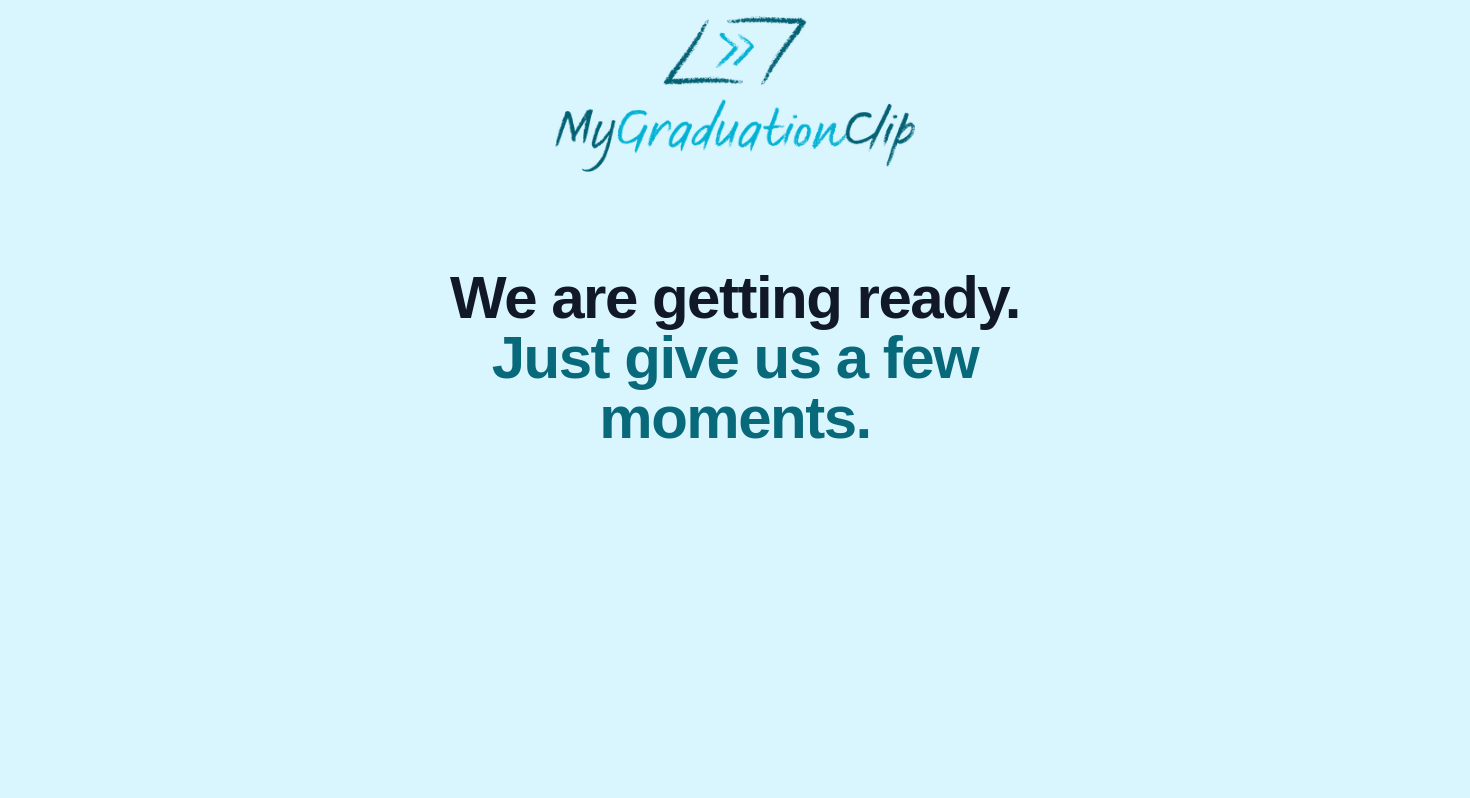 scroll, scrollTop: 0, scrollLeft: 0, axis: both 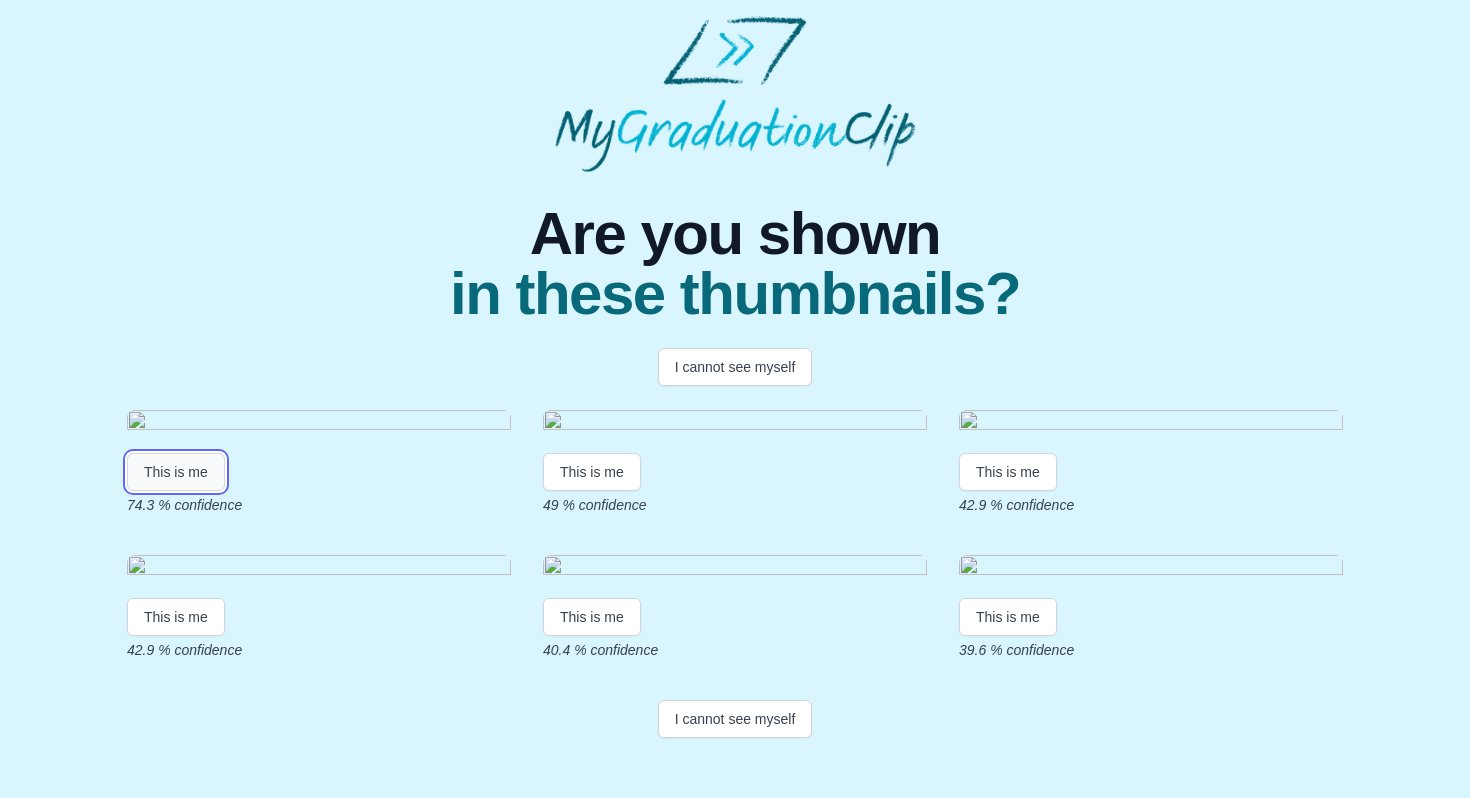click on "This is me" at bounding box center (176, 472) 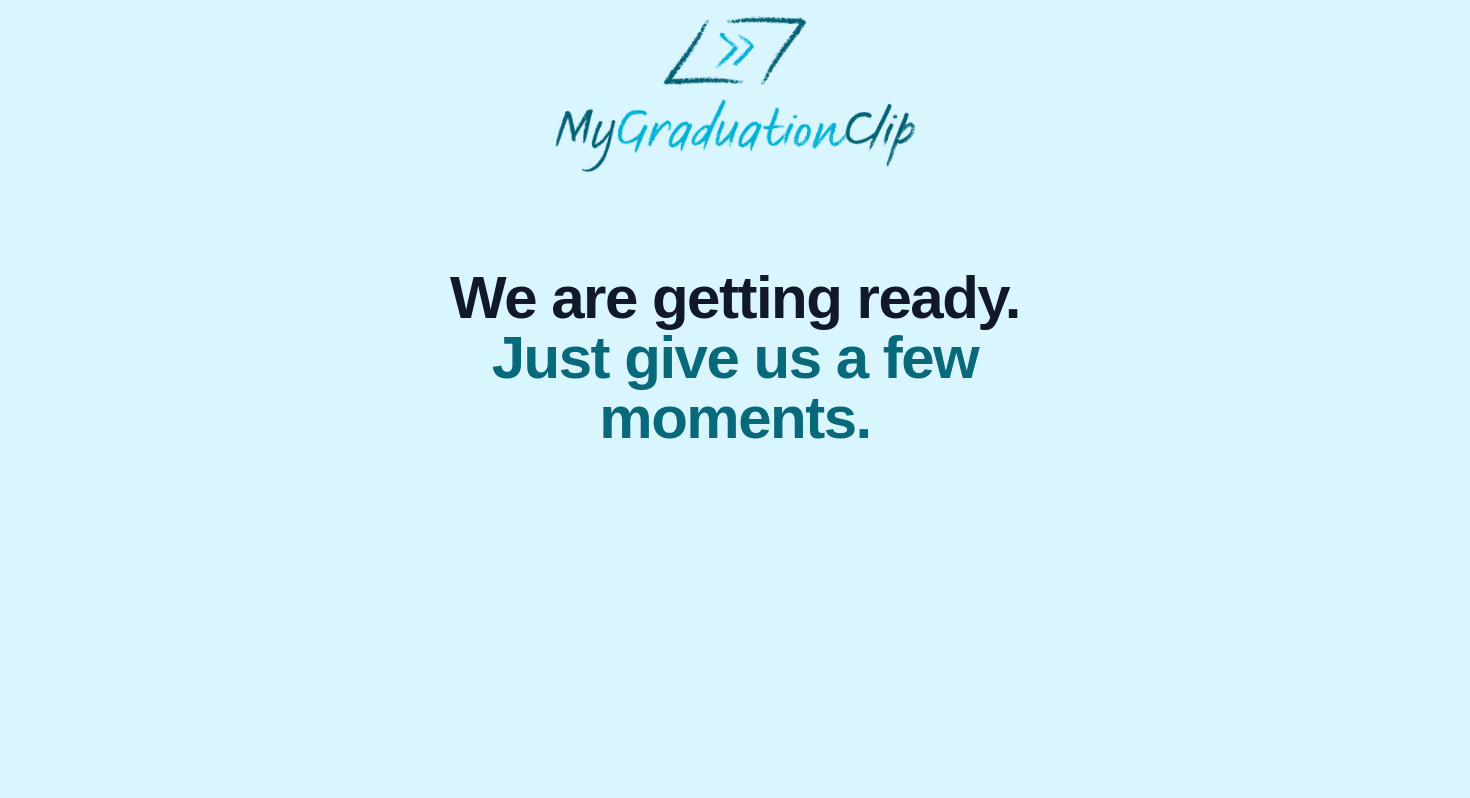 scroll, scrollTop: 0, scrollLeft: 0, axis: both 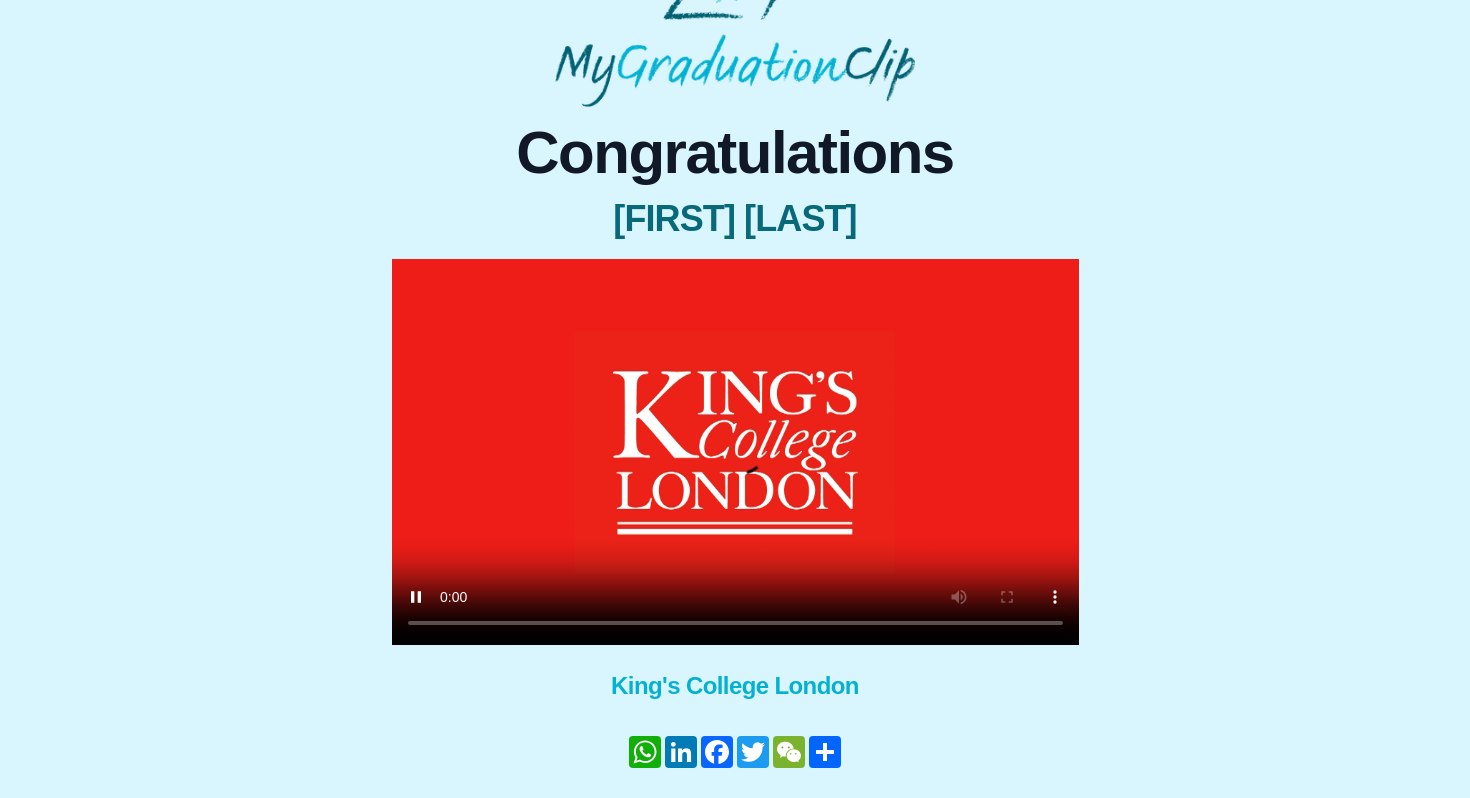 type 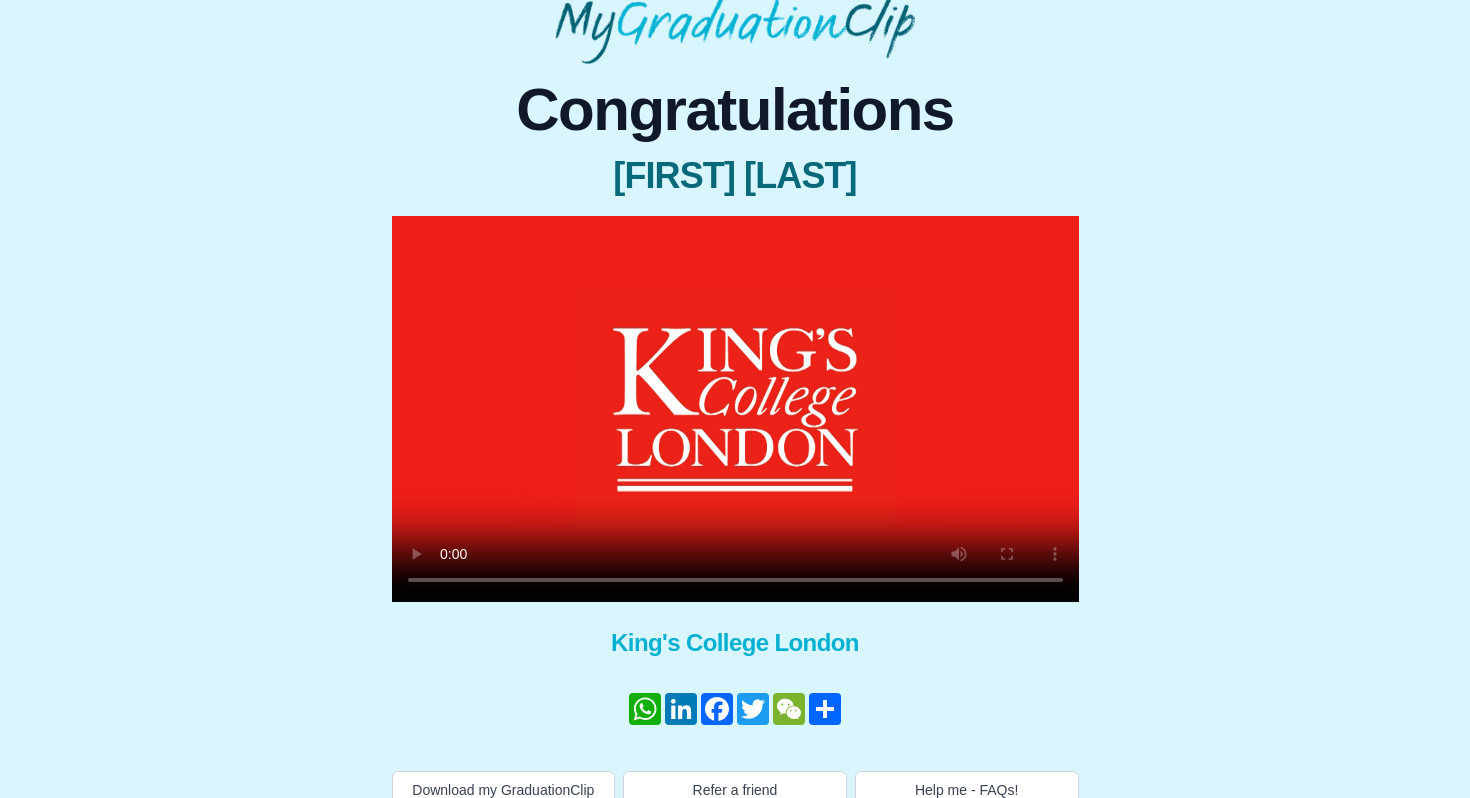 scroll, scrollTop: 135, scrollLeft: 0, axis: vertical 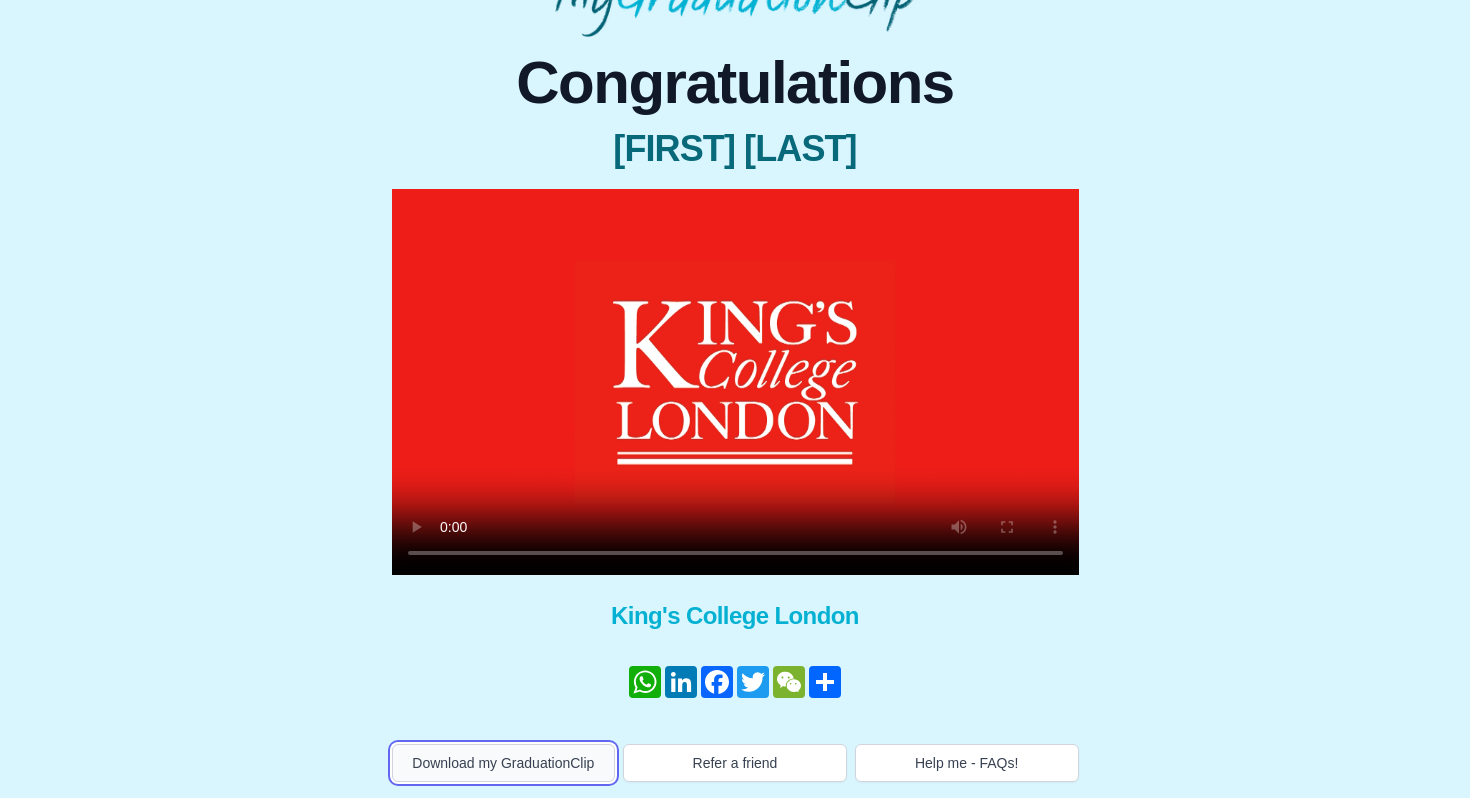 click on "Download my GraduationClip" at bounding box center (504, 763) 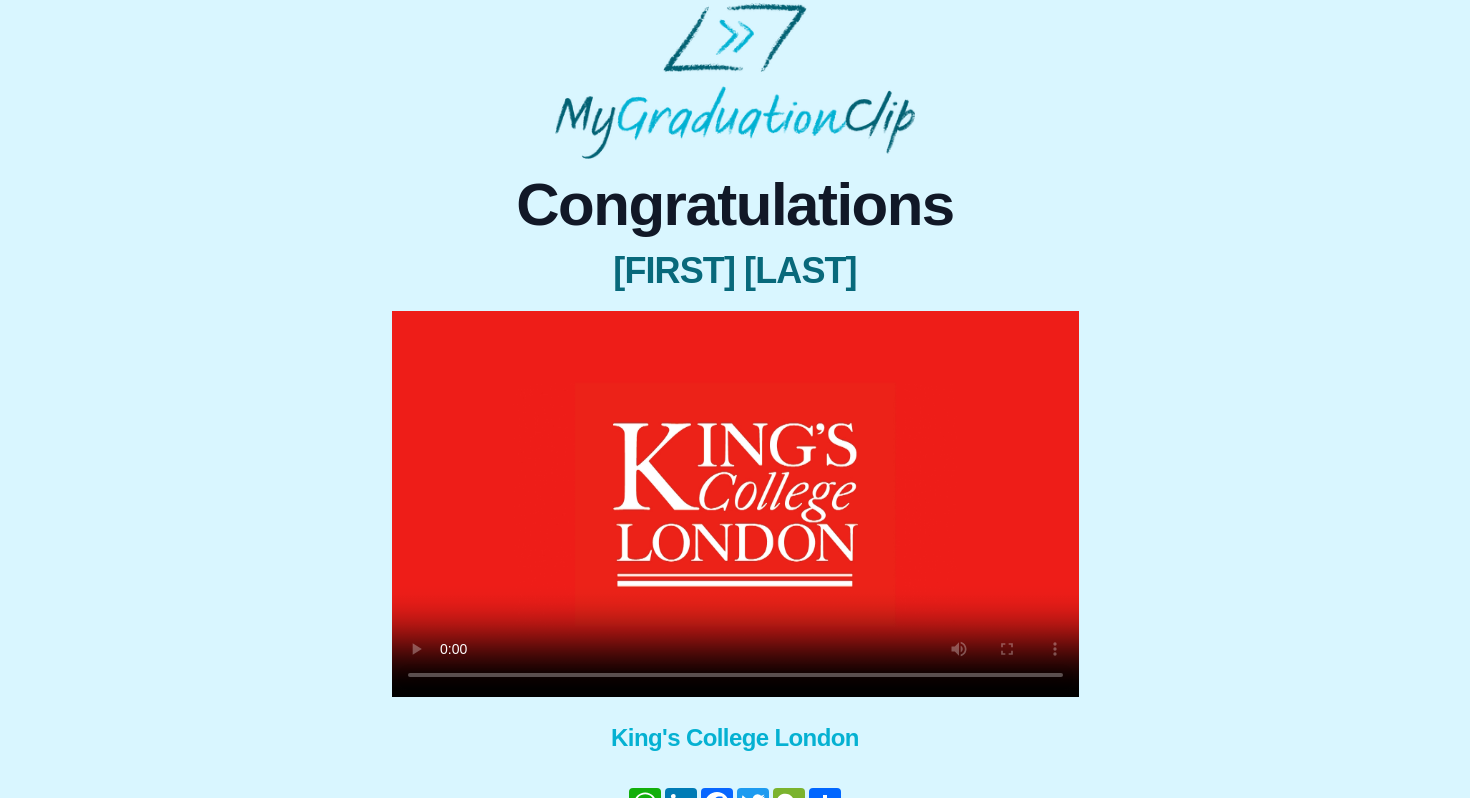 scroll, scrollTop: 0, scrollLeft: 0, axis: both 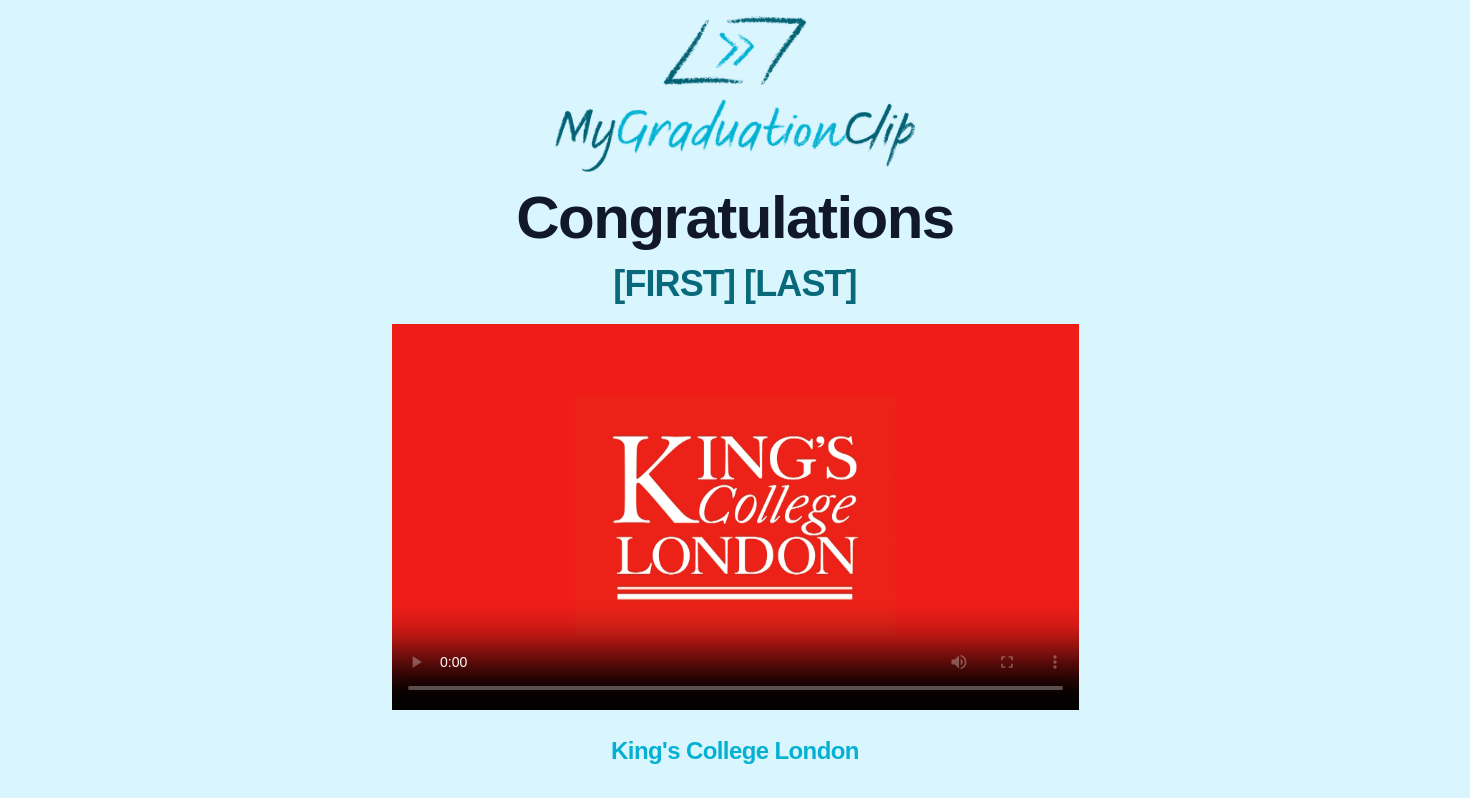 click on "Congratulations [FIRST] [LAST] × Share your GraduationClip now! WhatsApp LinkedIn Facebook Twitter WeChat Share × Why not also get the Full Length Graduation film? Get the full ceremony film! King's College London WhatsApp LinkedIn Facebook Twitter WeChat Share  Download my GraduationClip   Refer a friend   Help me - FAQs!" at bounding box center [735, 544] 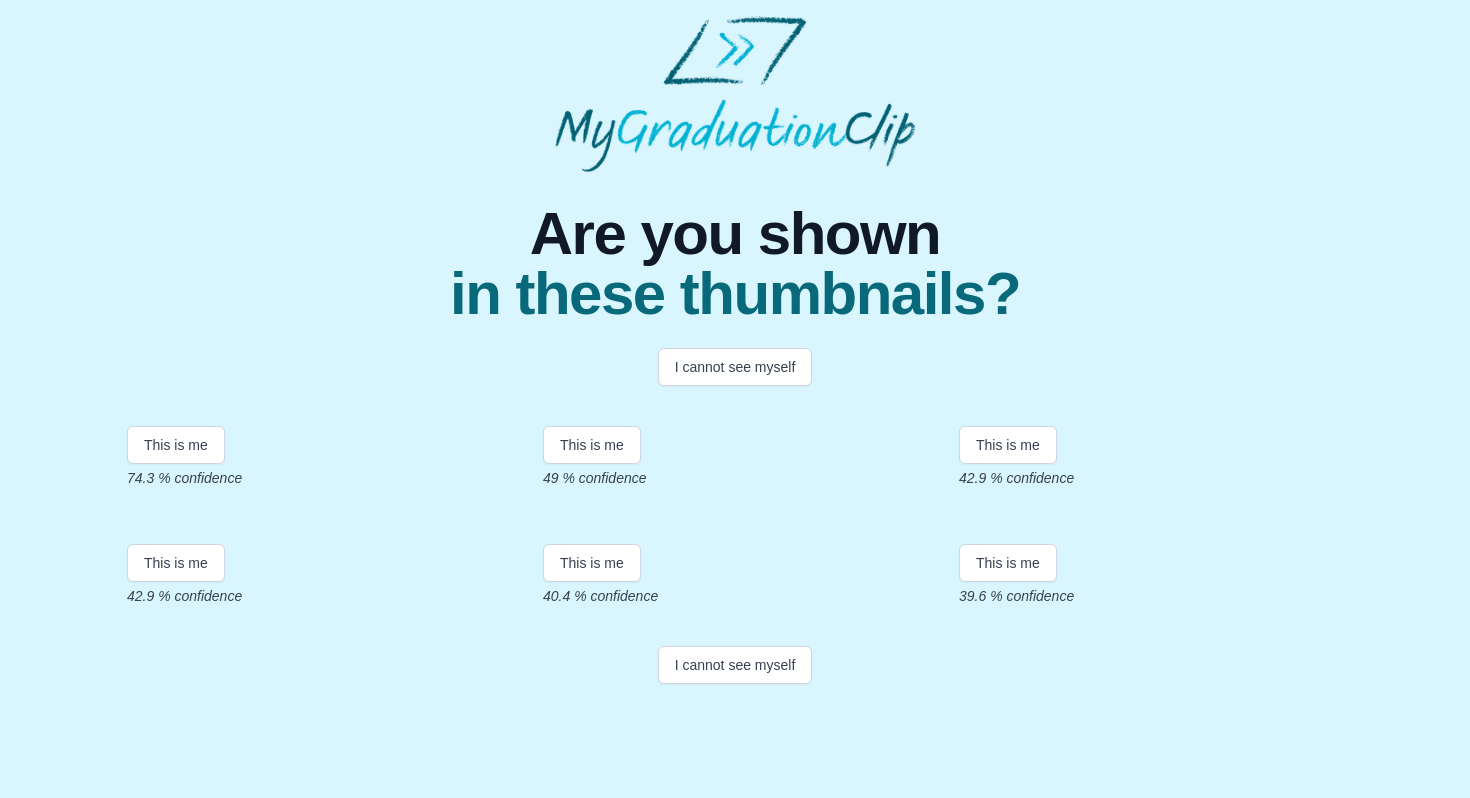 scroll, scrollTop: 127, scrollLeft: 0, axis: vertical 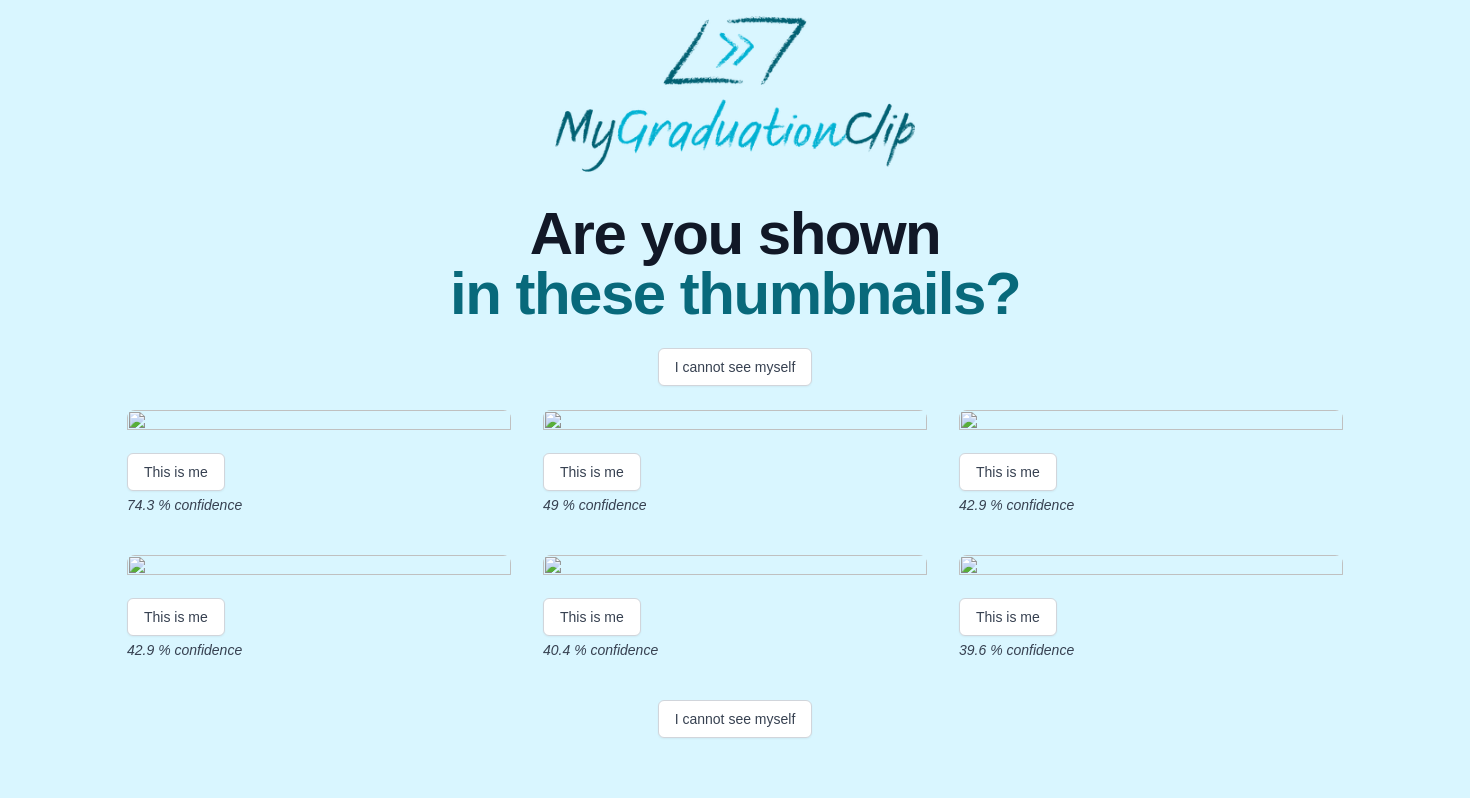 click at bounding box center (319, 423) 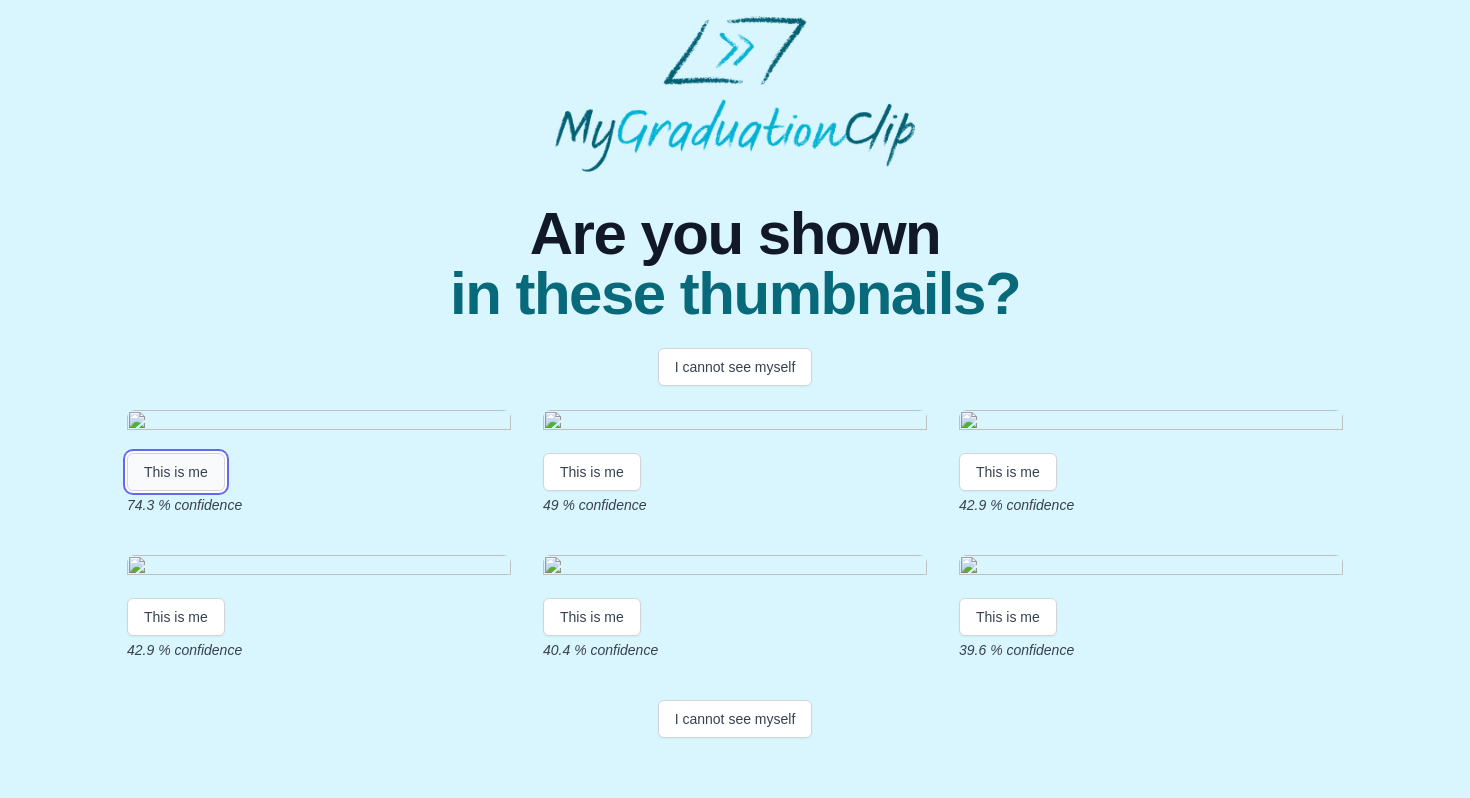 click on "This is me" at bounding box center (176, 472) 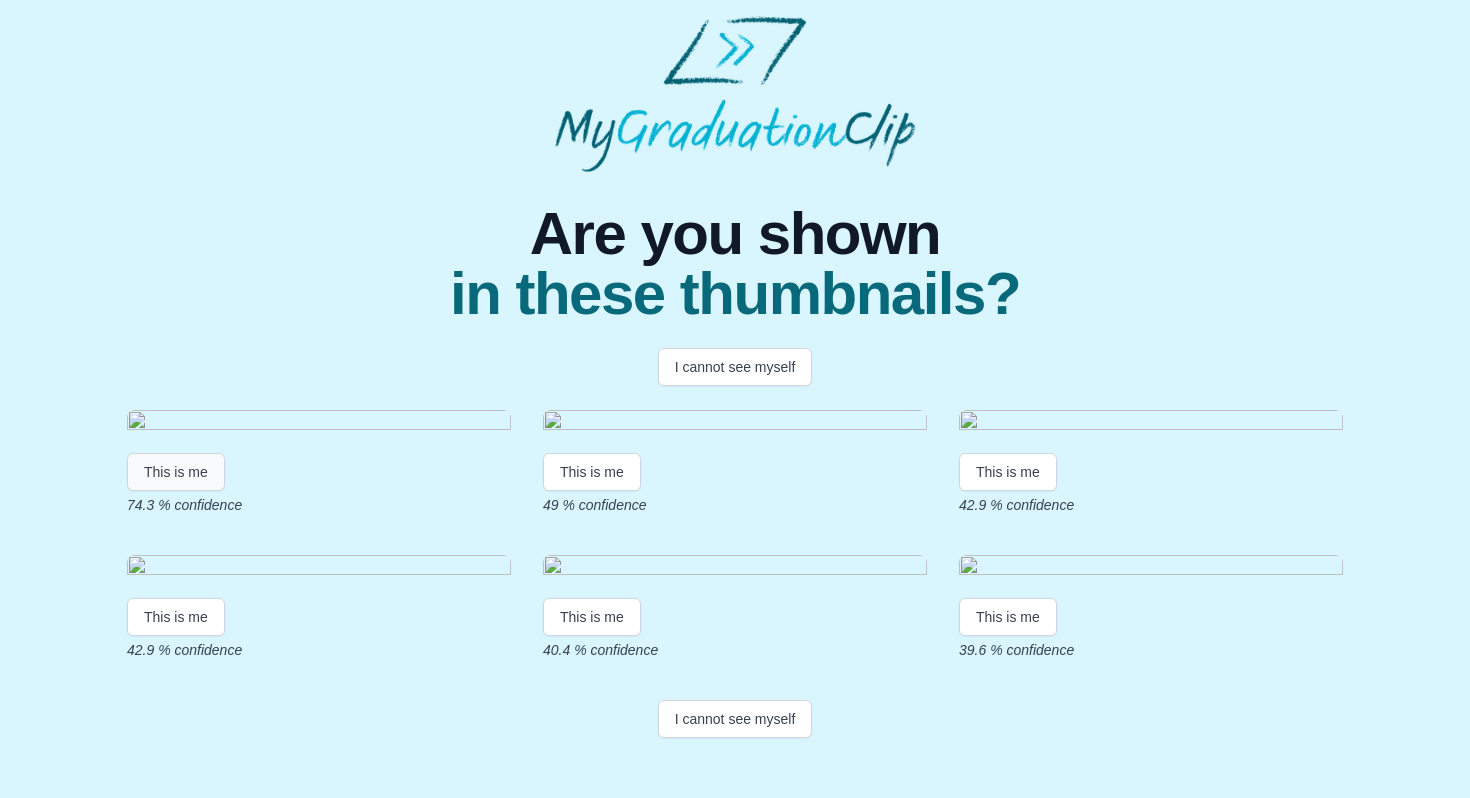 scroll, scrollTop: 0, scrollLeft: 0, axis: both 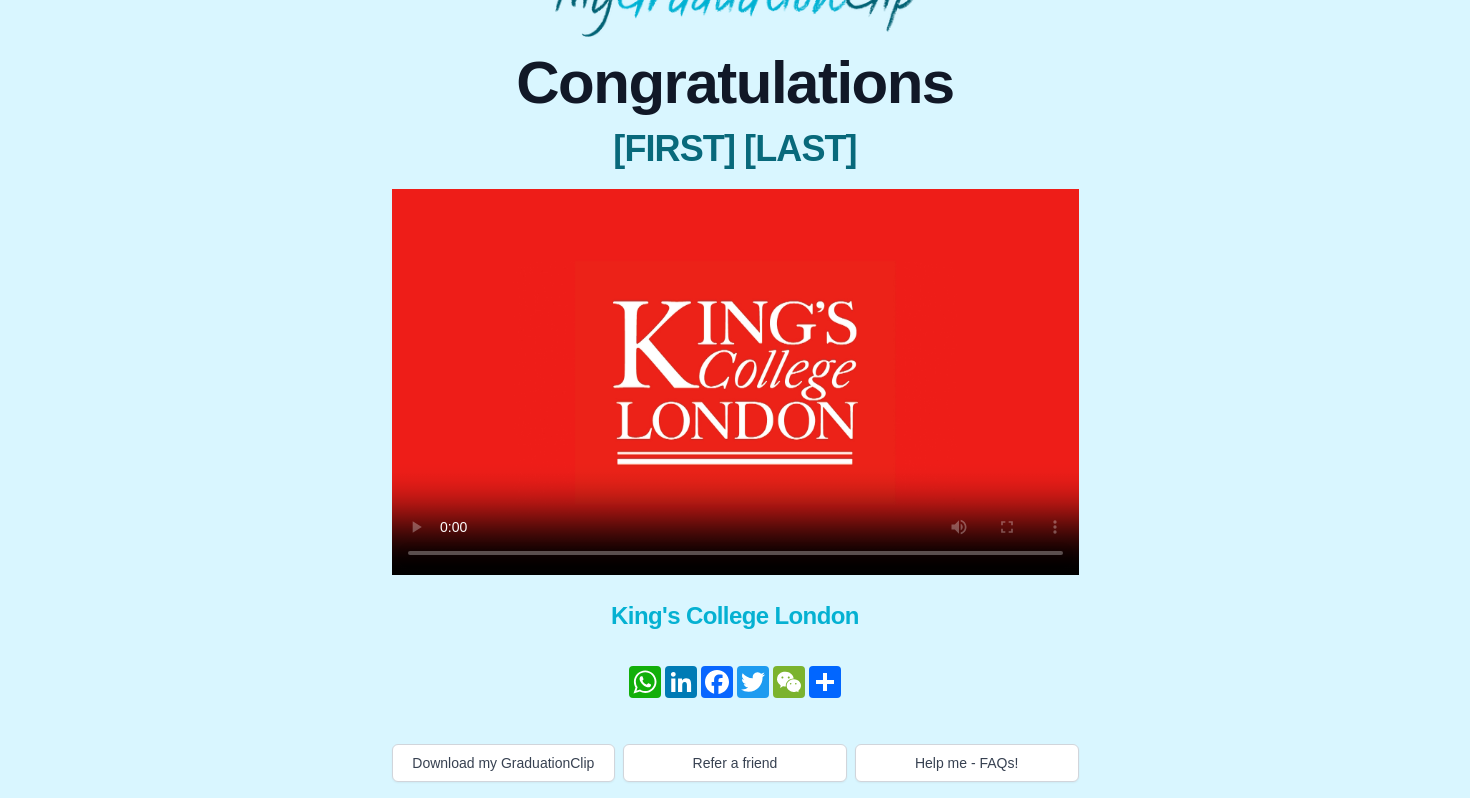 click on "WhatsApp LinkedIn Facebook Twitter WeChat Share" at bounding box center [735, 682] 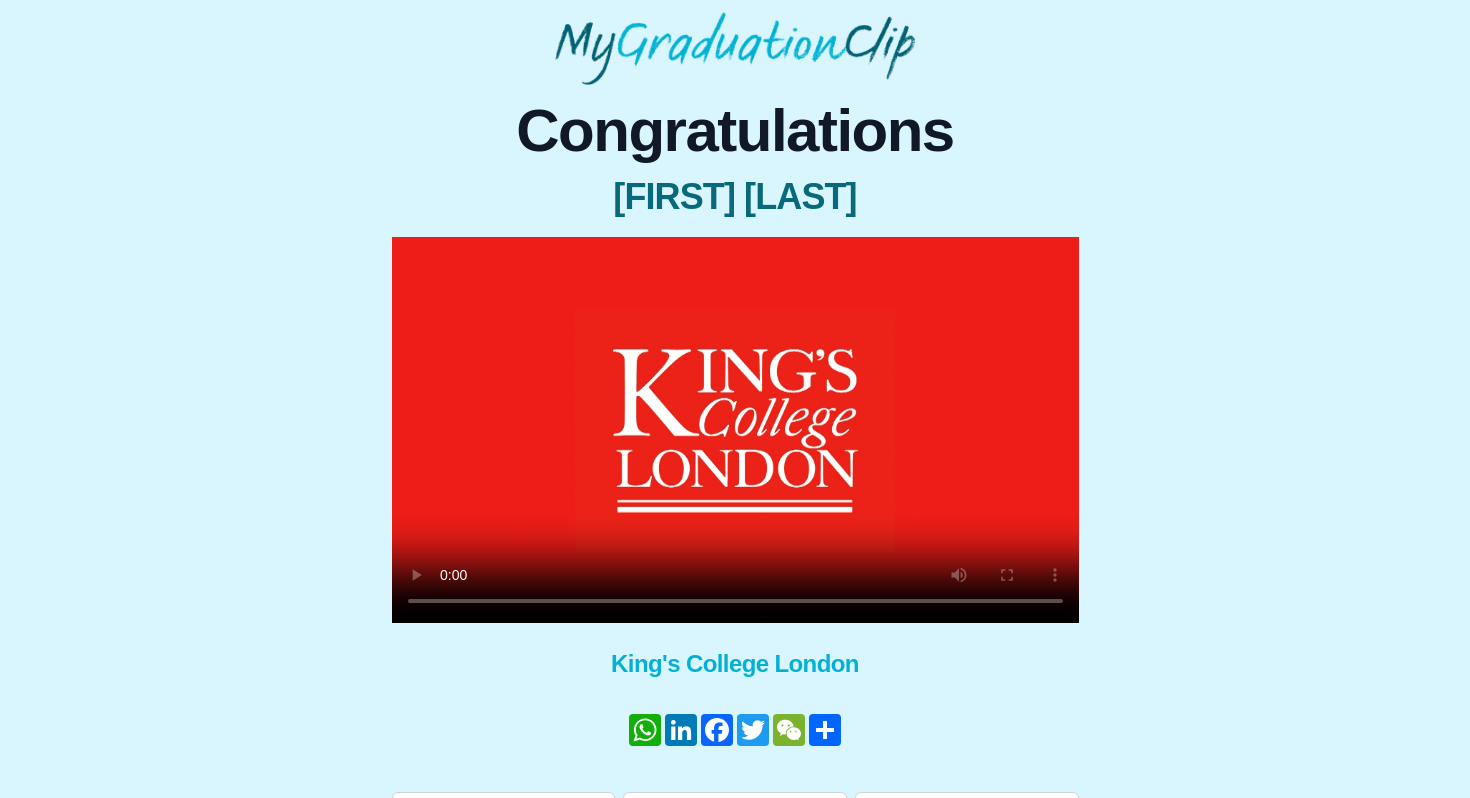 scroll, scrollTop: 135, scrollLeft: 0, axis: vertical 